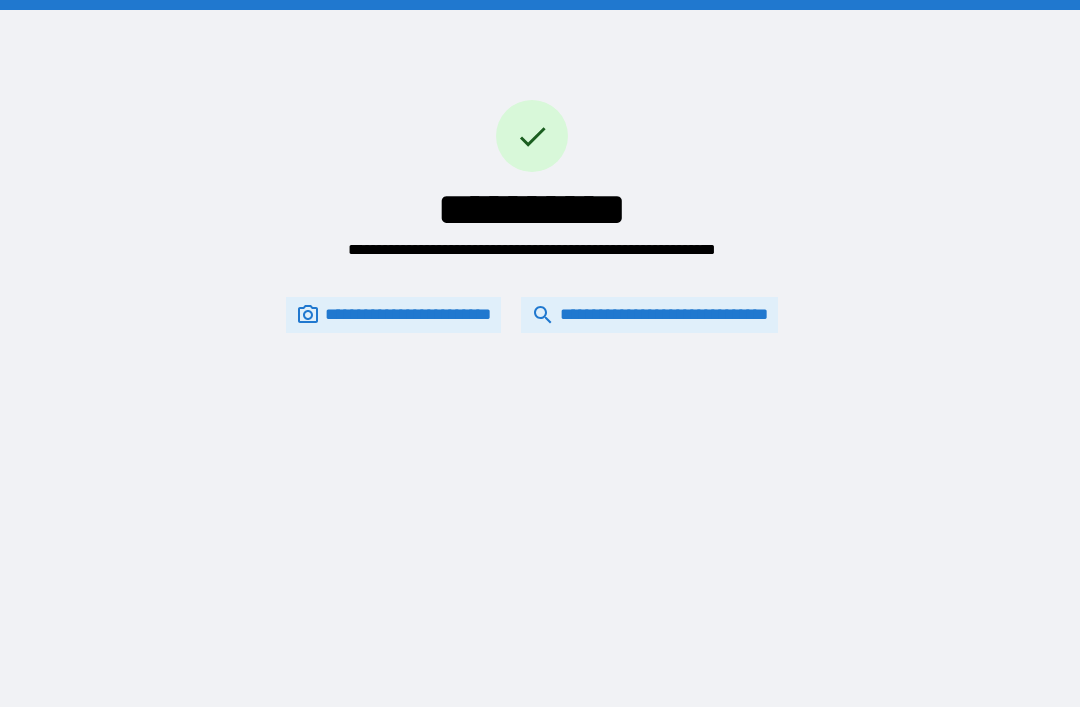 click on "**********" at bounding box center (649, 315) 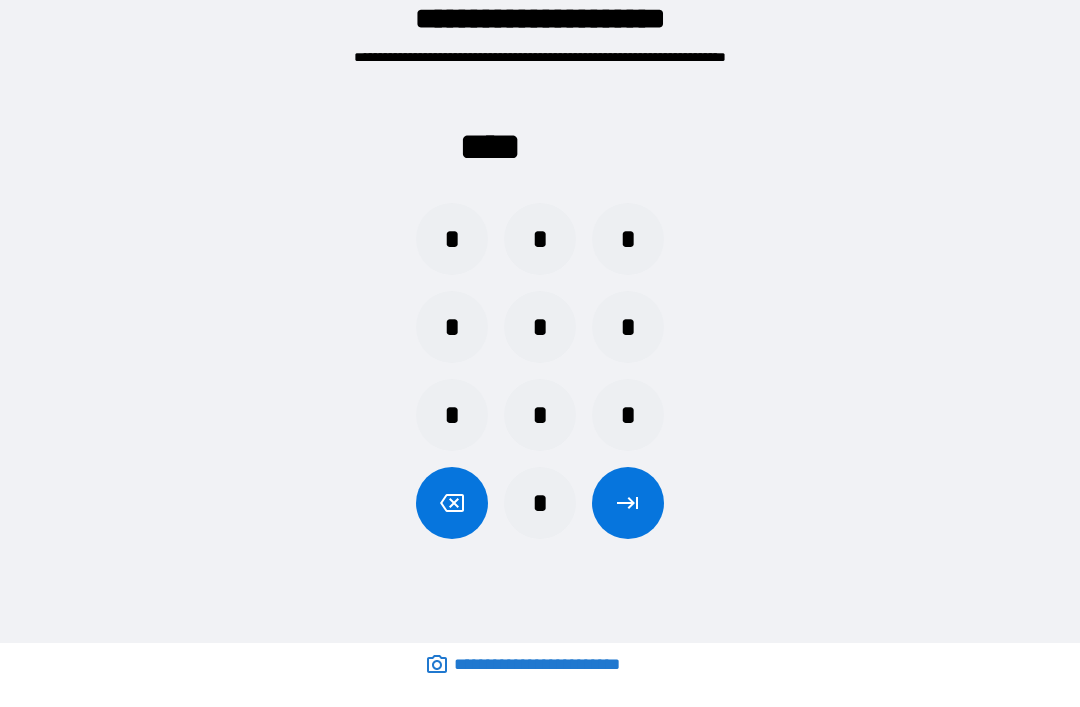 click on "*" at bounding box center [540, 503] 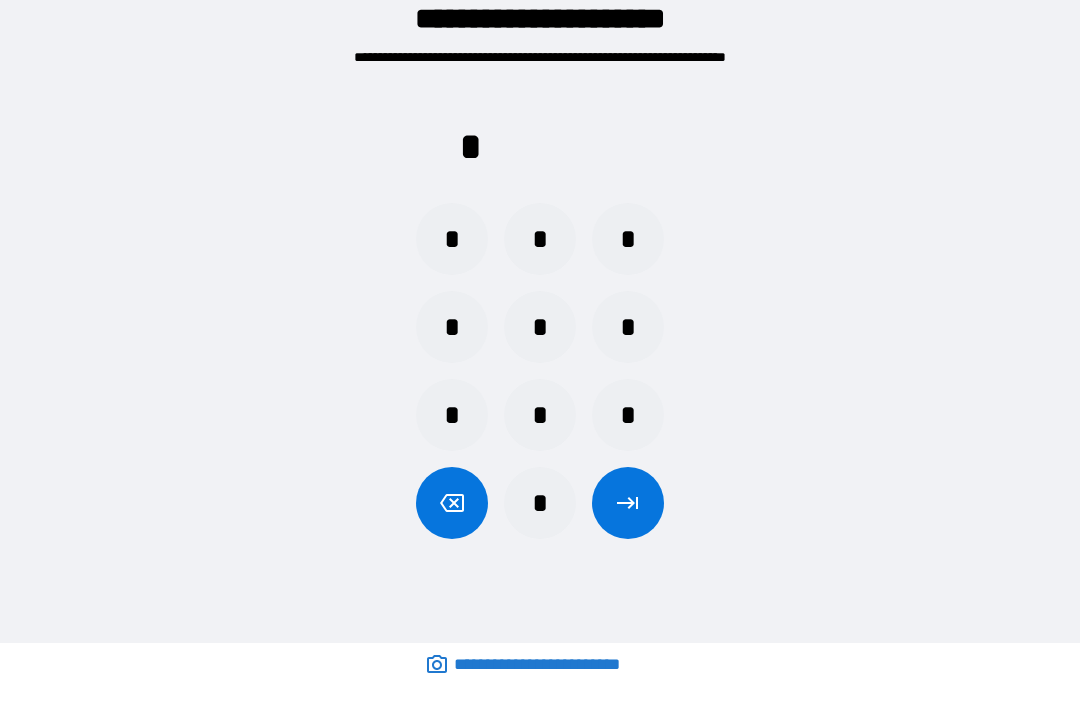 click on "*" at bounding box center (540, 415) 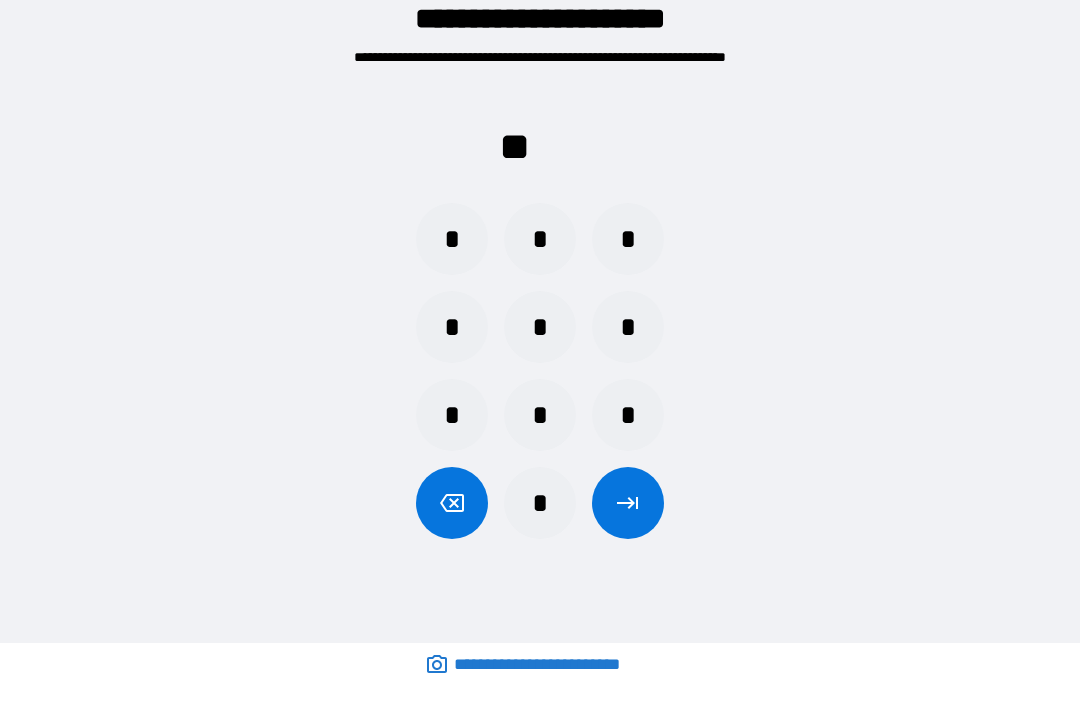 click on "*" at bounding box center [452, 327] 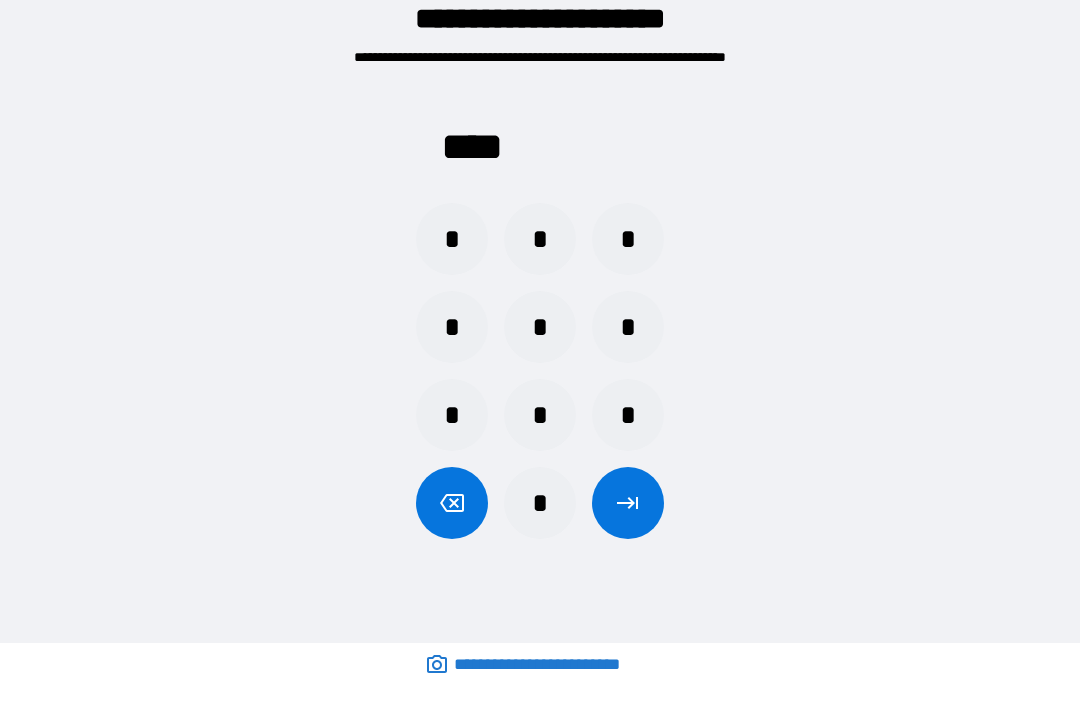 click 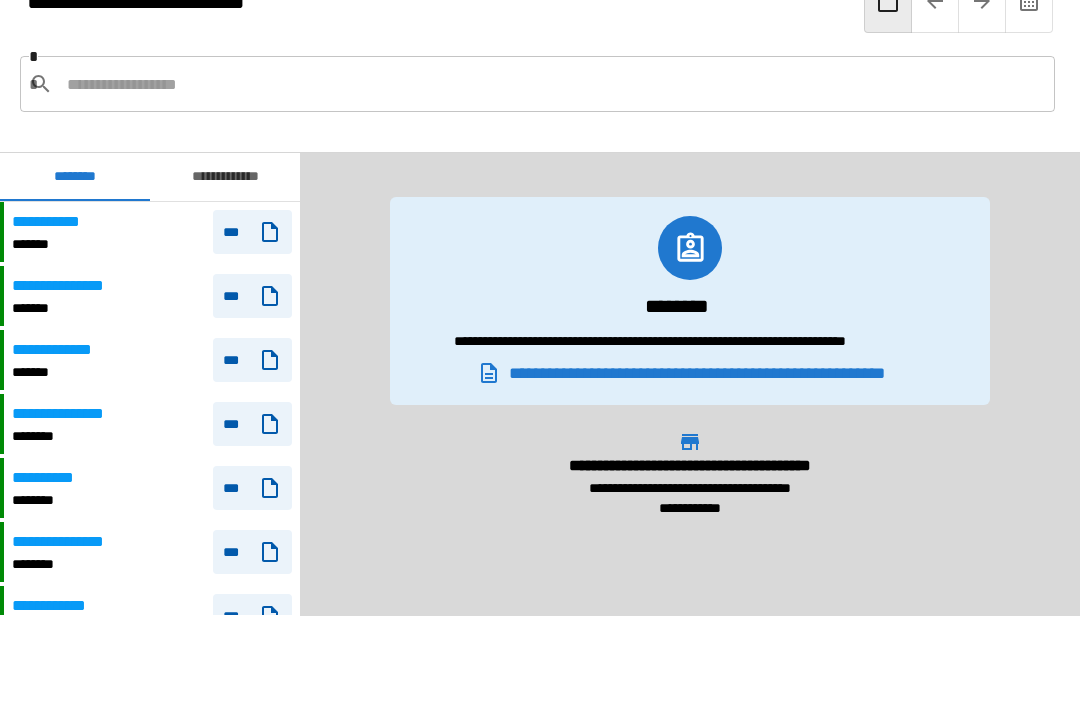 scroll, scrollTop: 300, scrollLeft: 0, axis: vertical 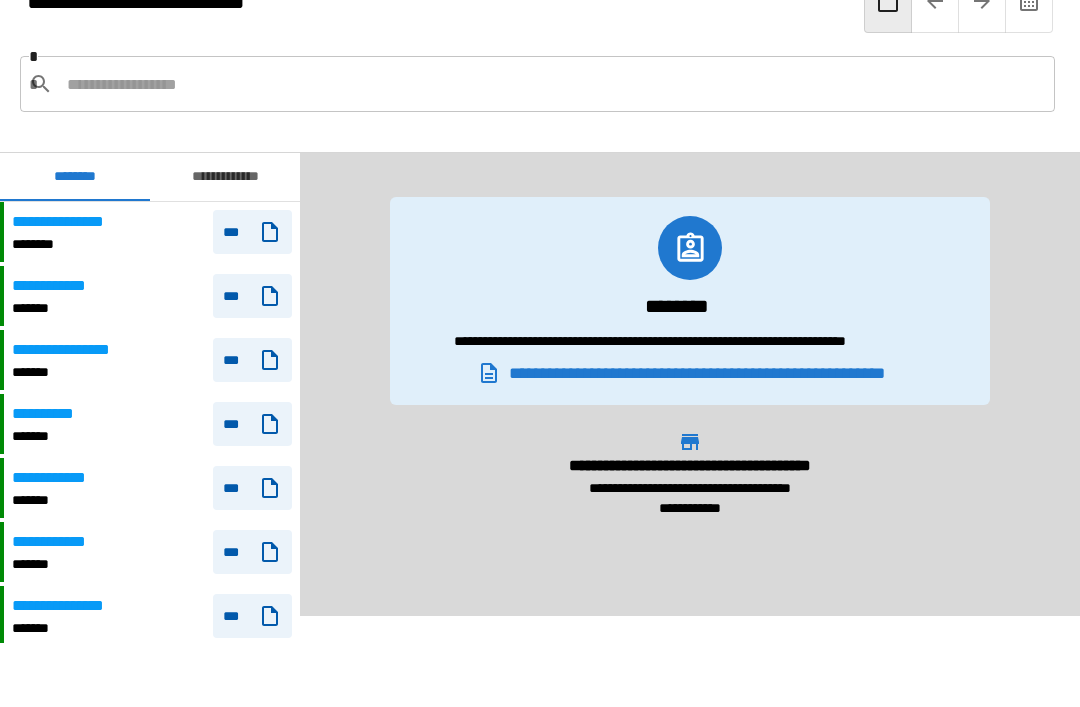 click 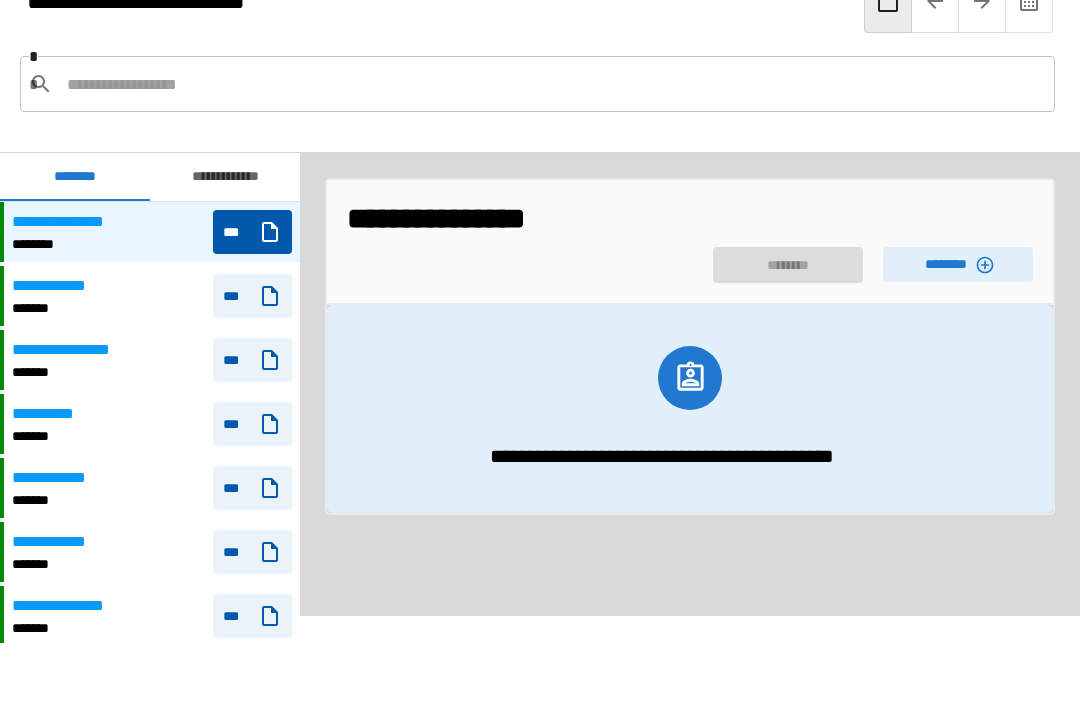 click on "********" at bounding box center (958, 264) 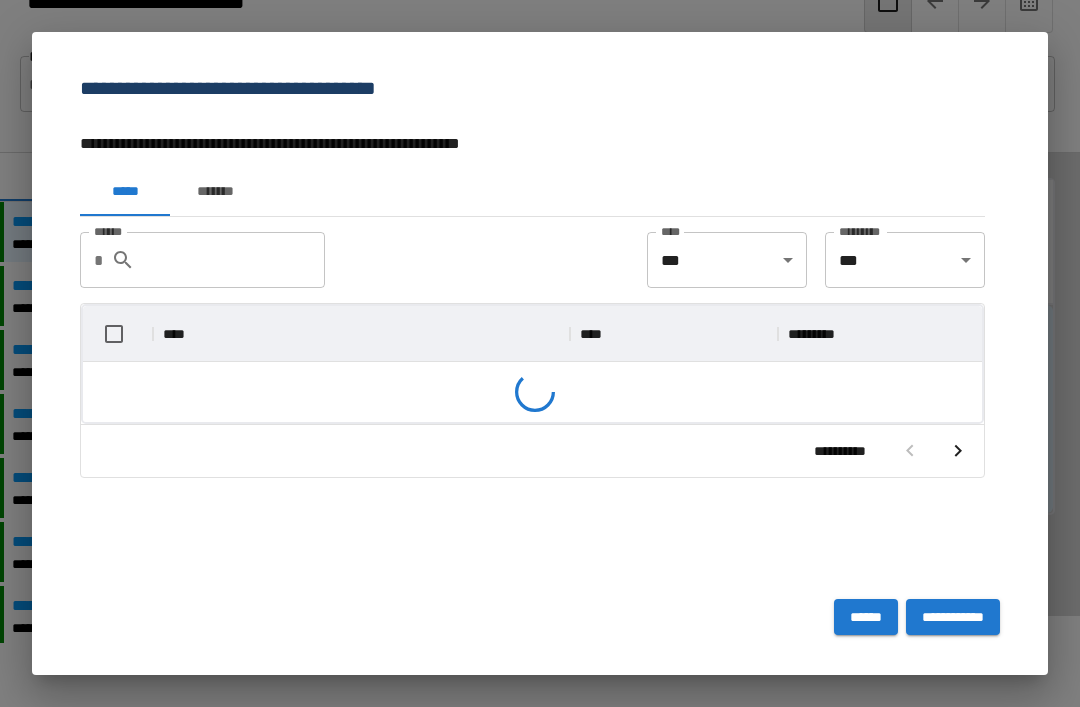 scroll, scrollTop: 356, scrollLeft: 899, axis: both 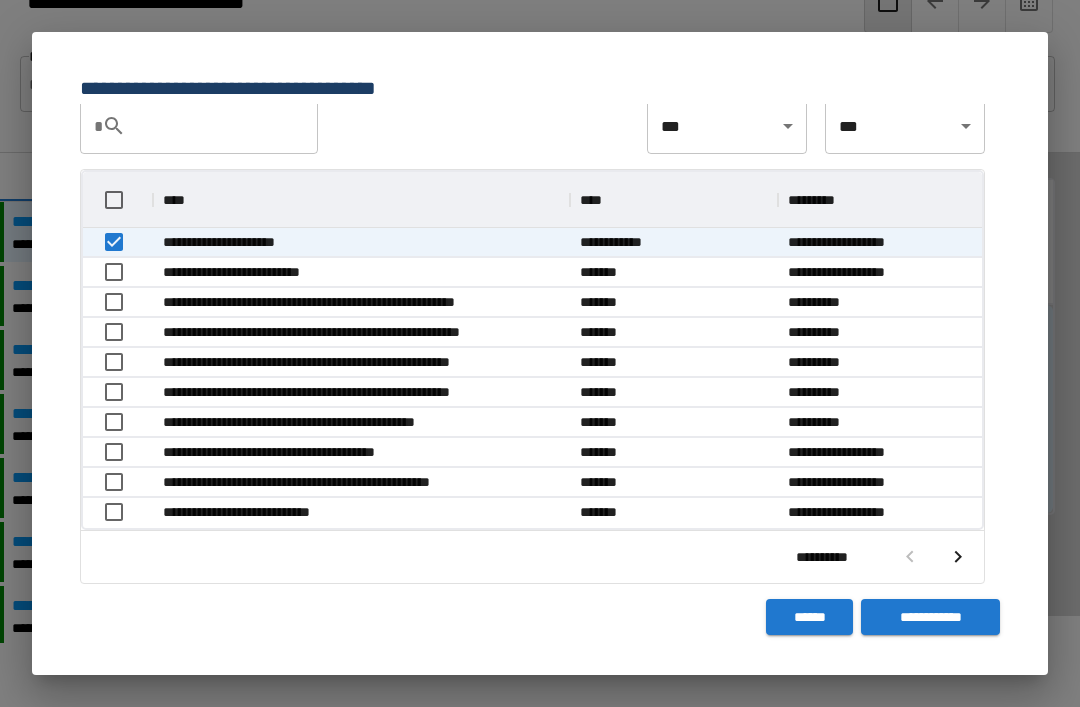 click 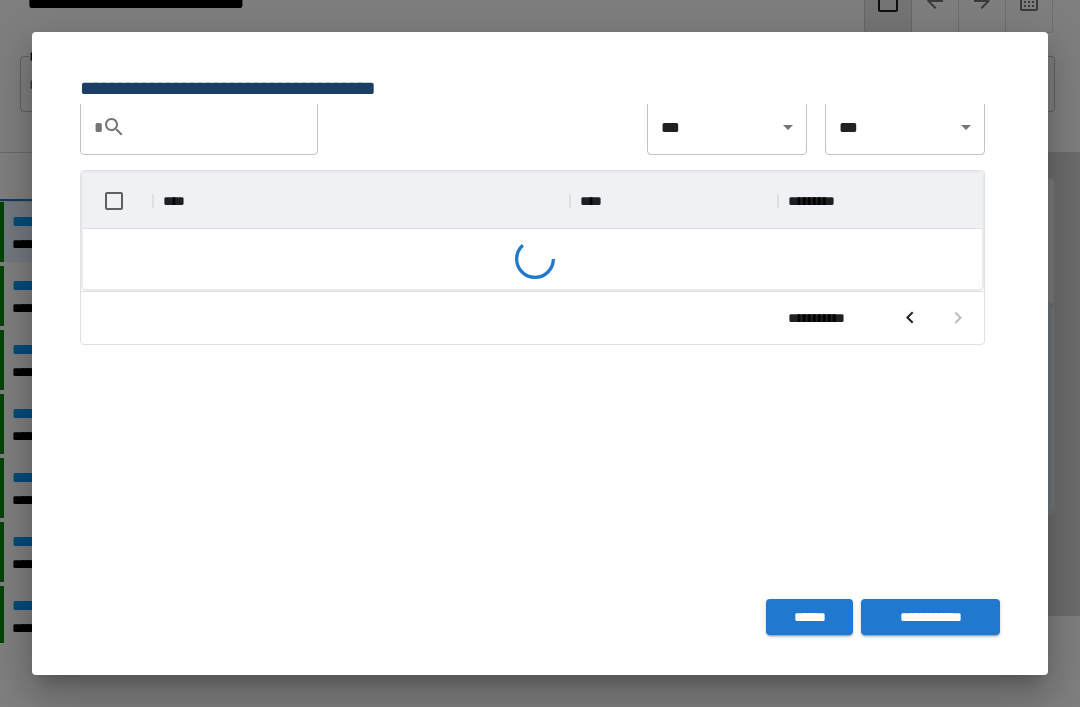 scroll, scrollTop: 116, scrollLeft: 899, axis: both 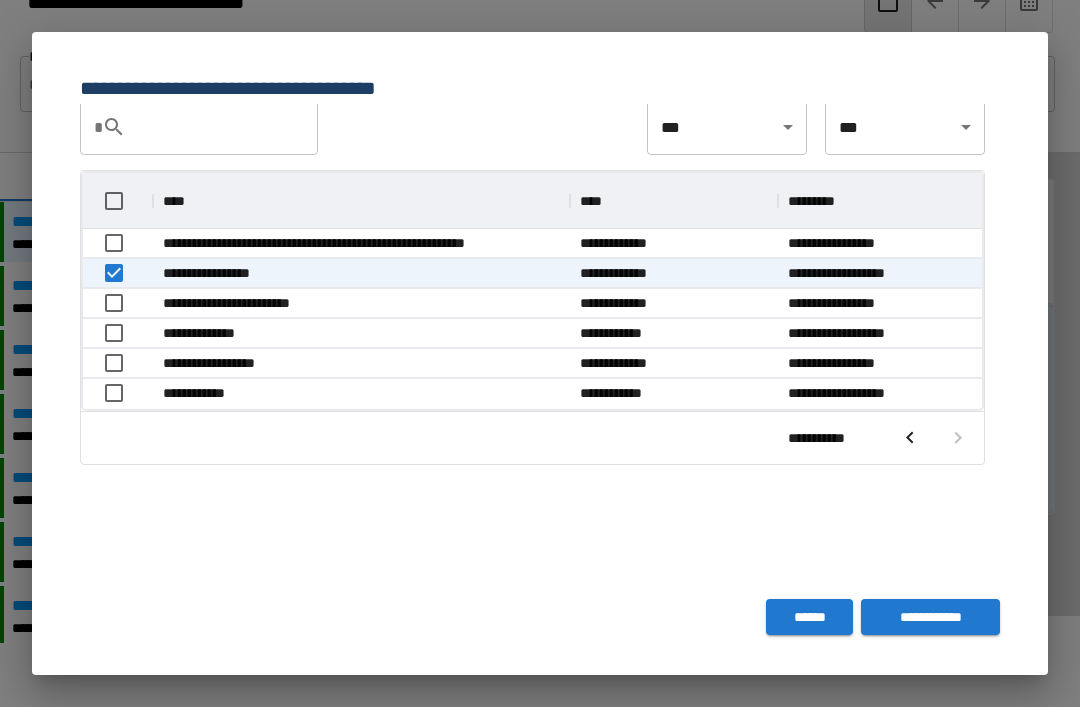click on "**********" at bounding box center (930, 617) 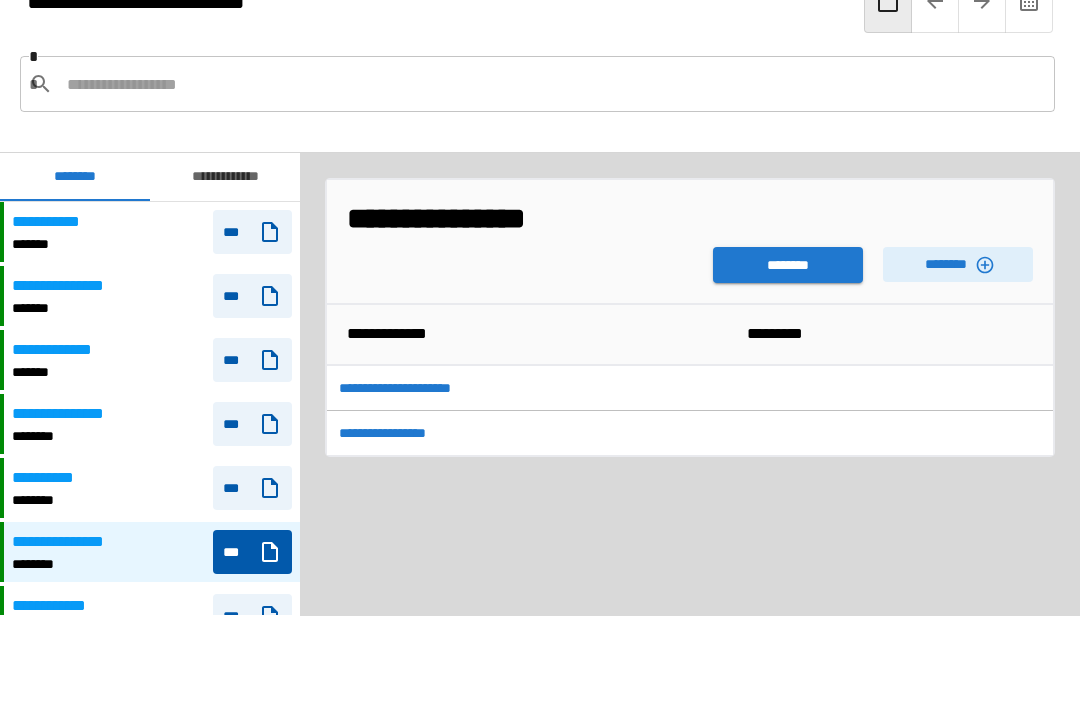 scroll, scrollTop: 300, scrollLeft: 0, axis: vertical 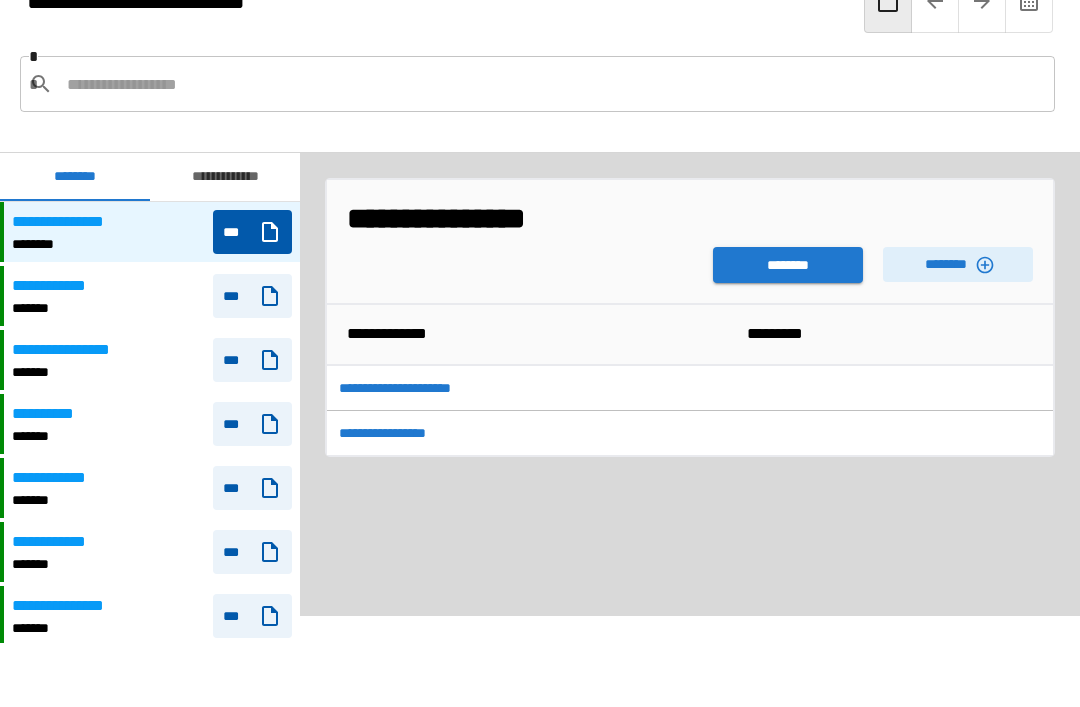 click on "**********" at bounding box center (410, 388) 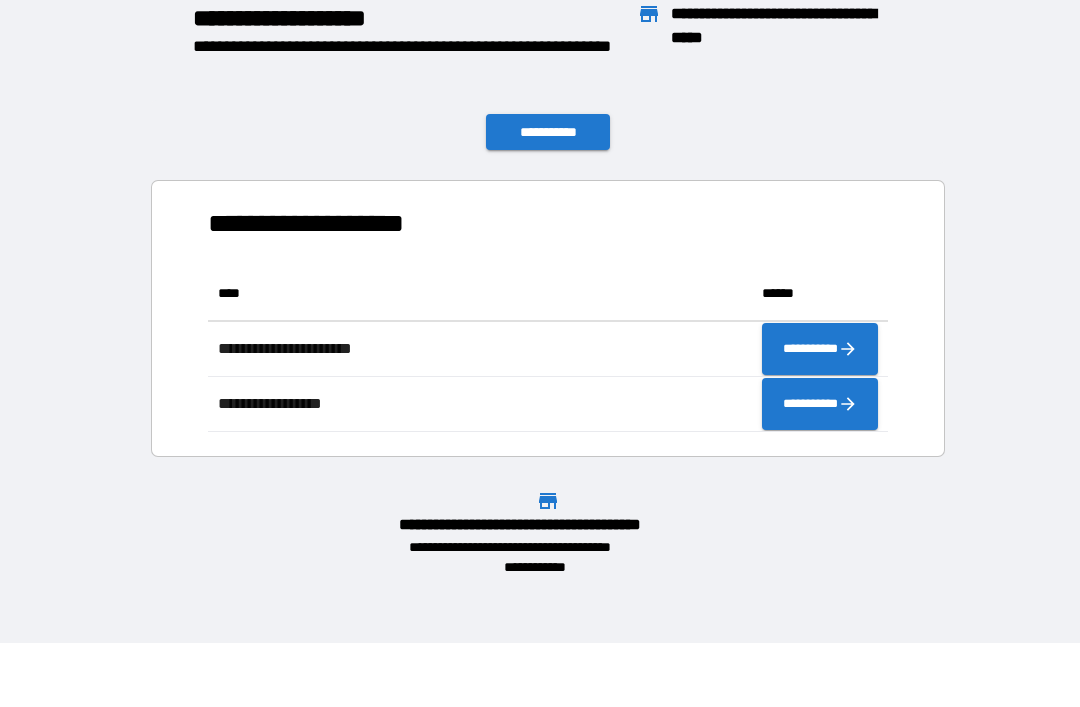 scroll, scrollTop: 1, scrollLeft: 1, axis: both 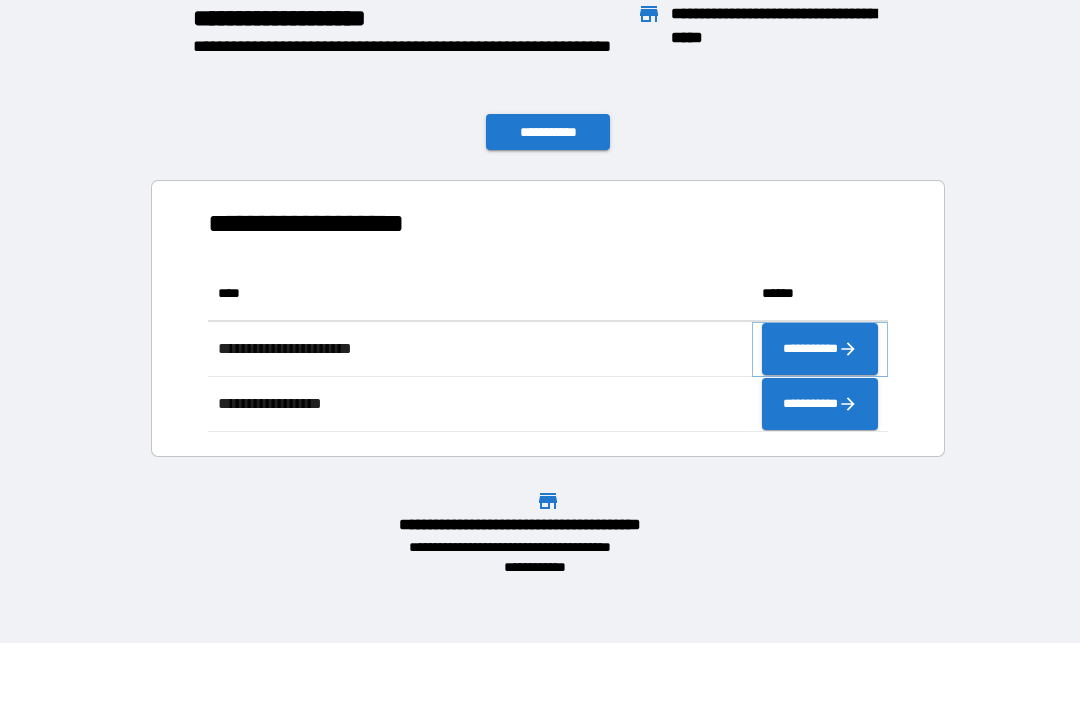 click on "**********" at bounding box center (820, 349) 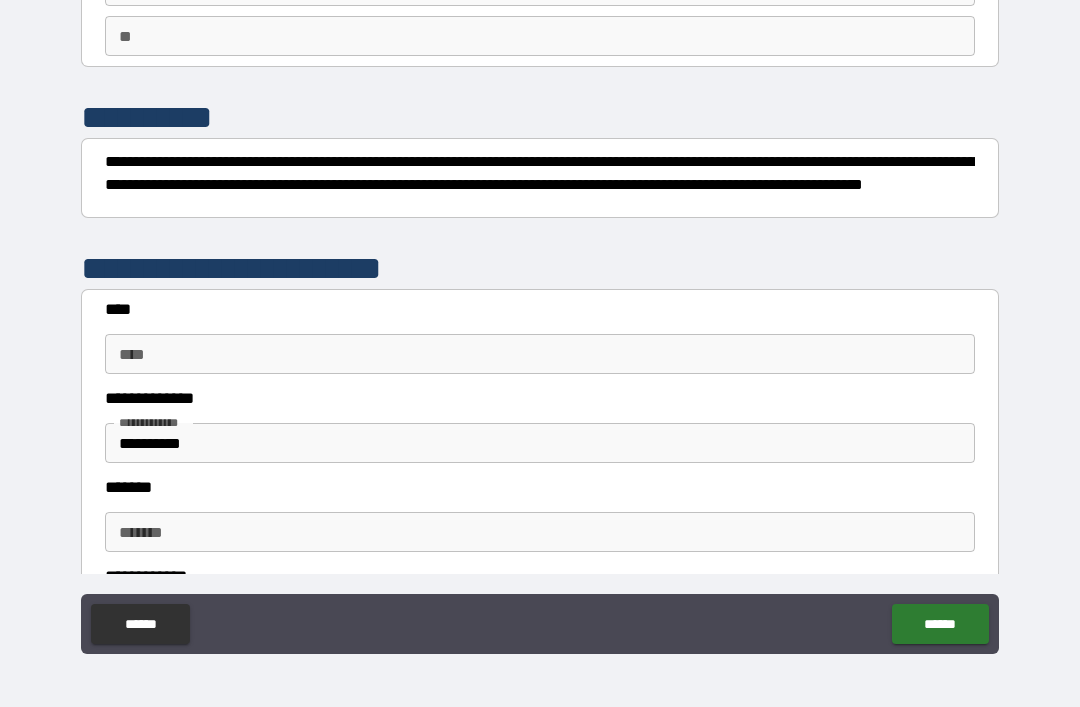 scroll, scrollTop: 178, scrollLeft: 0, axis: vertical 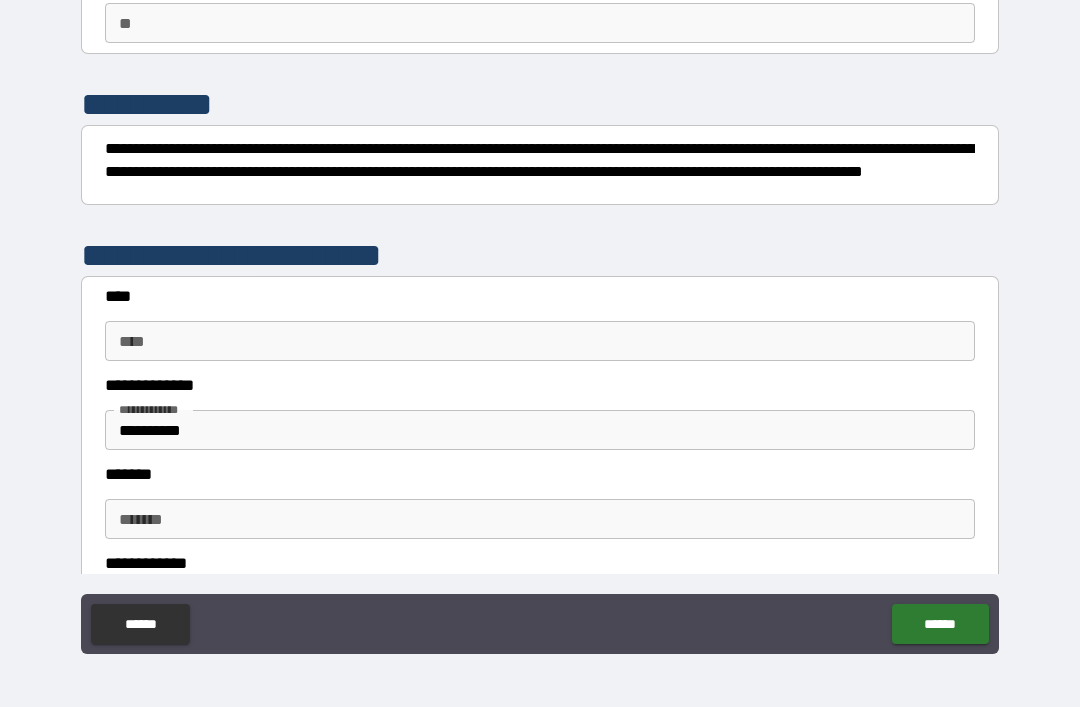 click on "****" at bounding box center (540, 341) 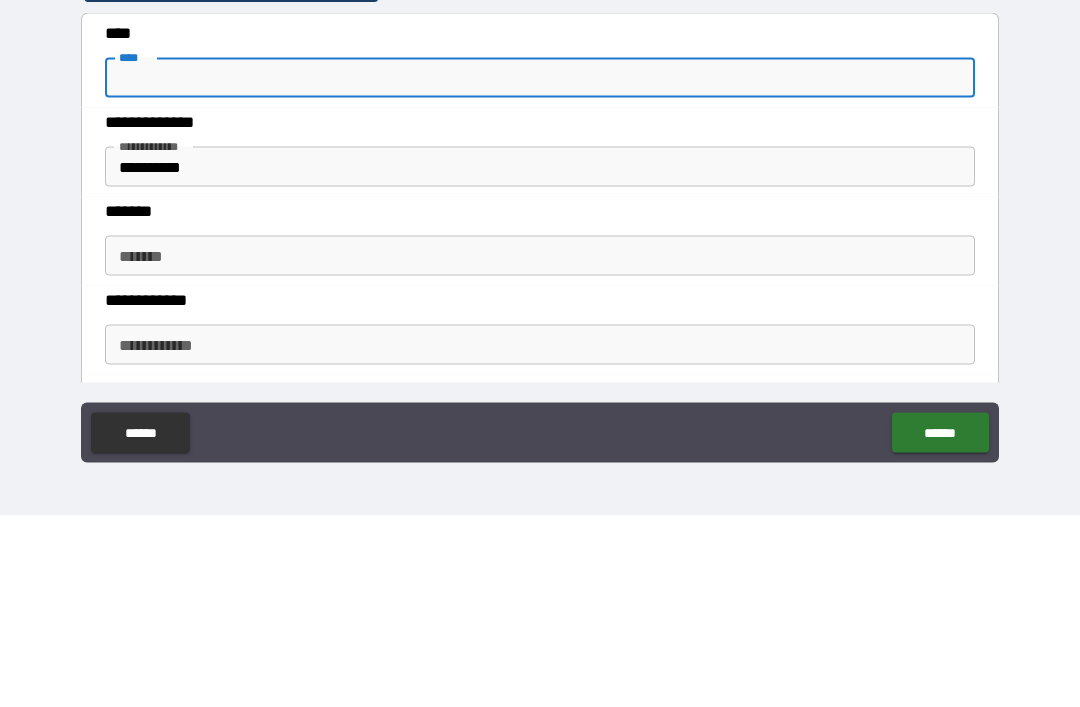 scroll, scrollTop: 251, scrollLeft: 0, axis: vertical 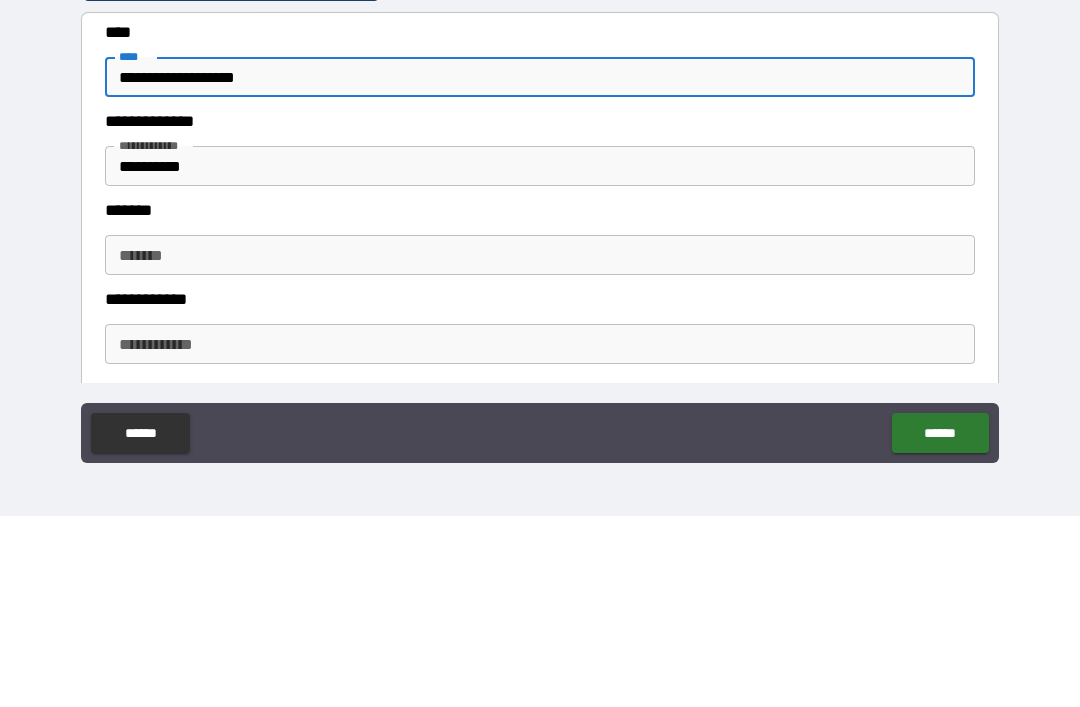 type on "**********" 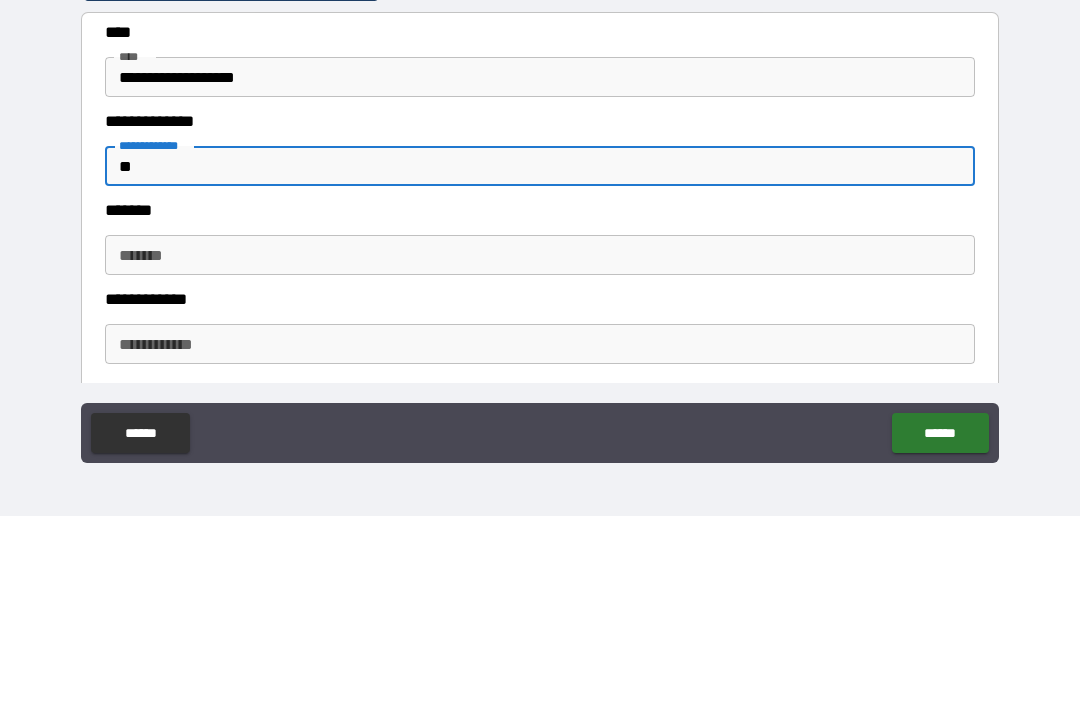 type on "*" 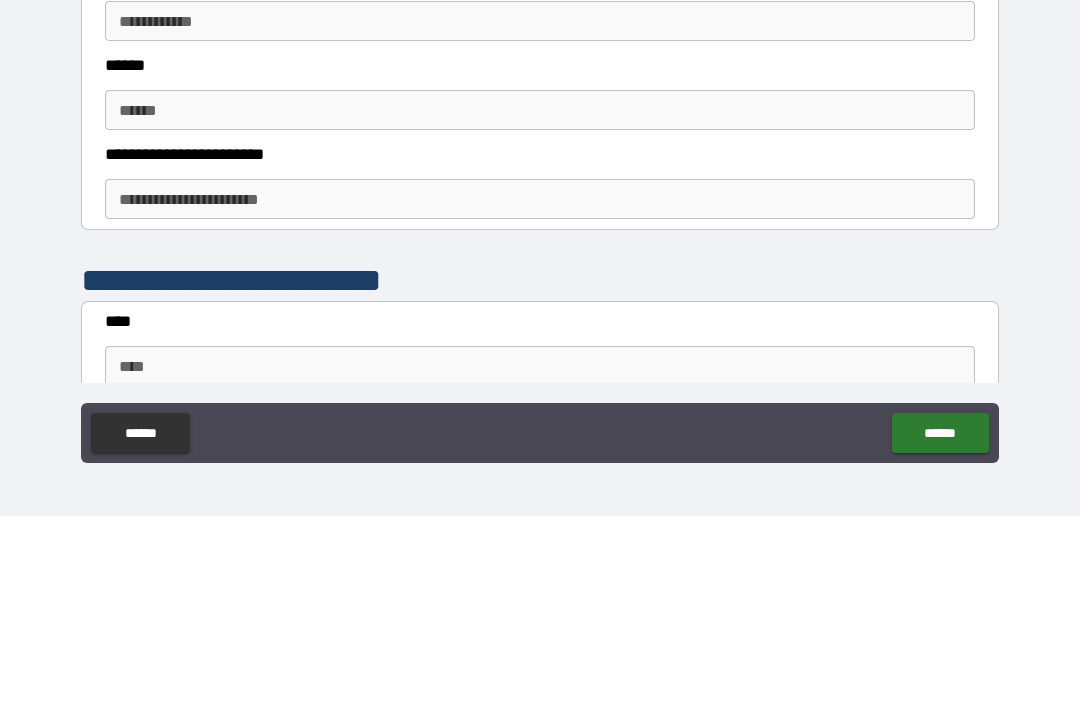 scroll, scrollTop: 579, scrollLeft: 0, axis: vertical 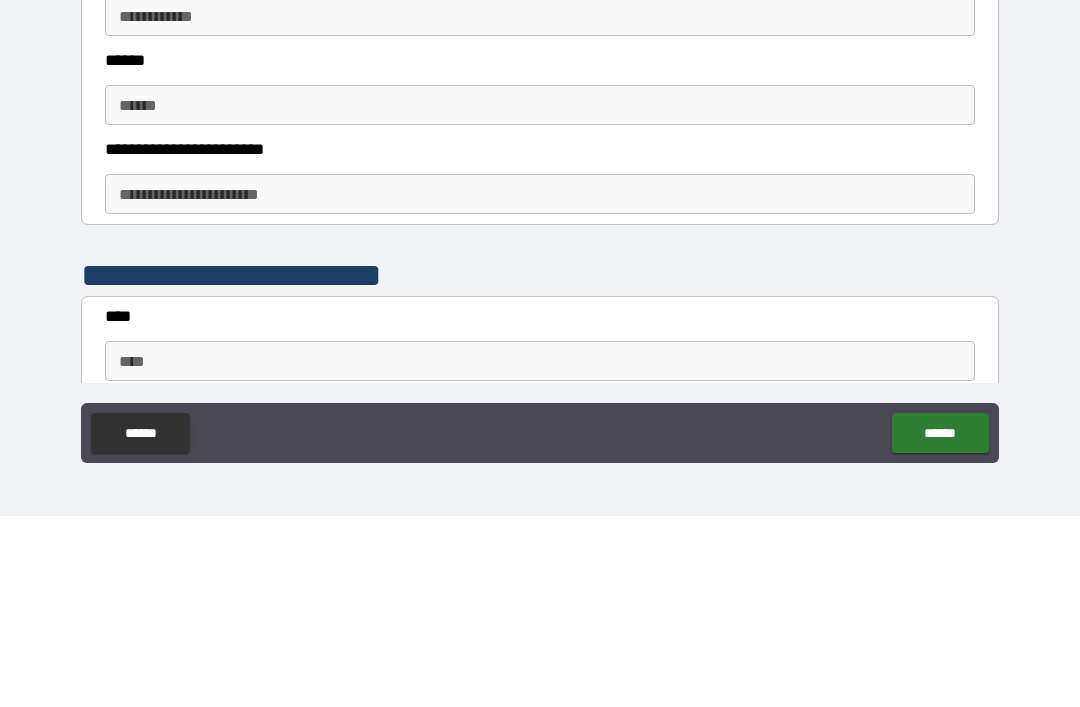 type on "**********" 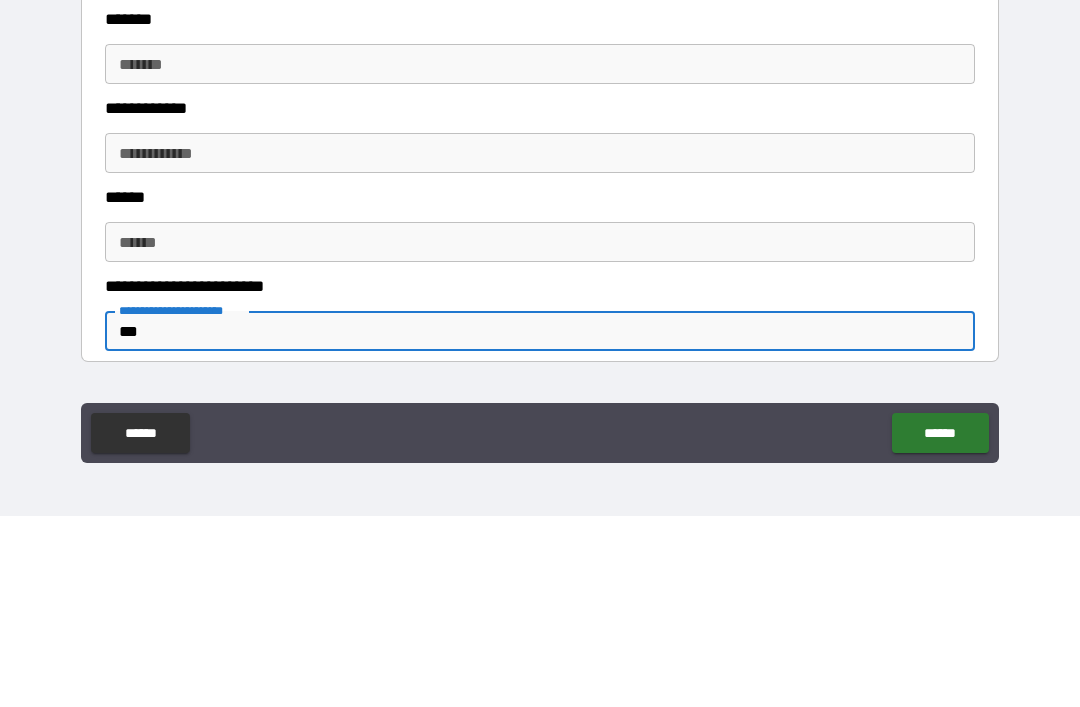 scroll, scrollTop: 441, scrollLeft: 0, axis: vertical 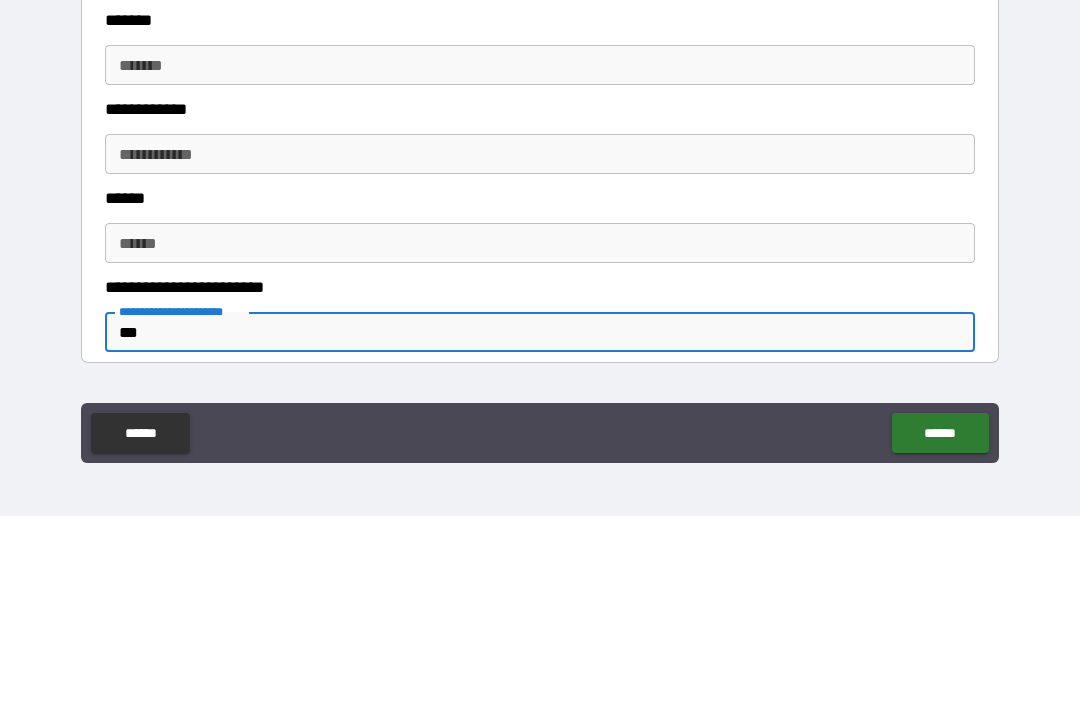 type on "***" 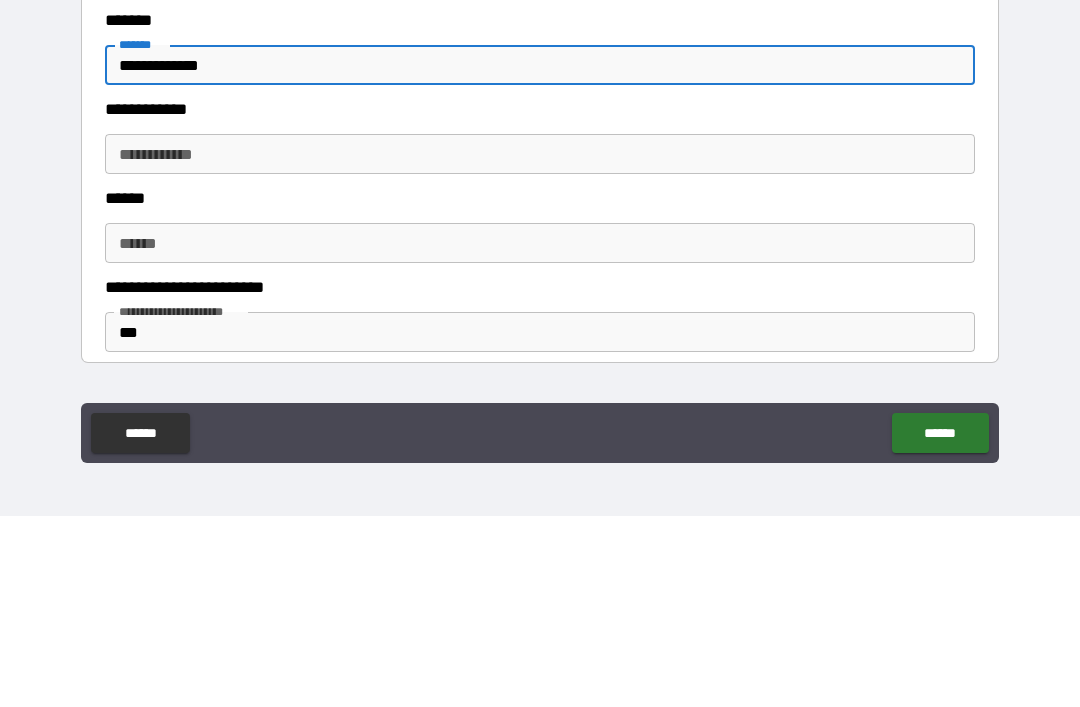 type on "**********" 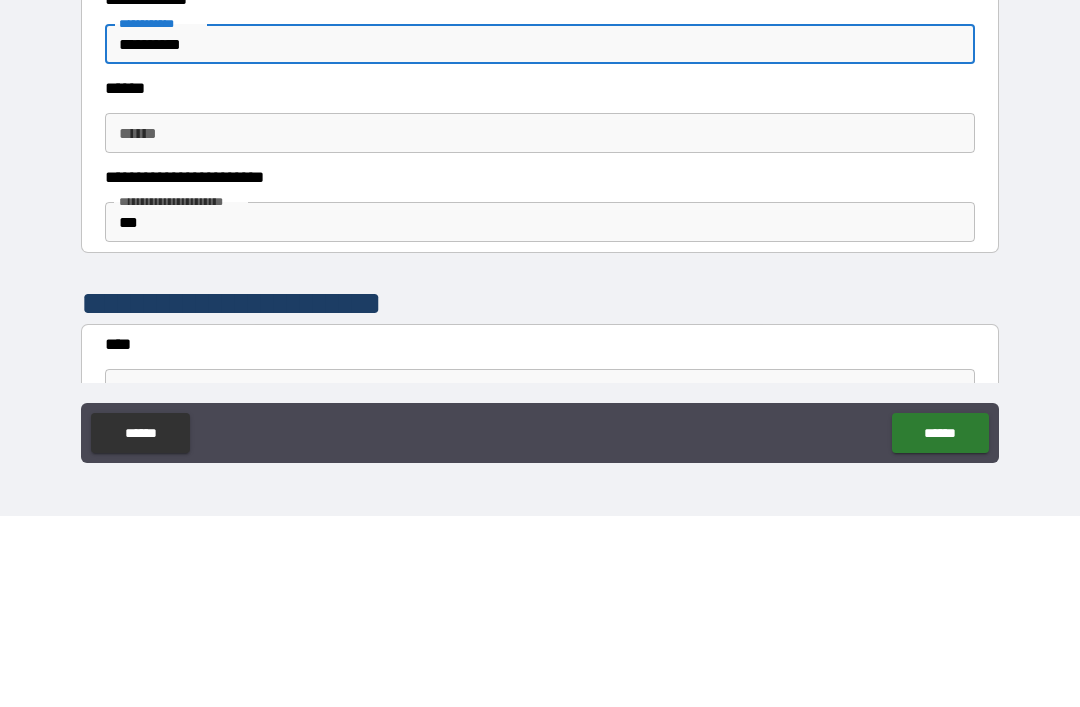 scroll, scrollTop: 549, scrollLeft: 0, axis: vertical 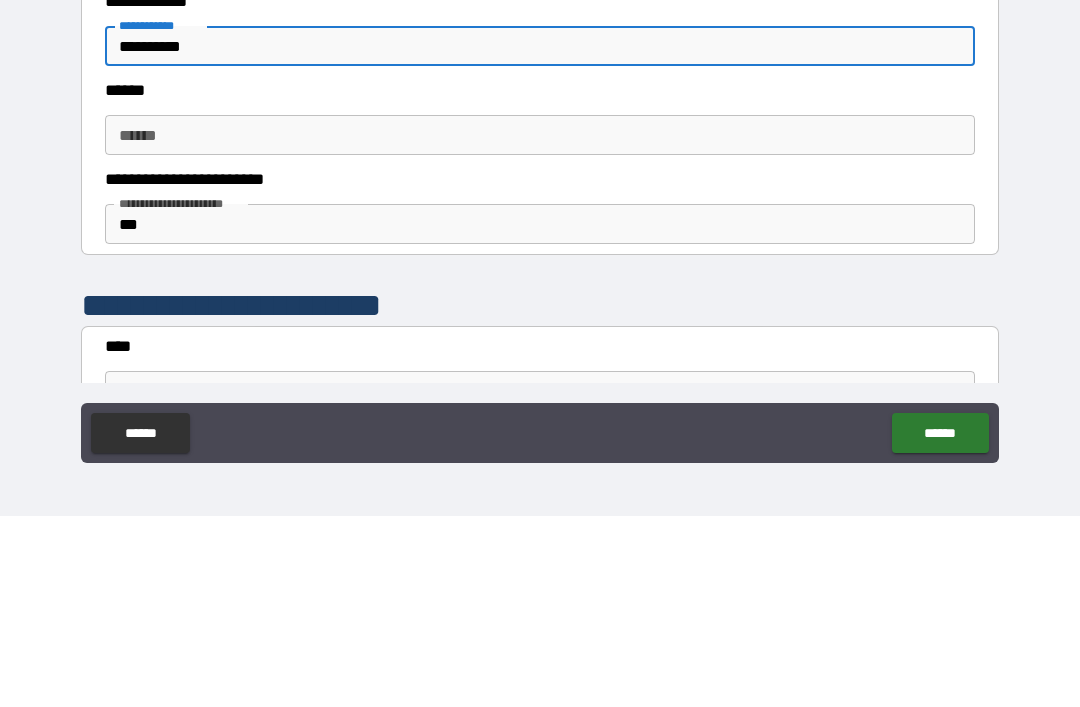 type on "**********" 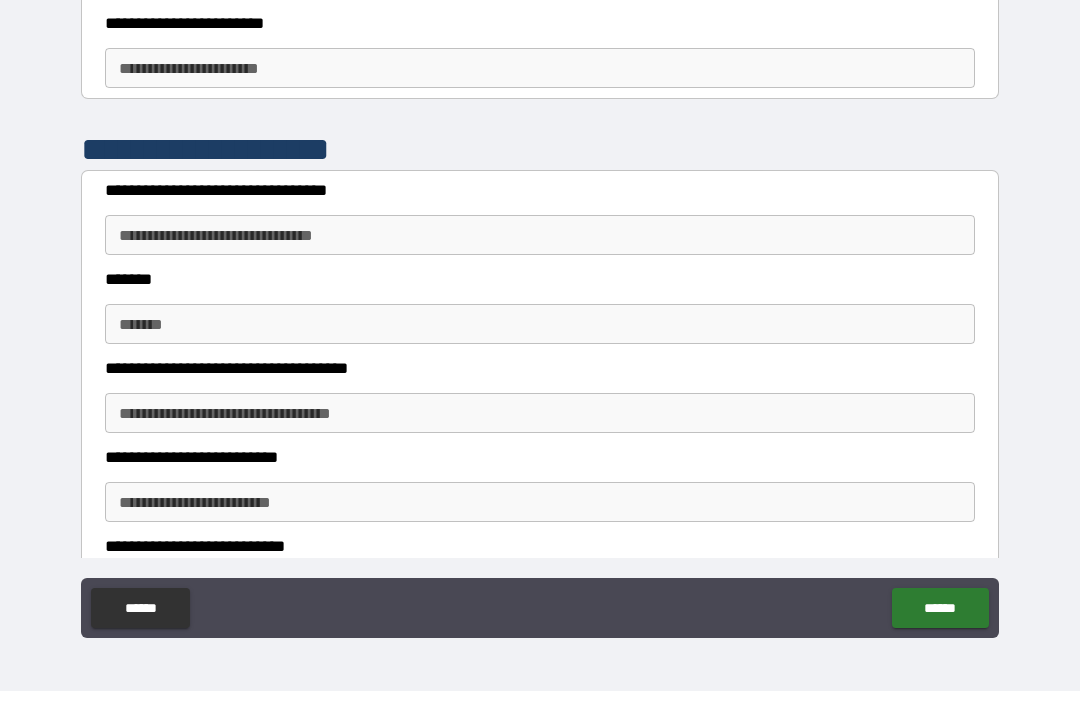 scroll, scrollTop: 1533, scrollLeft: 0, axis: vertical 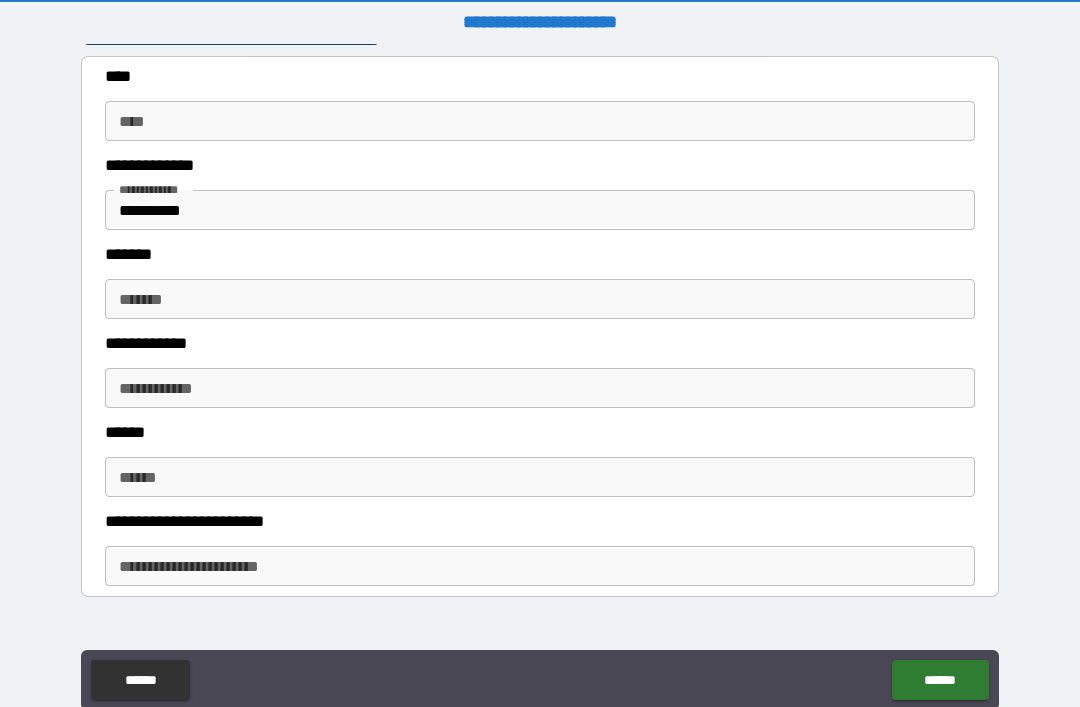type on "**********" 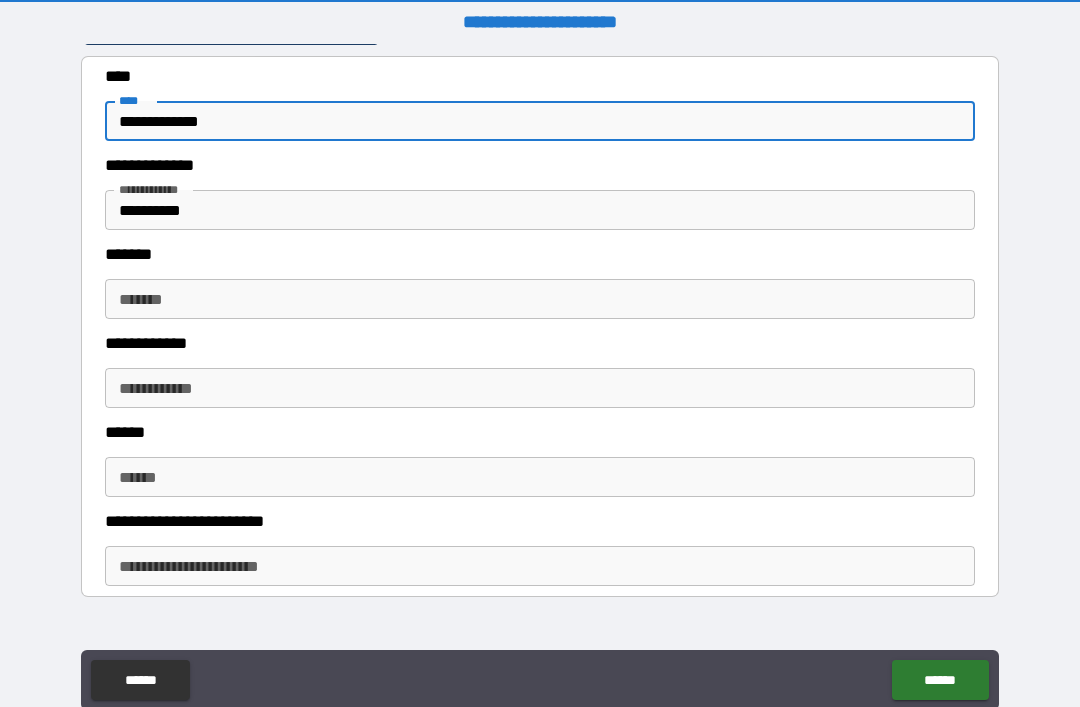type on "**********" 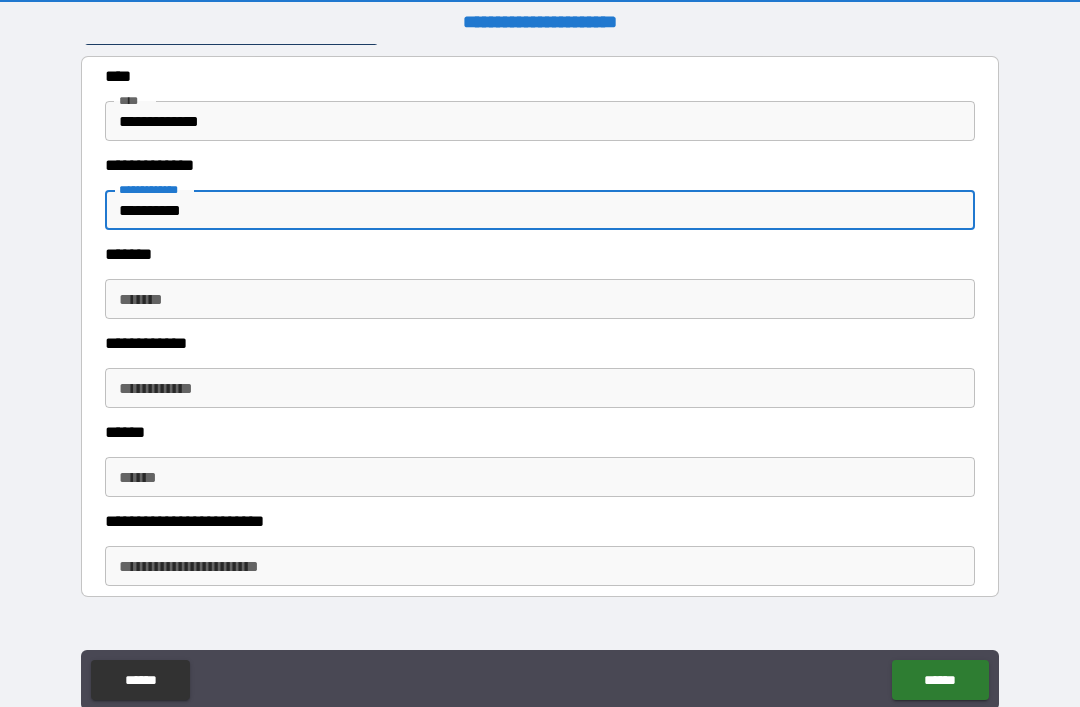 click on "**********" at bounding box center (540, 210) 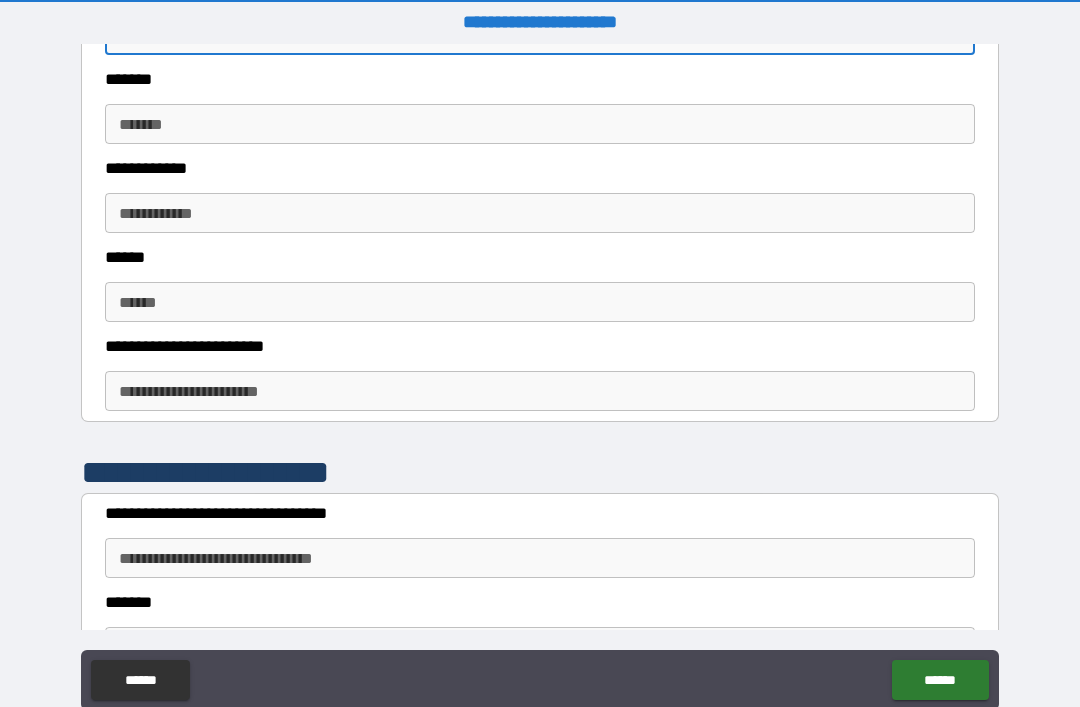 scroll, scrollTop: 1242, scrollLeft: 0, axis: vertical 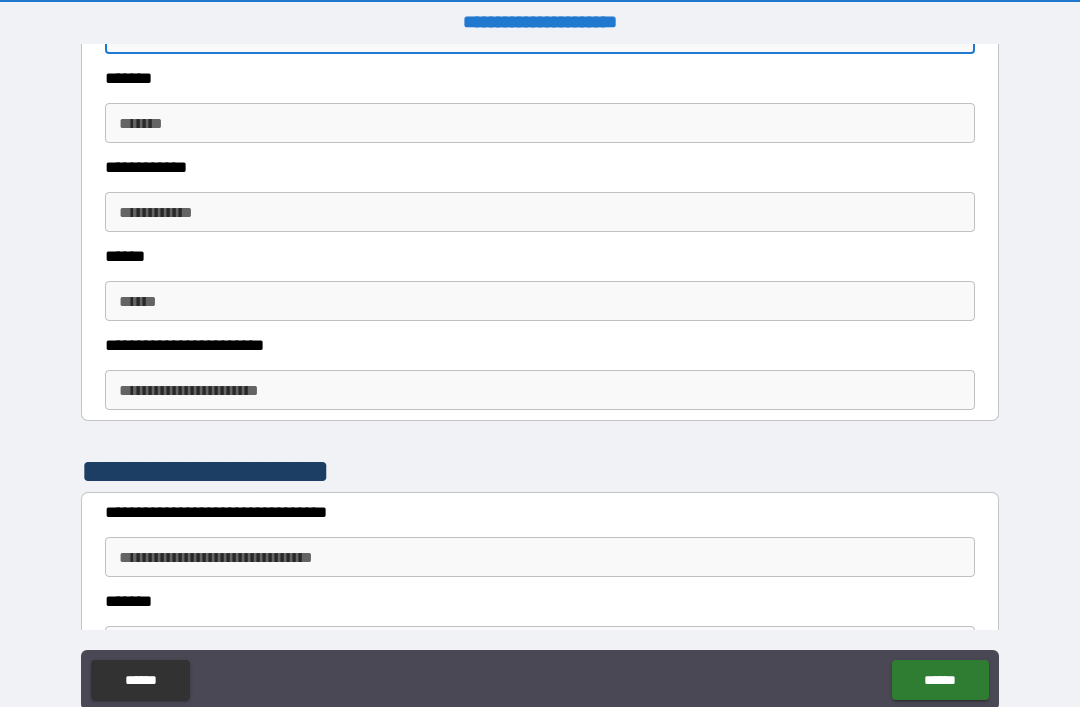 type on "**********" 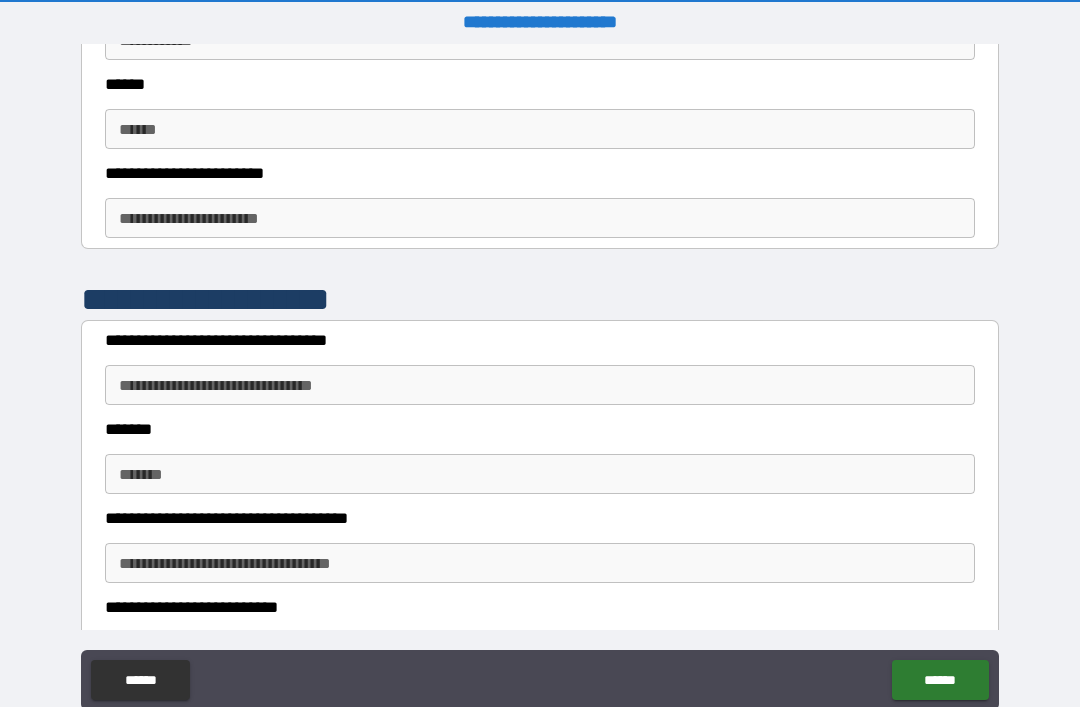 scroll, scrollTop: 1416, scrollLeft: 0, axis: vertical 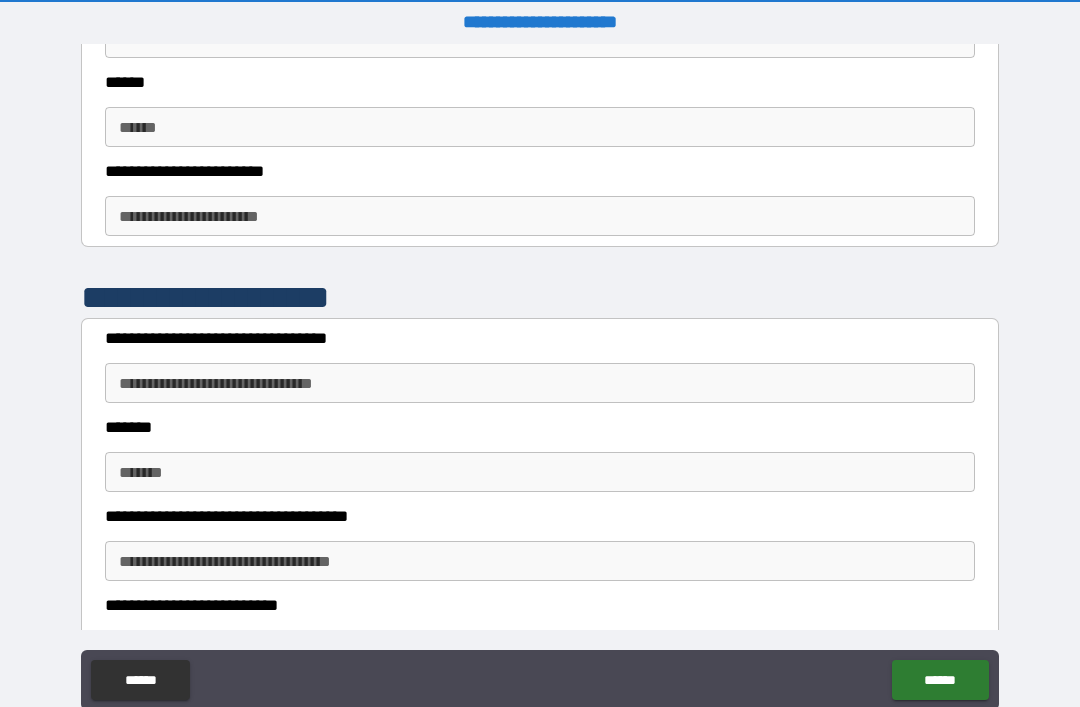 click on "******" at bounding box center (540, 127) 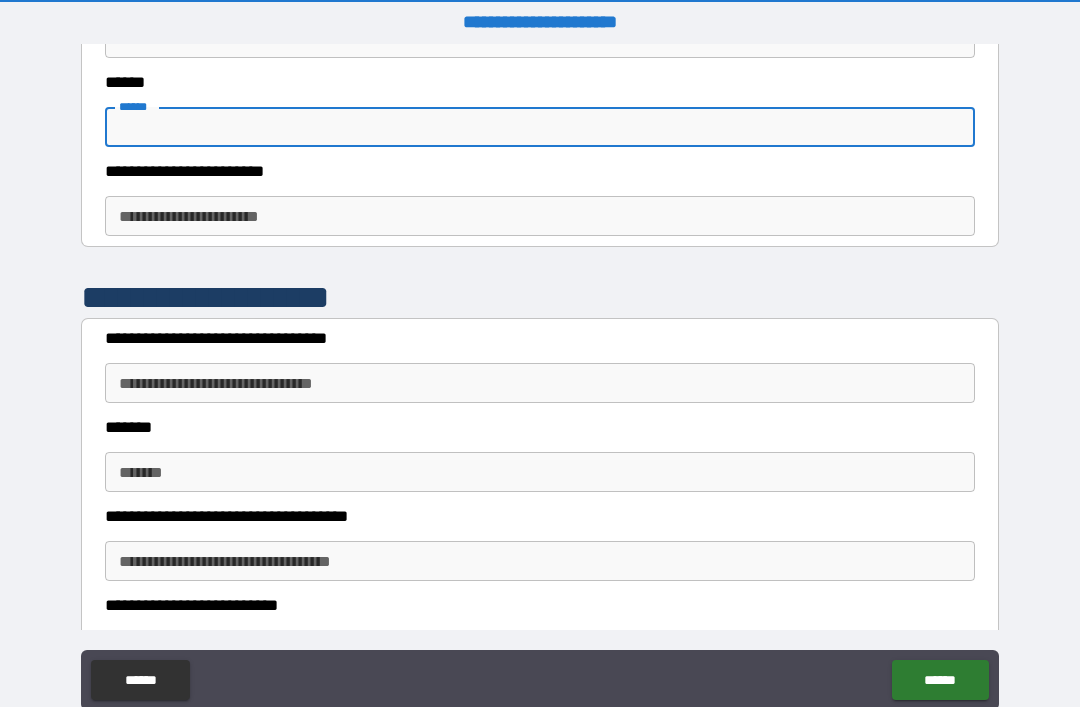 click on "**********" at bounding box center [540, 216] 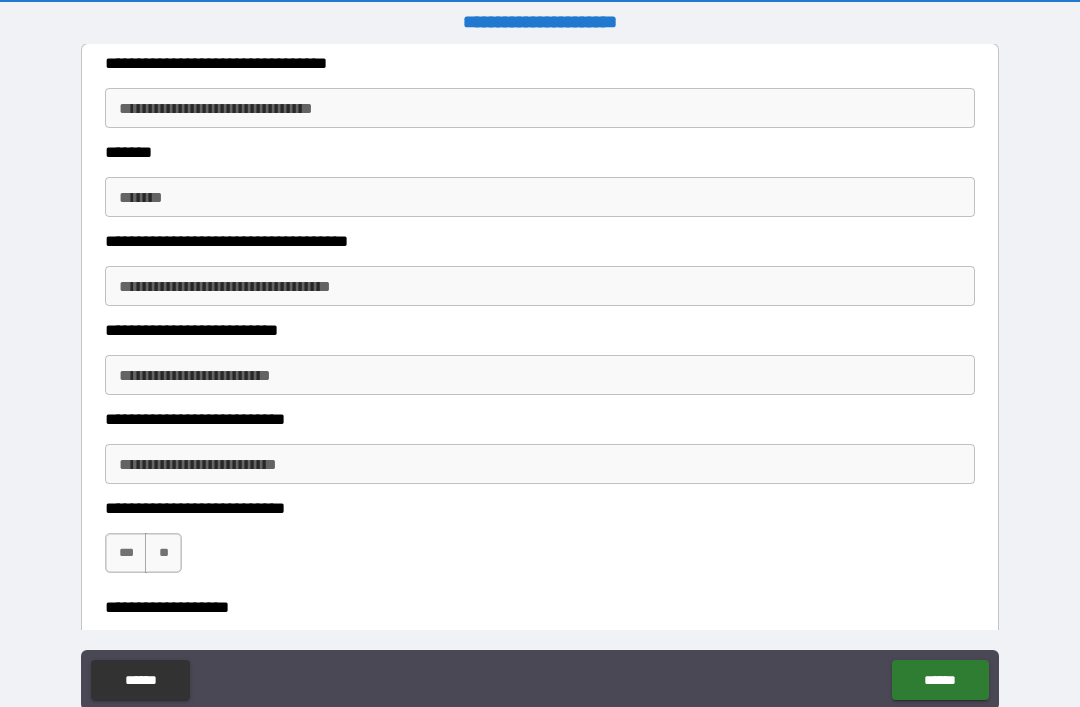 scroll, scrollTop: 1692, scrollLeft: 0, axis: vertical 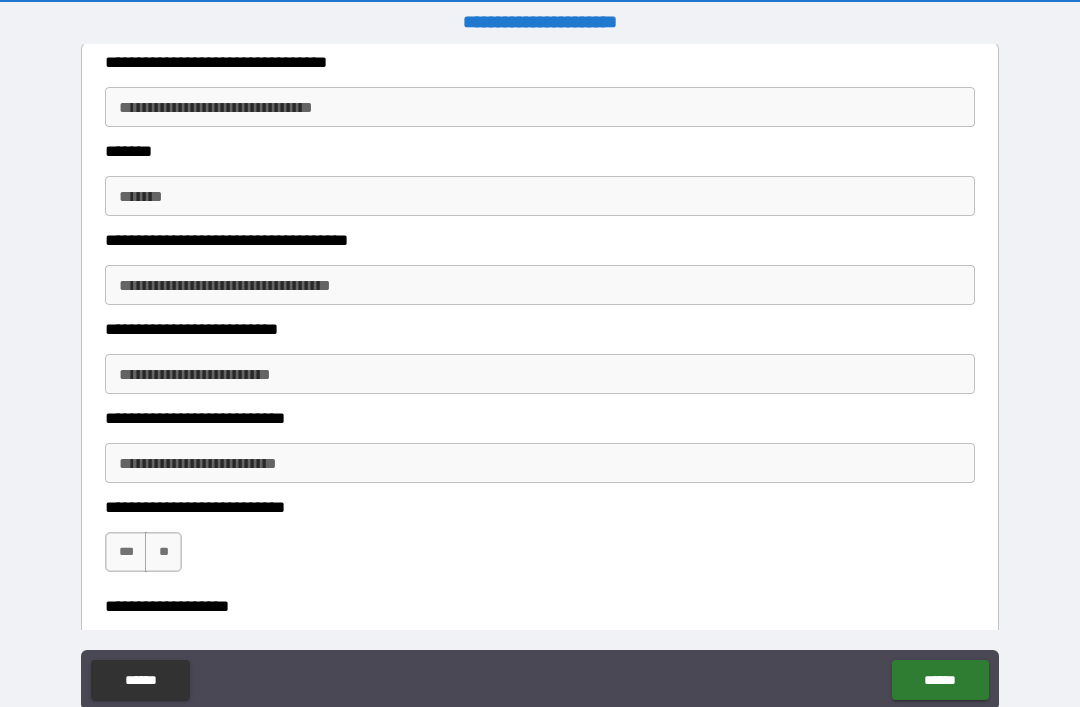 type on "***" 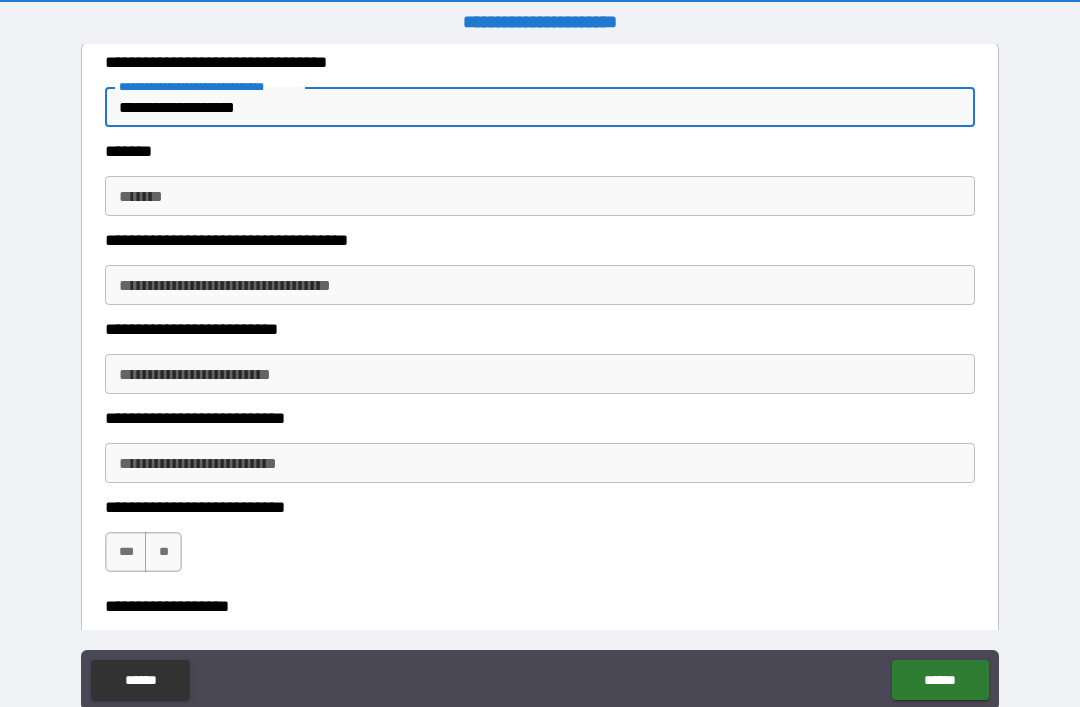 type on "**********" 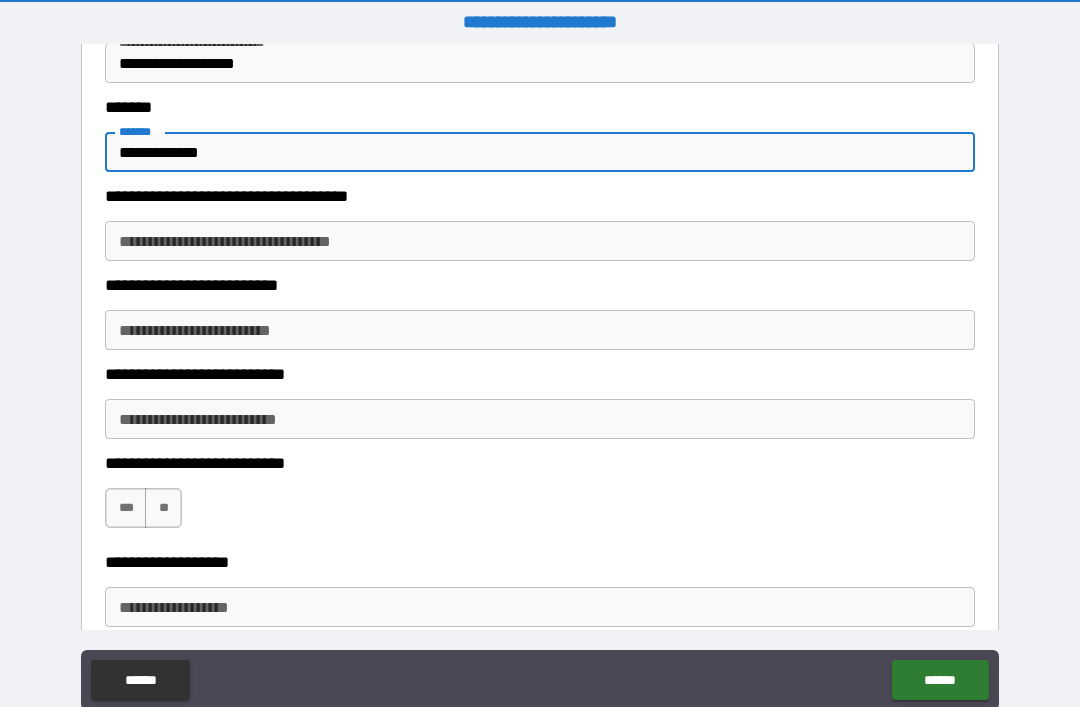 scroll, scrollTop: 1829, scrollLeft: 0, axis: vertical 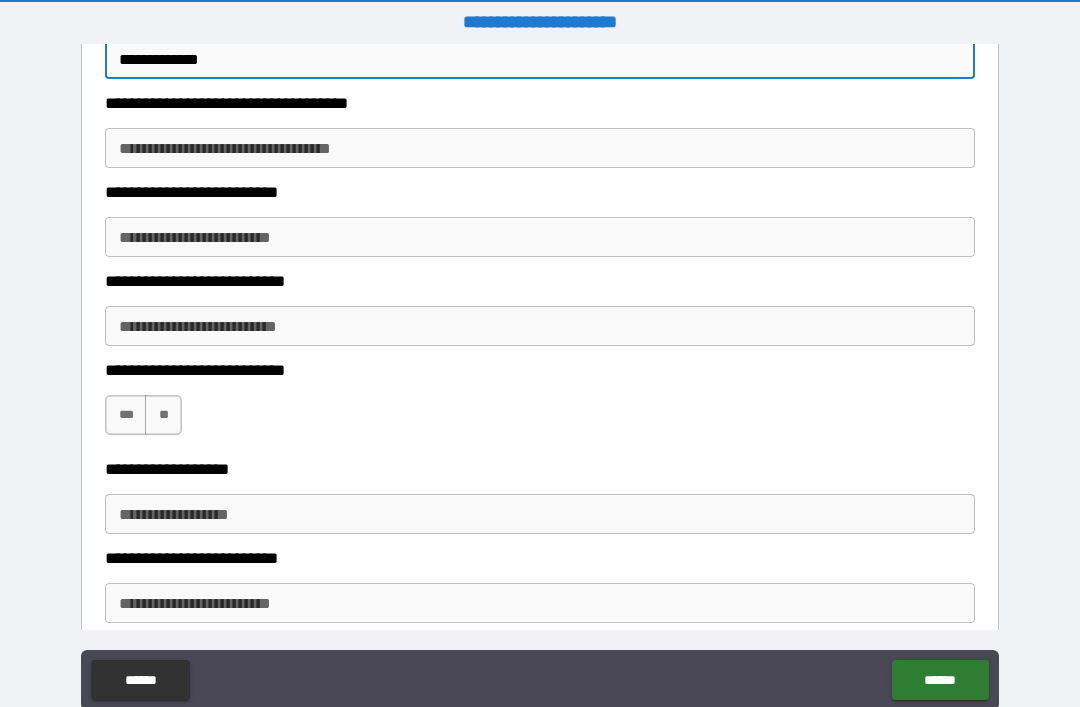 type on "**********" 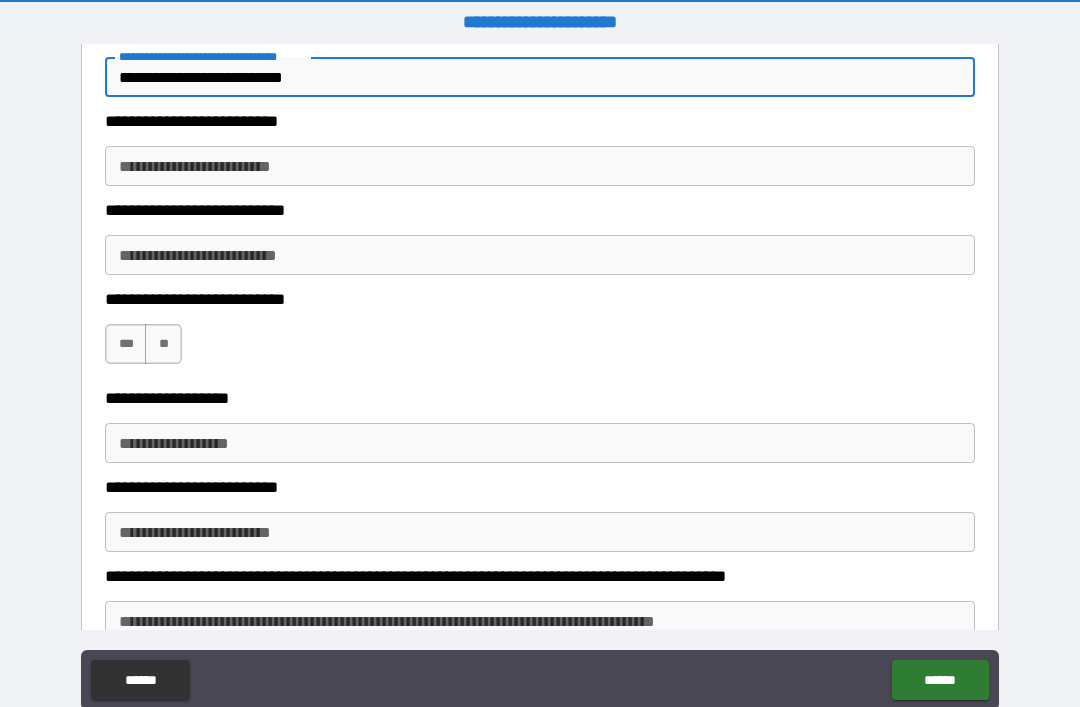 scroll, scrollTop: 1902, scrollLeft: 0, axis: vertical 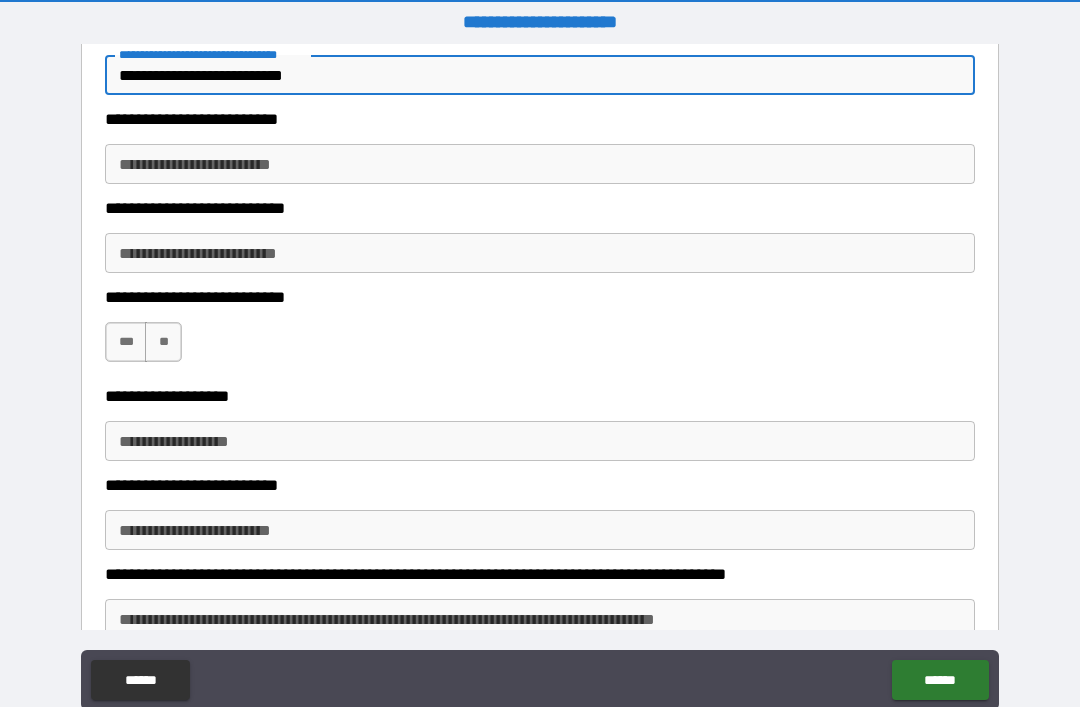 type on "**********" 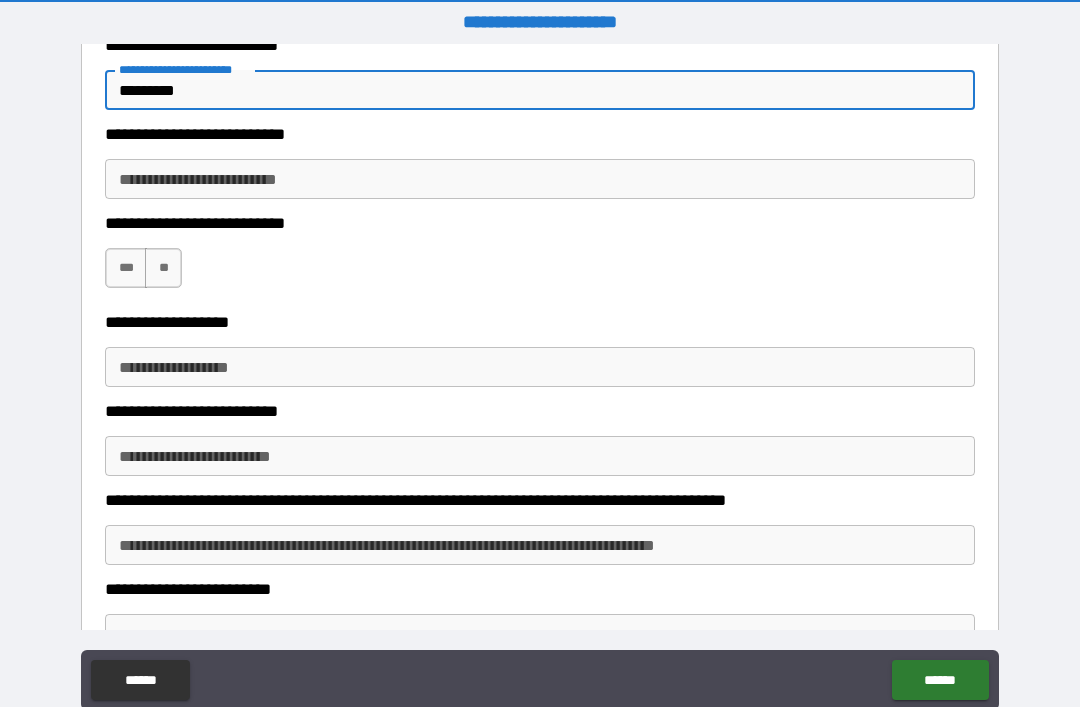 scroll, scrollTop: 2015, scrollLeft: 0, axis: vertical 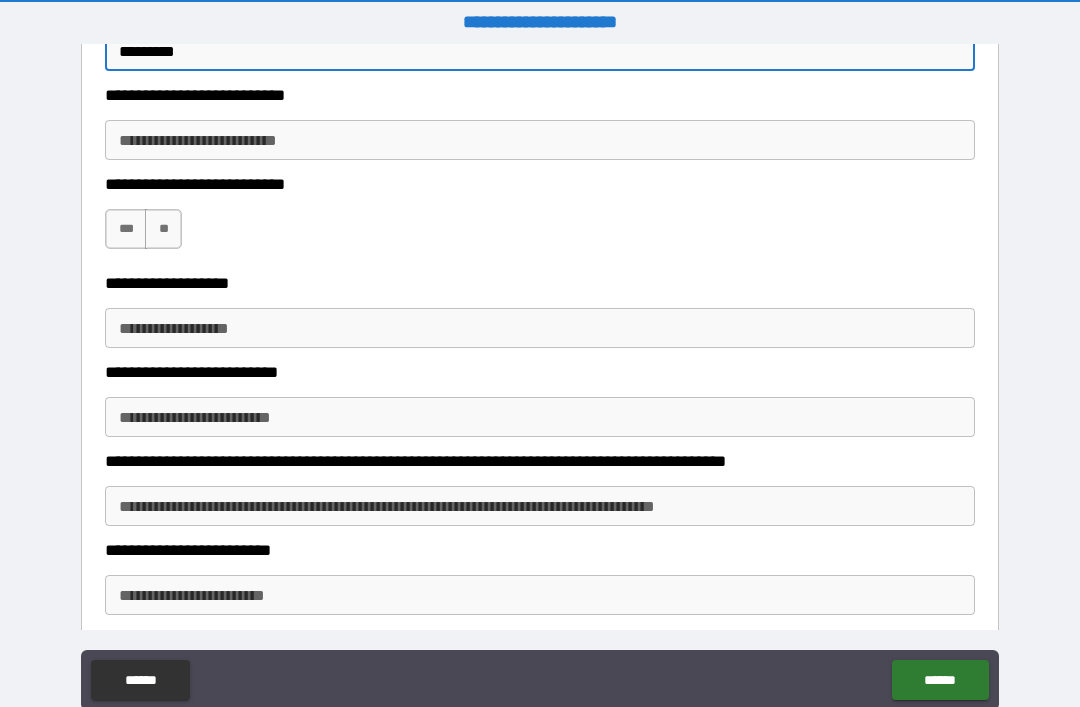 type on "********" 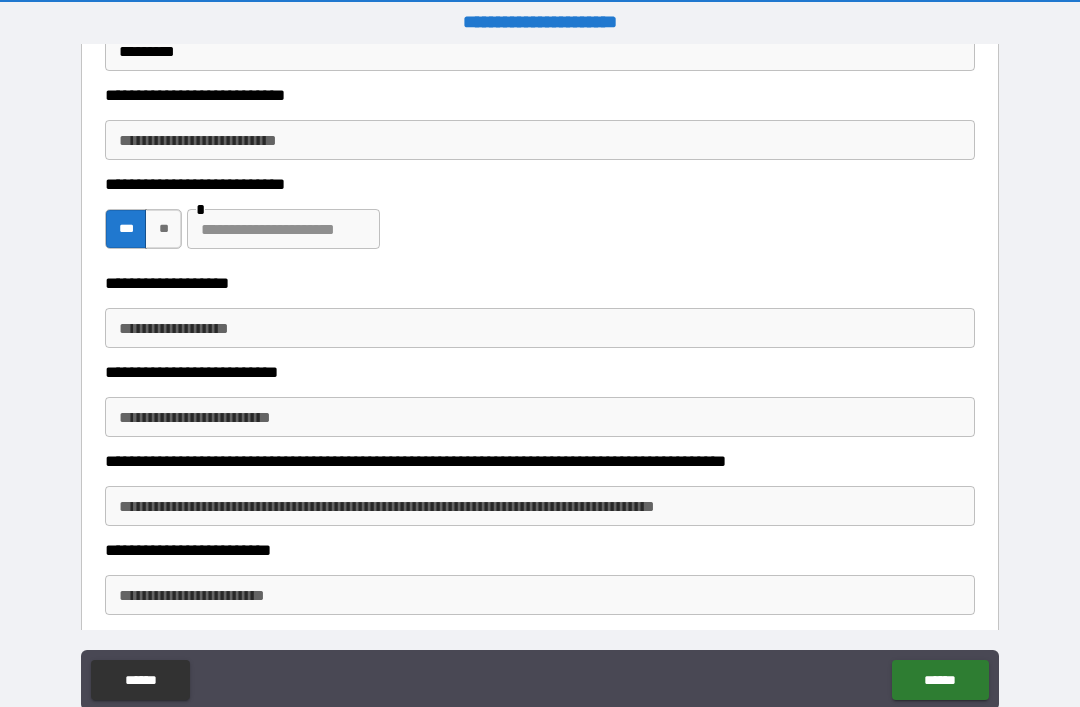 scroll, scrollTop: 2057, scrollLeft: 0, axis: vertical 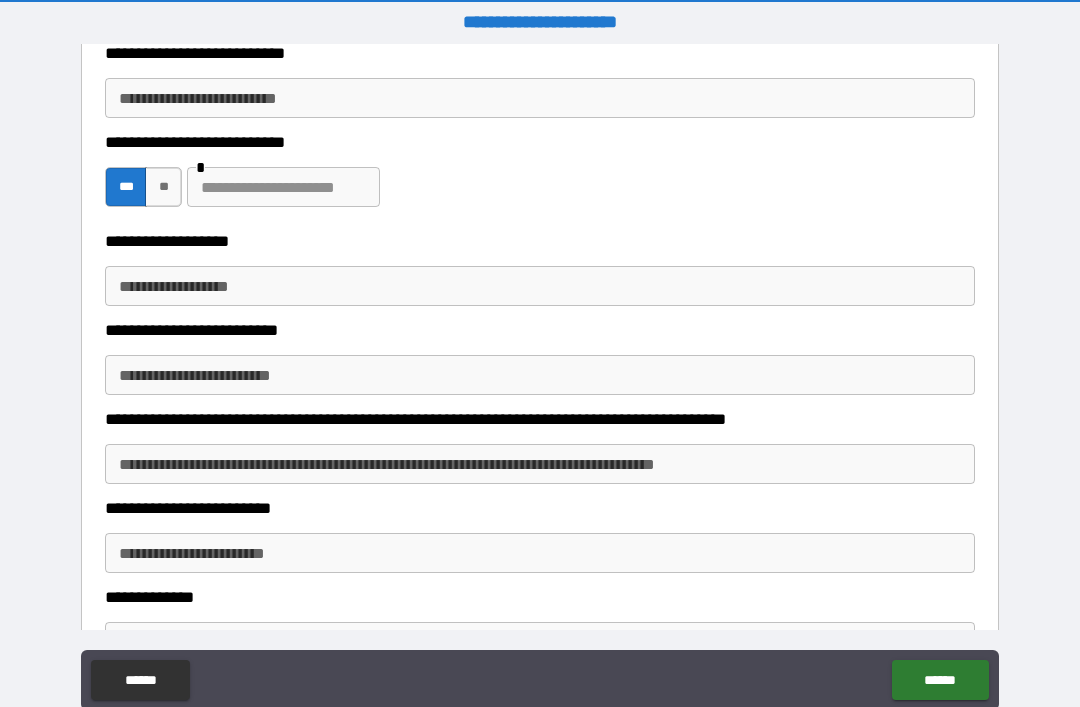 click at bounding box center [283, 187] 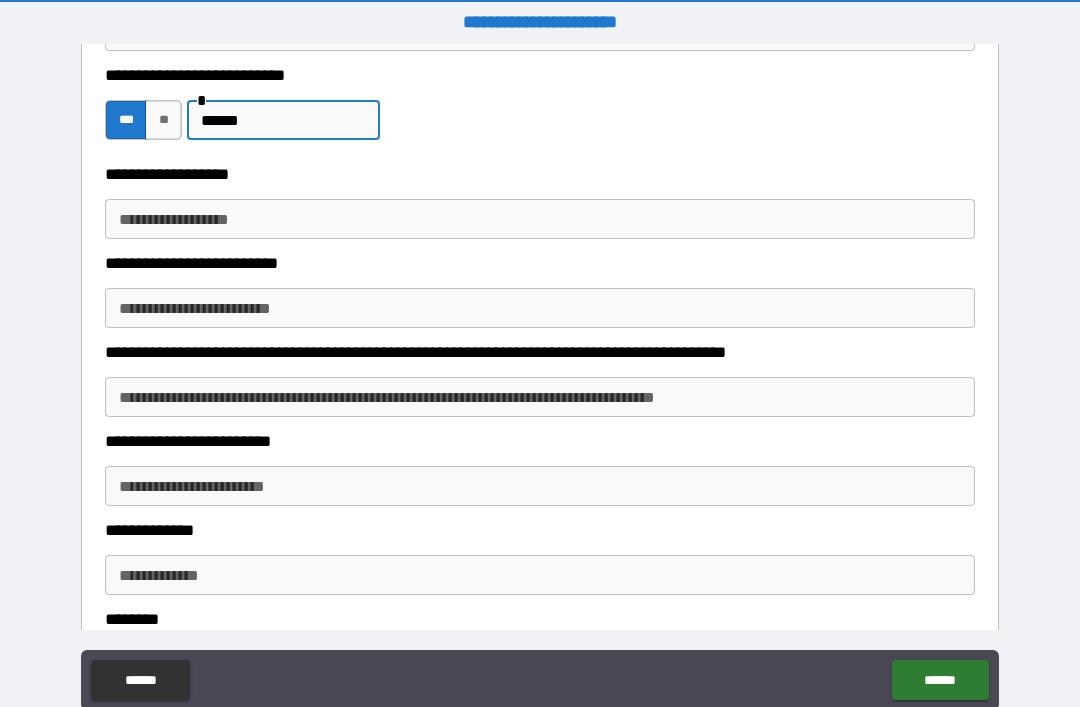 scroll, scrollTop: 2212, scrollLeft: 0, axis: vertical 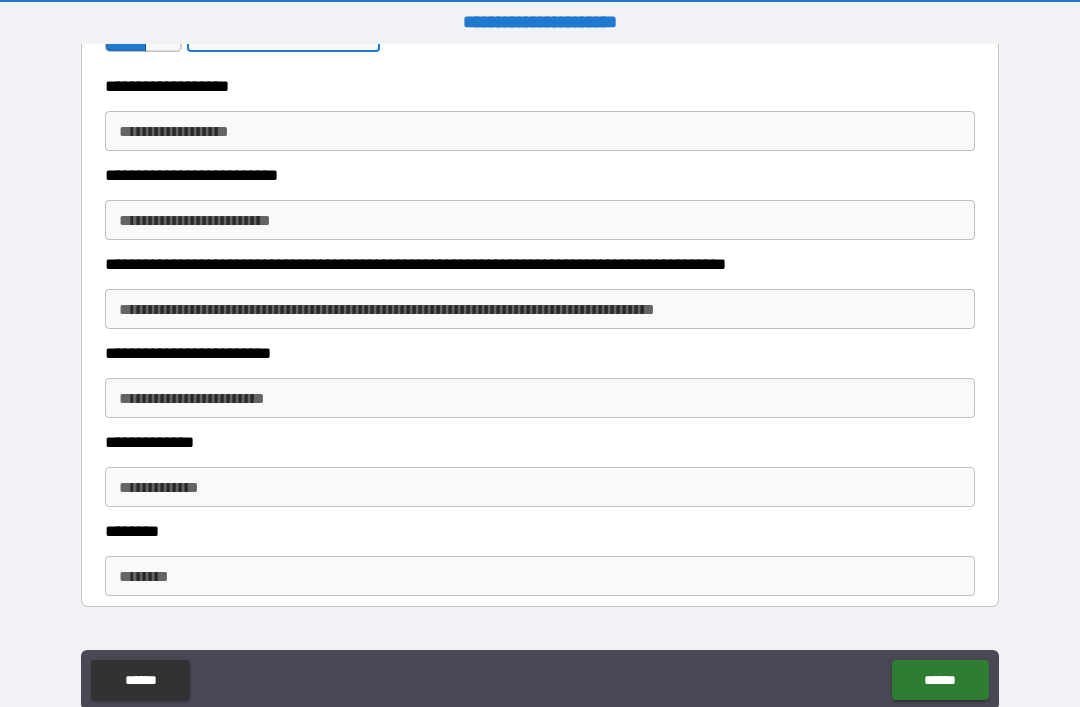 type on "******" 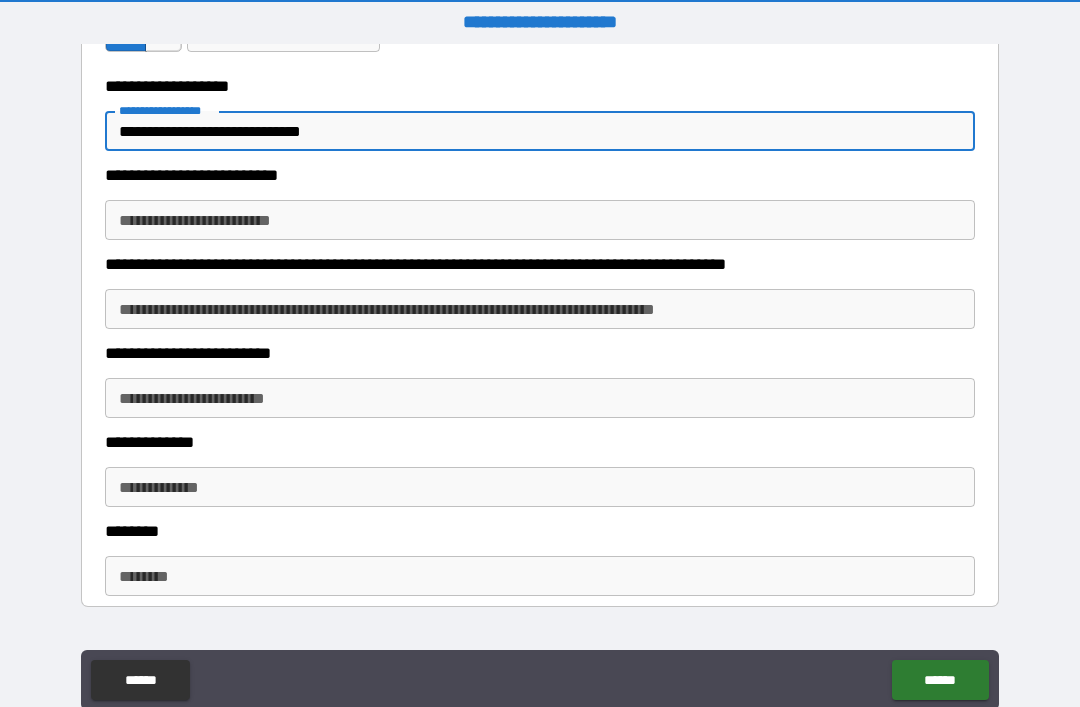 click on "**********" at bounding box center (540, 220) 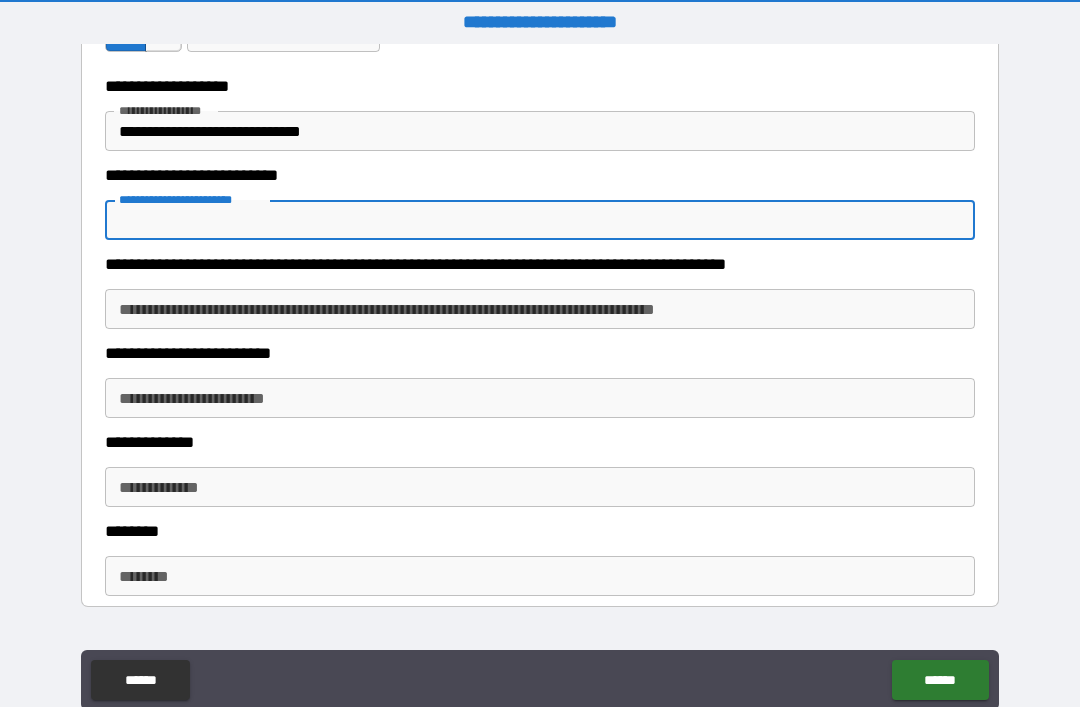 click on "**********" at bounding box center (540, 131) 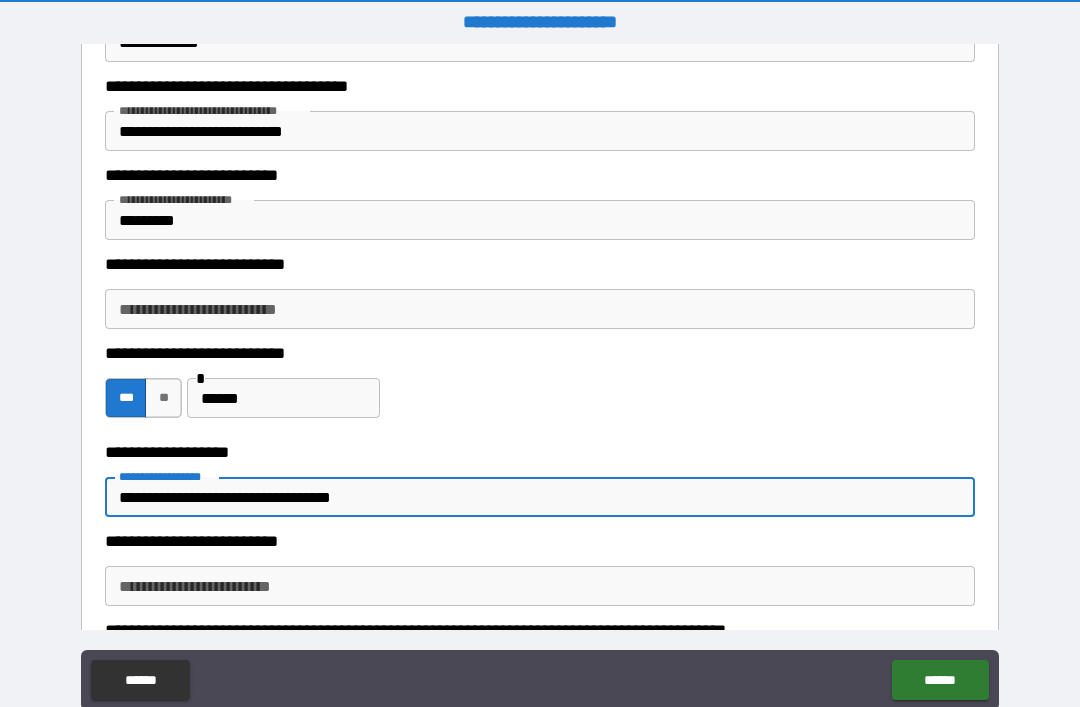 scroll, scrollTop: 1847, scrollLeft: 0, axis: vertical 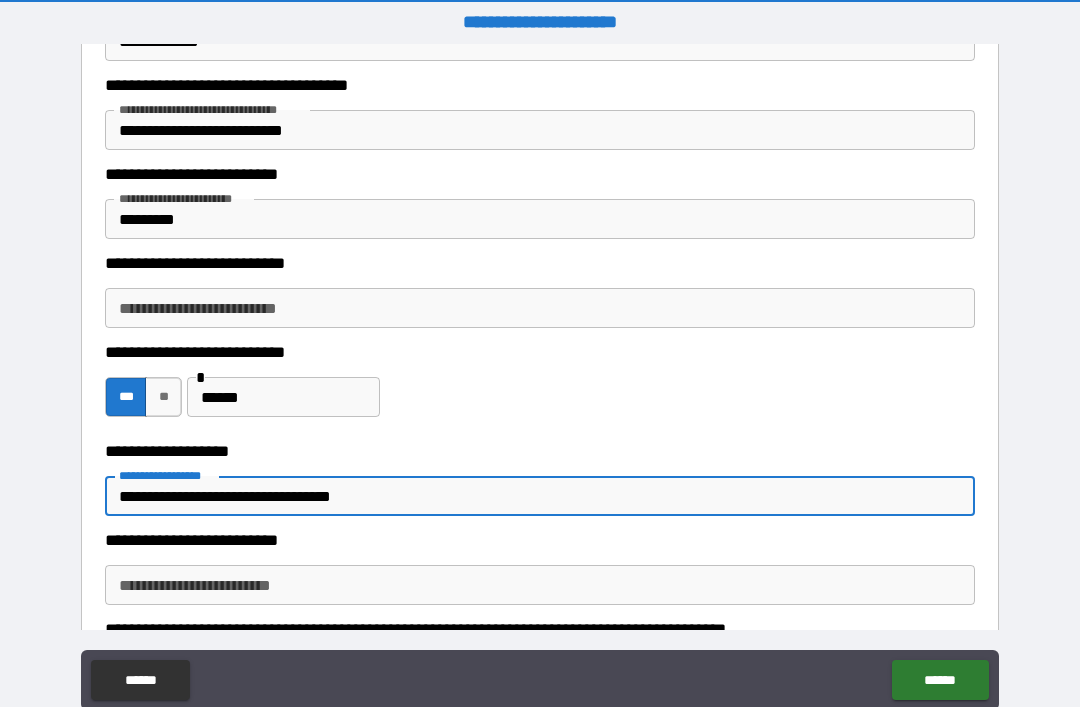 type on "**********" 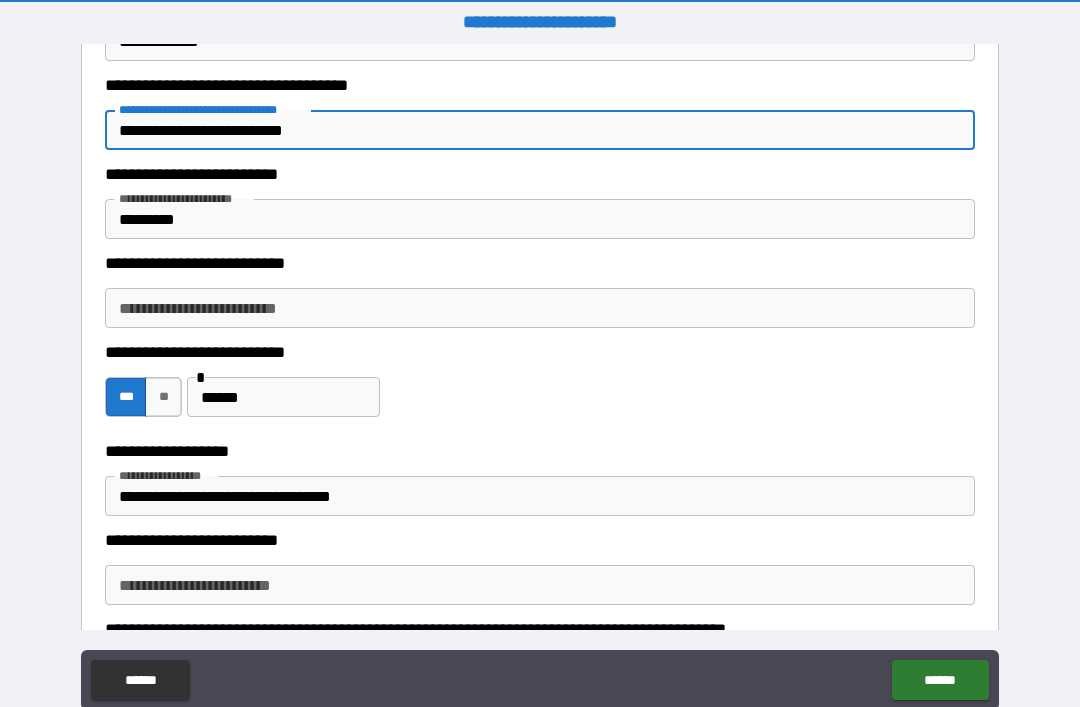 click on "**********" at bounding box center (540, 130) 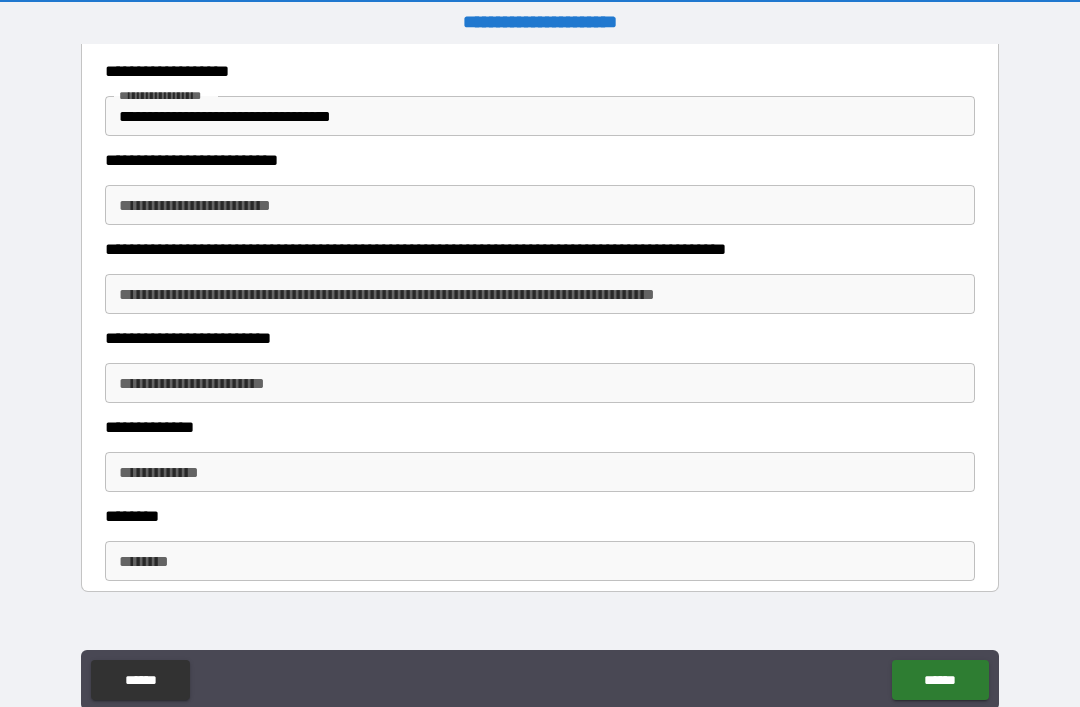 scroll, scrollTop: 2260, scrollLeft: 0, axis: vertical 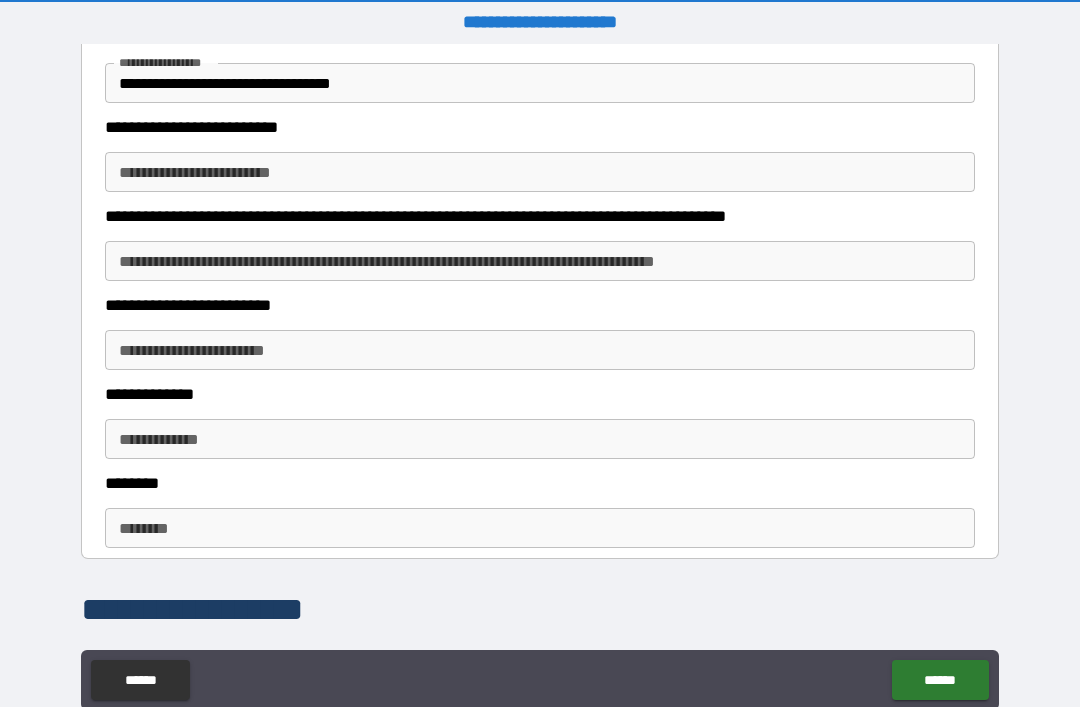 type on "**********" 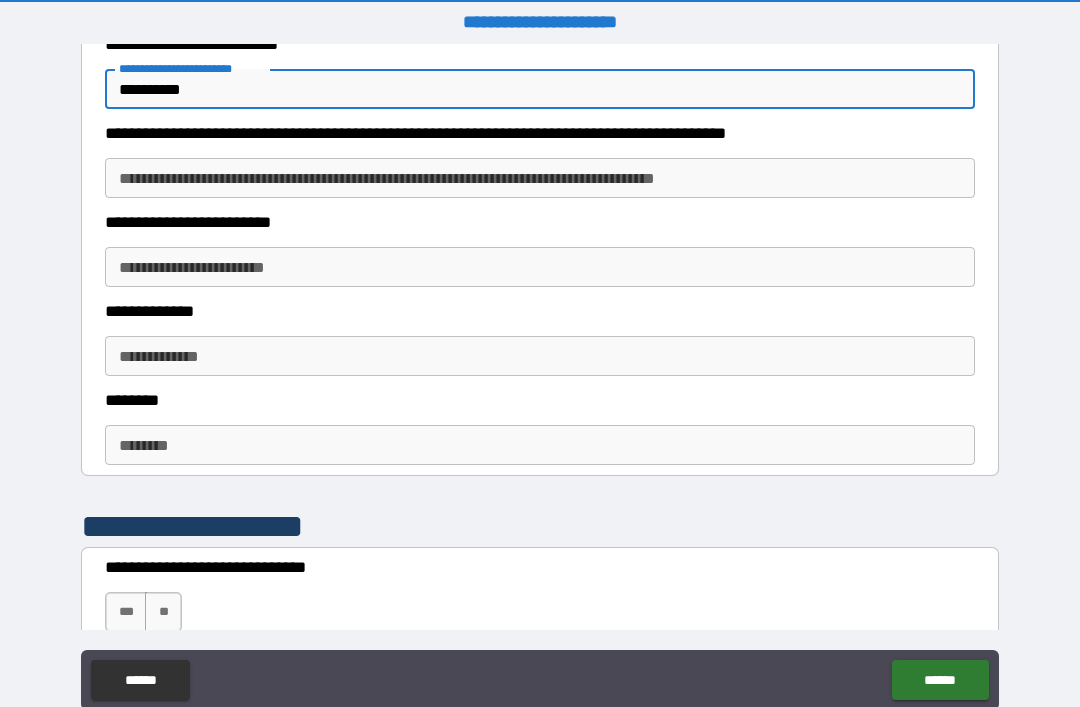 scroll, scrollTop: 2351, scrollLeft: 0, axis: vertical 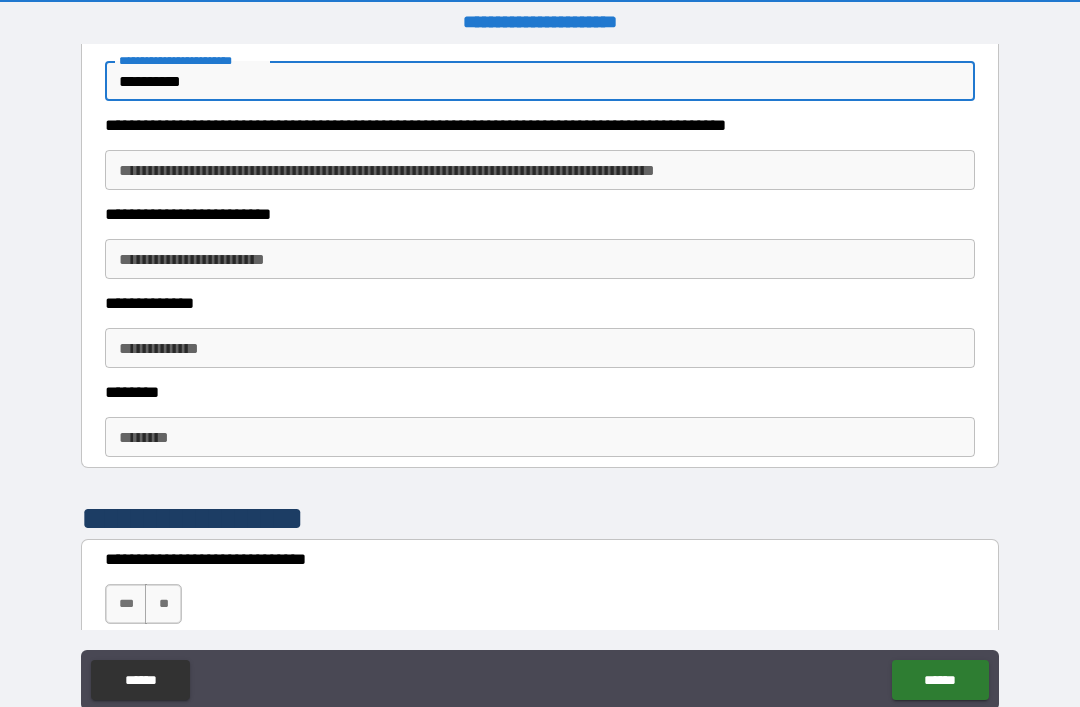 type on "**********" 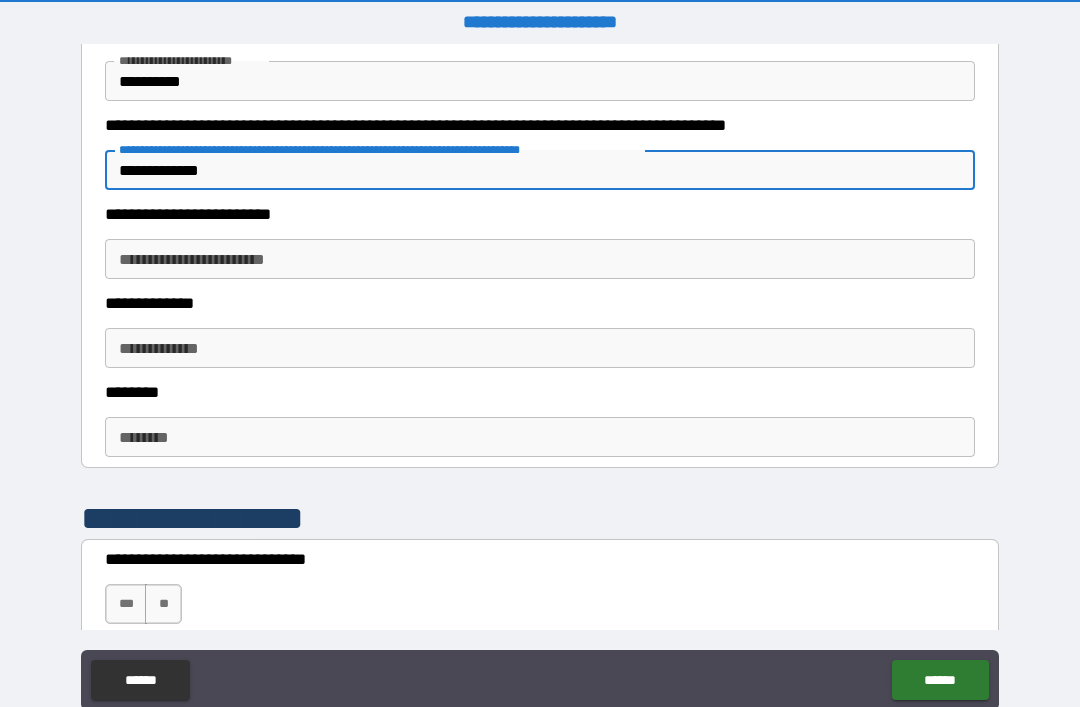 click on "**********" at bounding box center (540, 259) 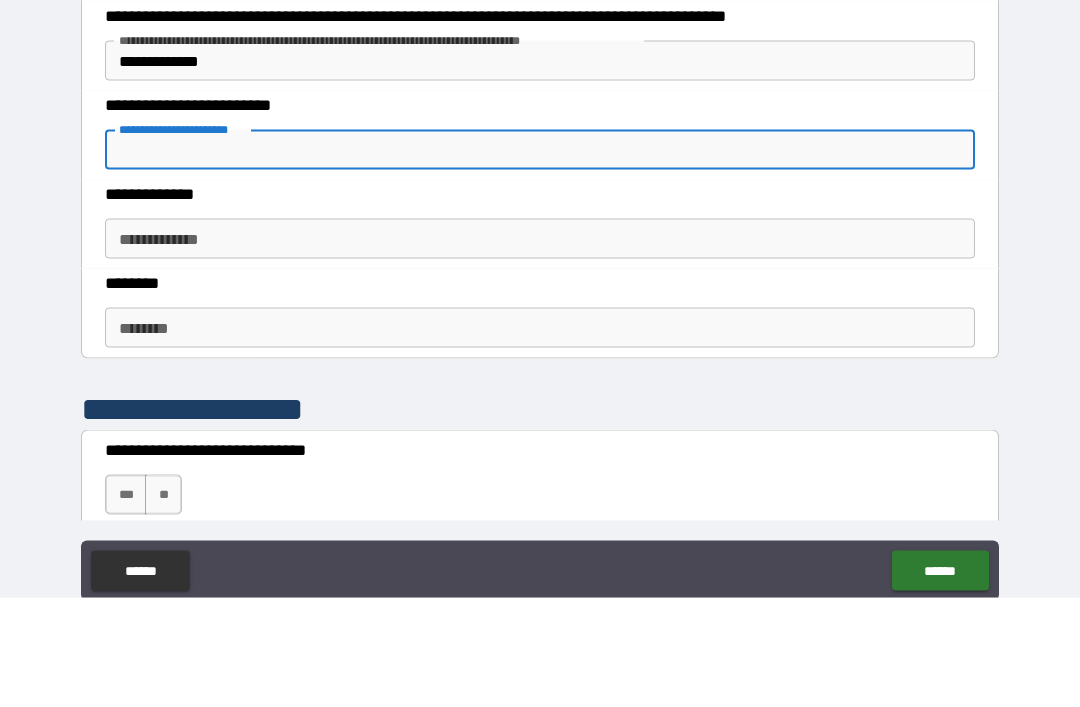 click on "**********" at bounding box center (540, 170) 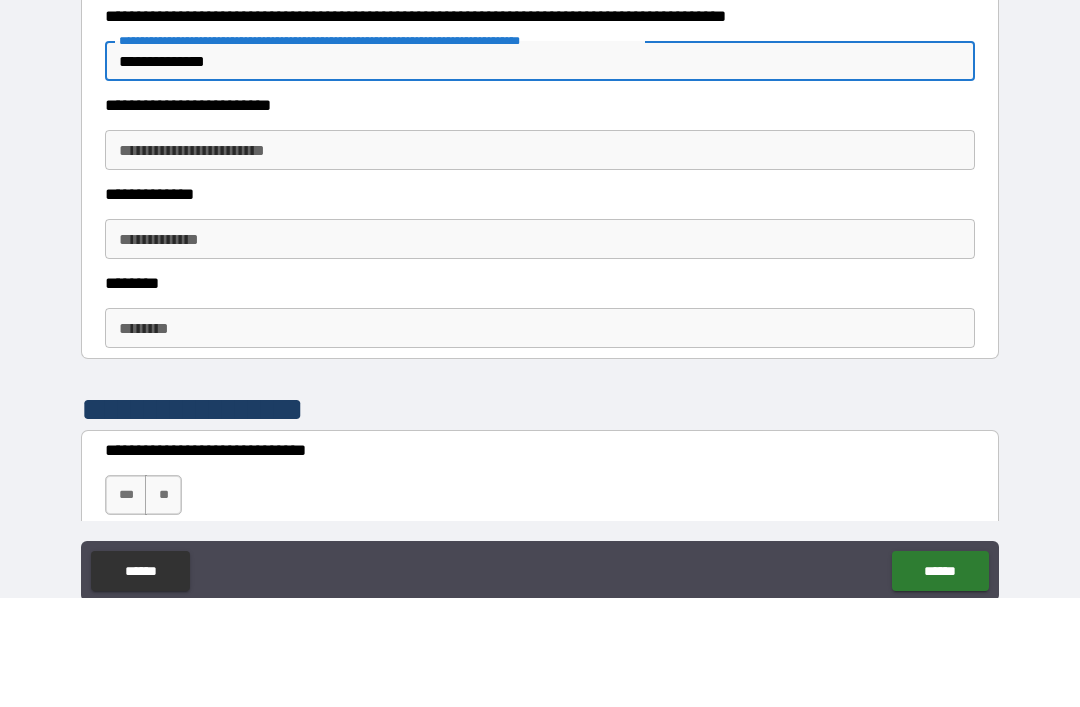 type on "**********" 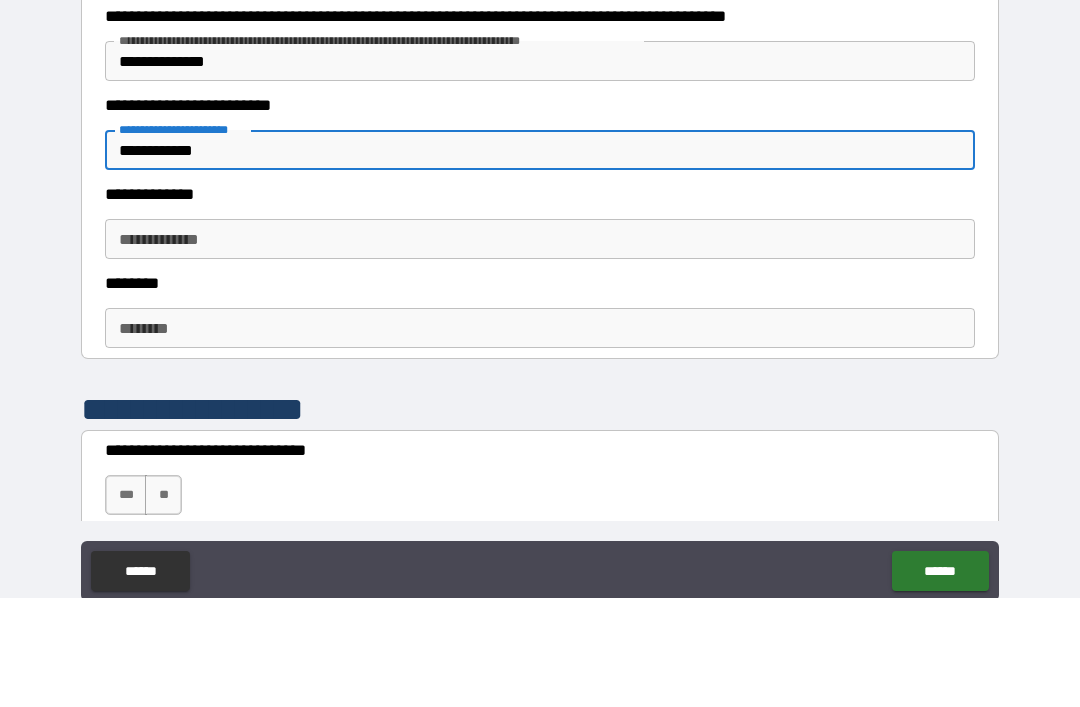 type on "**********" 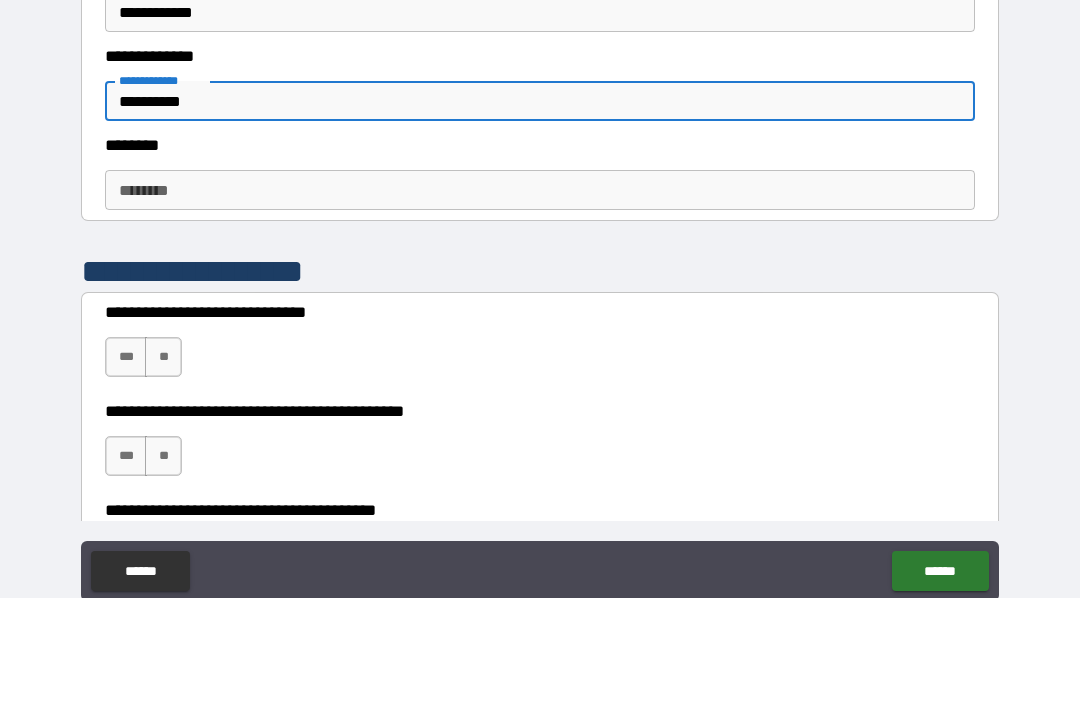 scroll, scrollTop: 2495, scrollLeft: 0, axis: vertical 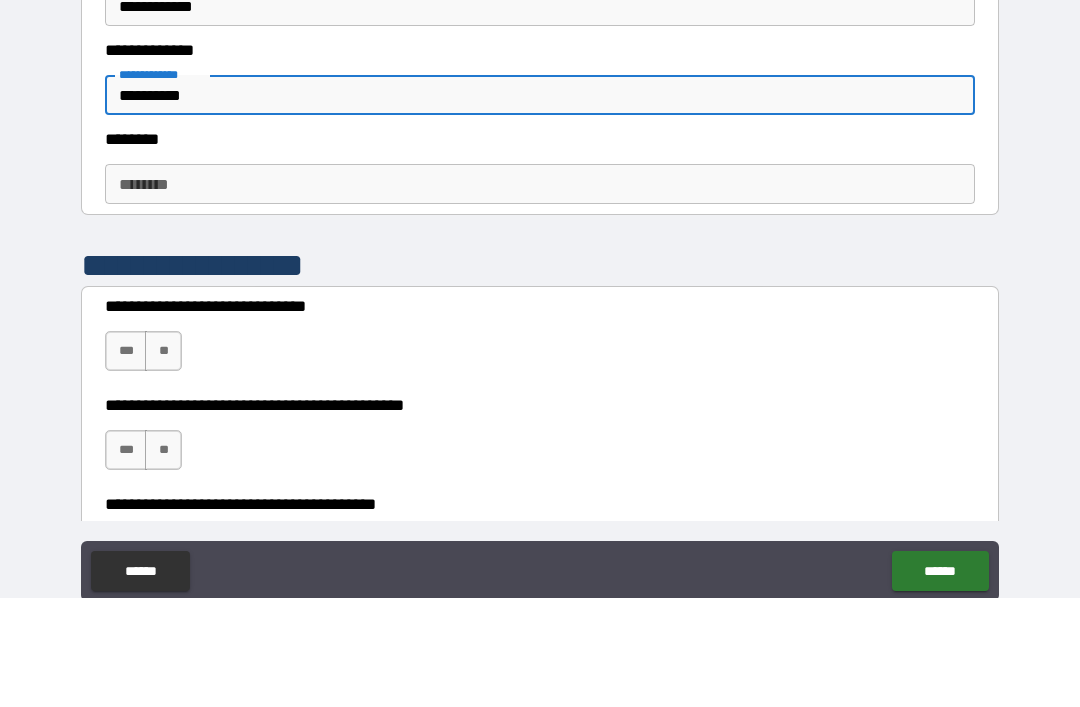 type on "**********" 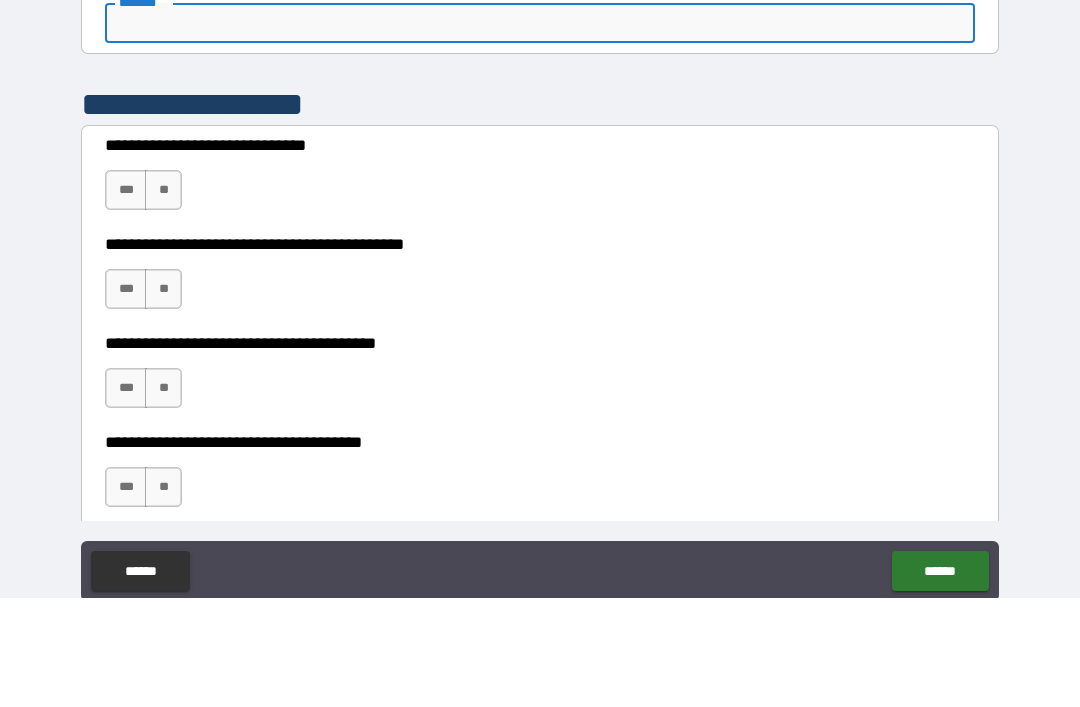 scroll, scrollTop: 2659, scrollLeft: 0, axis: vertical 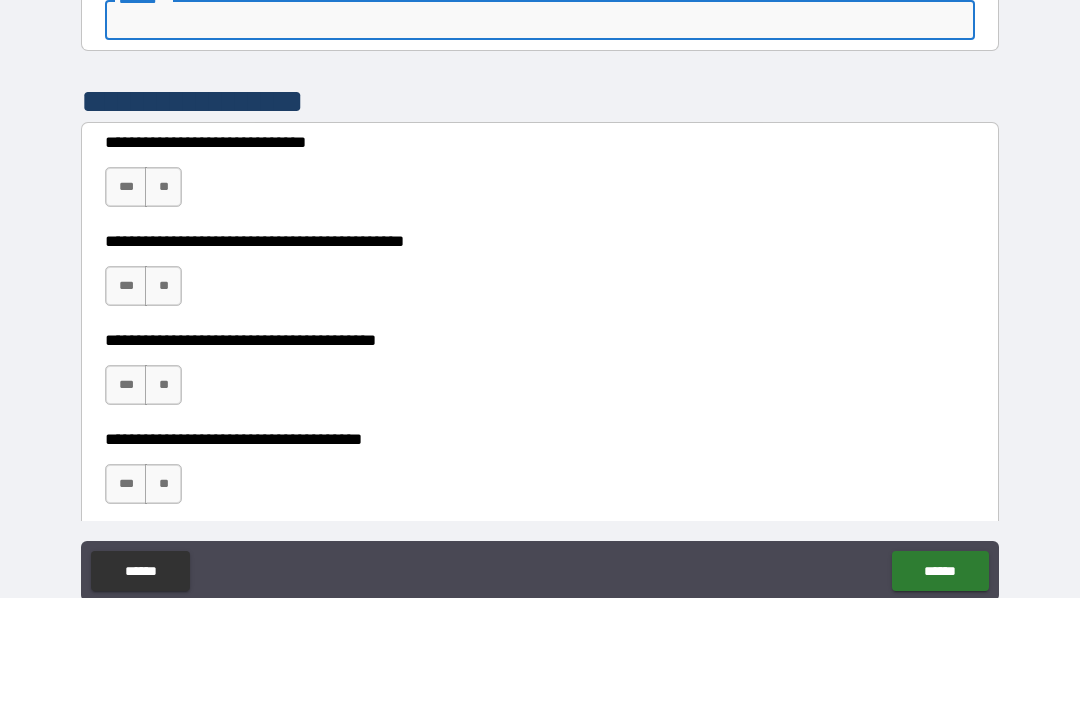click on "***" at bounding box center [126, 296] 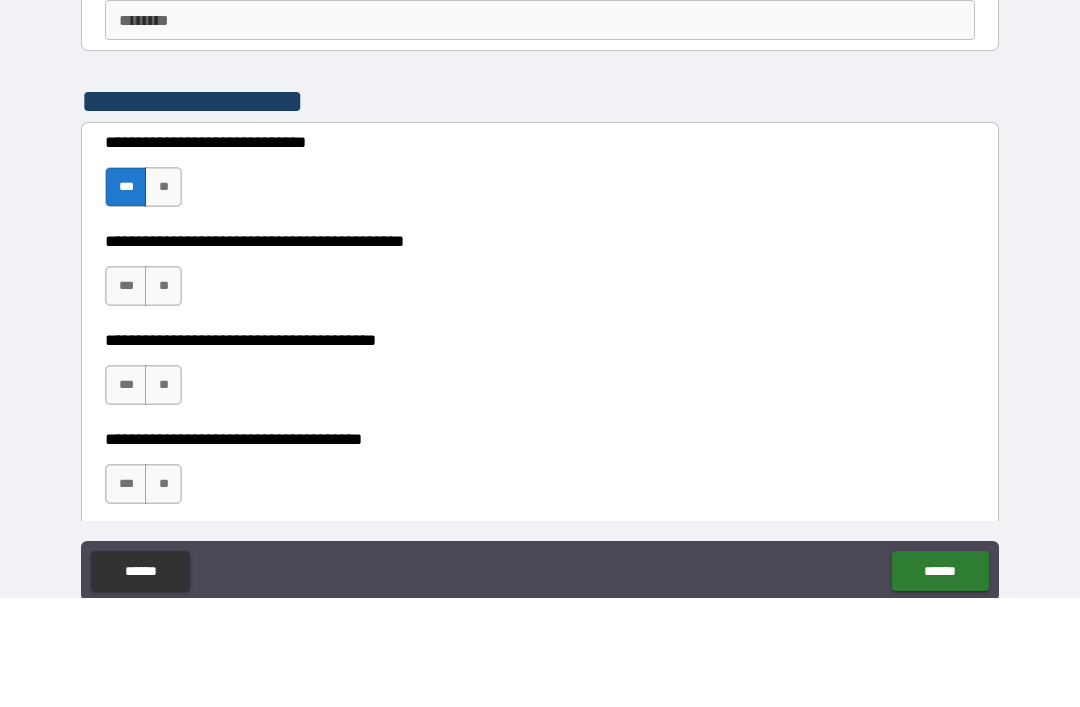 scroll, scrollTop: 64, scrollLeft: 0, axis: vertical 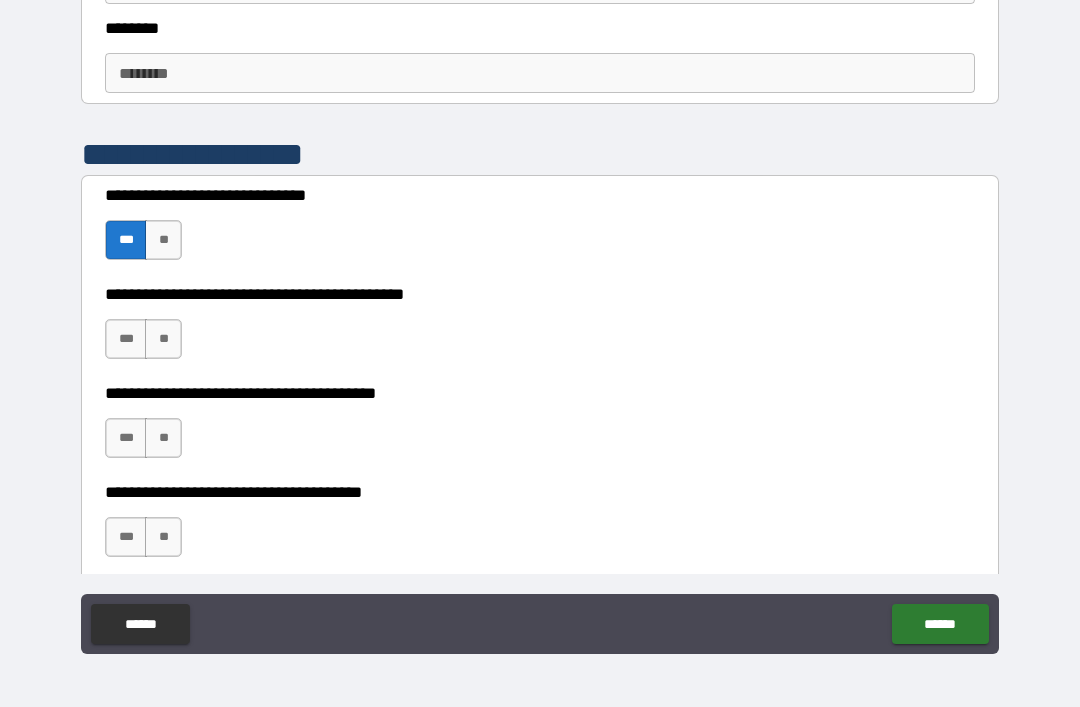 click on "***" at bounding box center [126, 339] 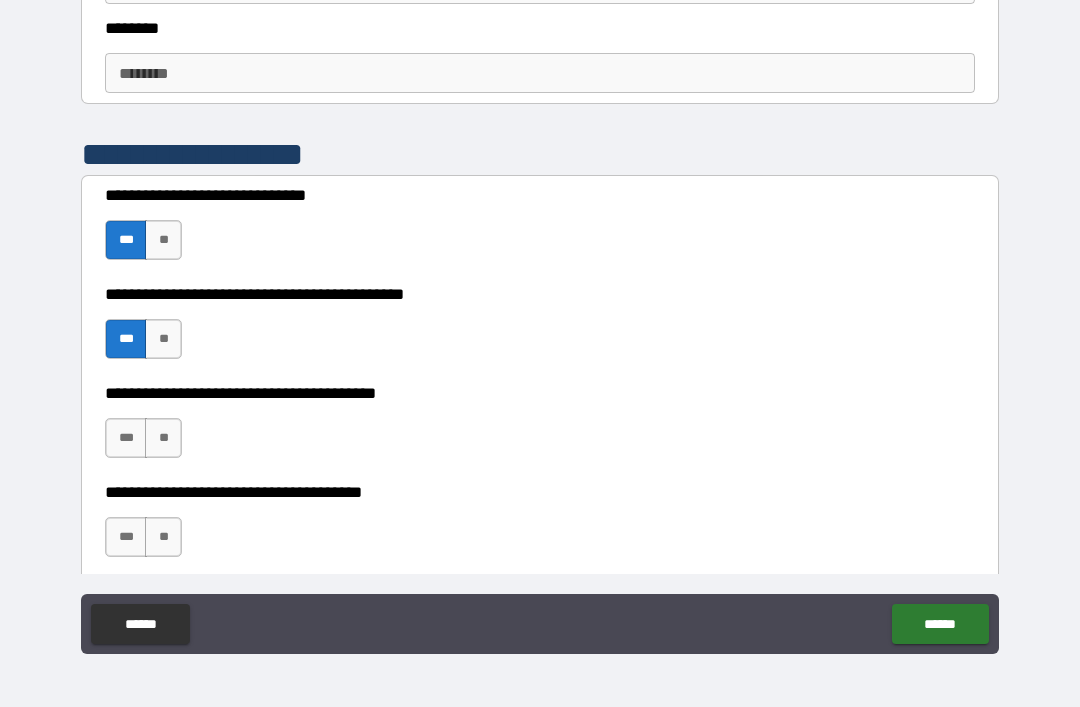 click on "***" at bounding box center (126, 438) 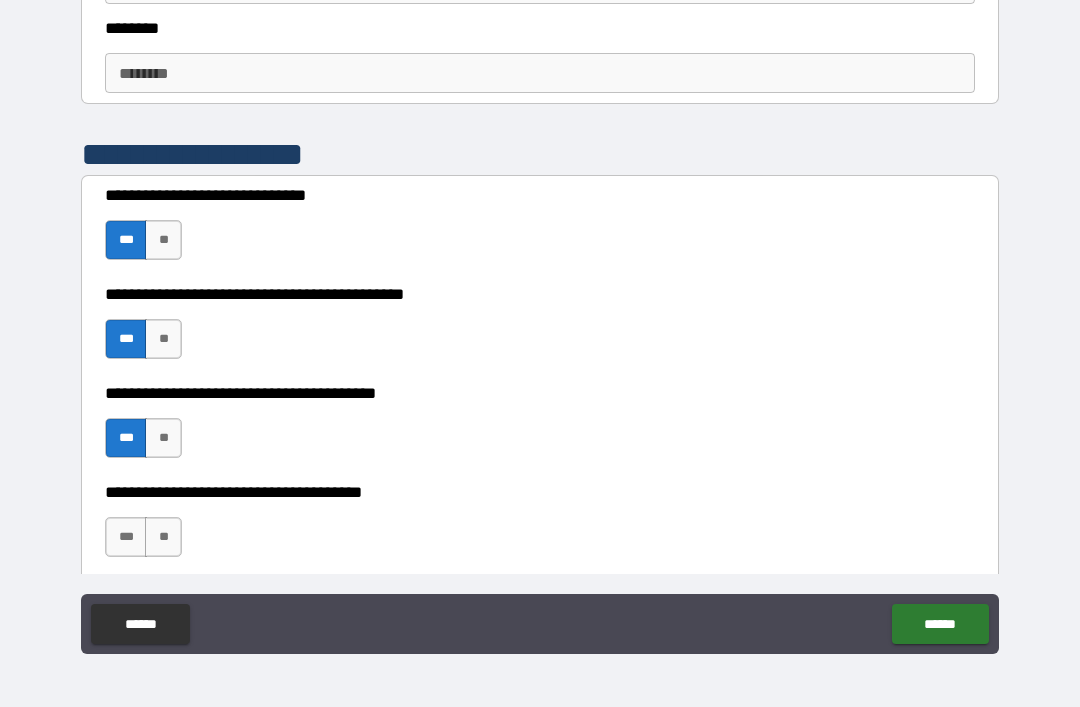 click on "**" at bounding box center [163, 537] 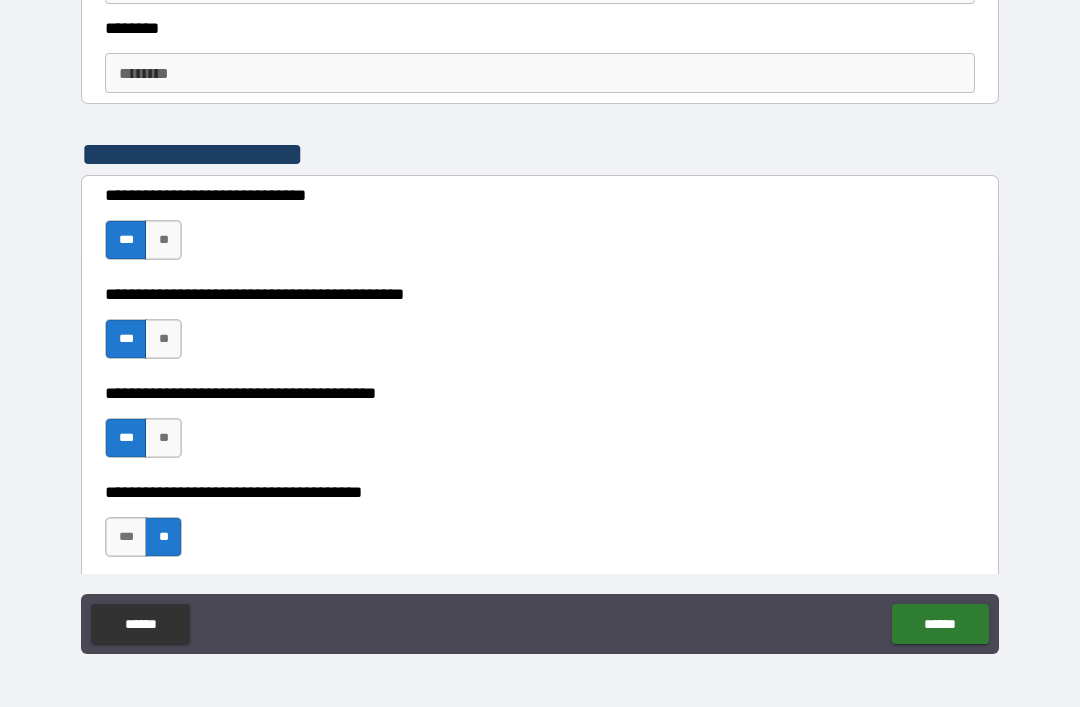 click on "******" at bounding box center [940, 624] 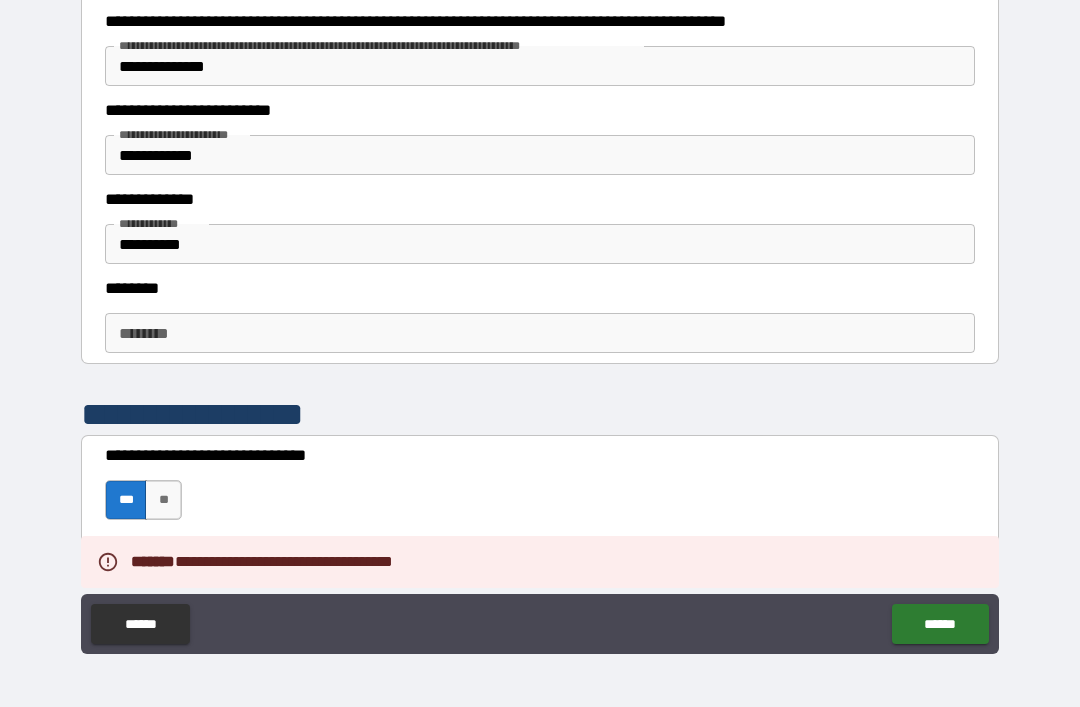 scroll, scrollTop: 2400, scrollLeft: 0, axis: vertical 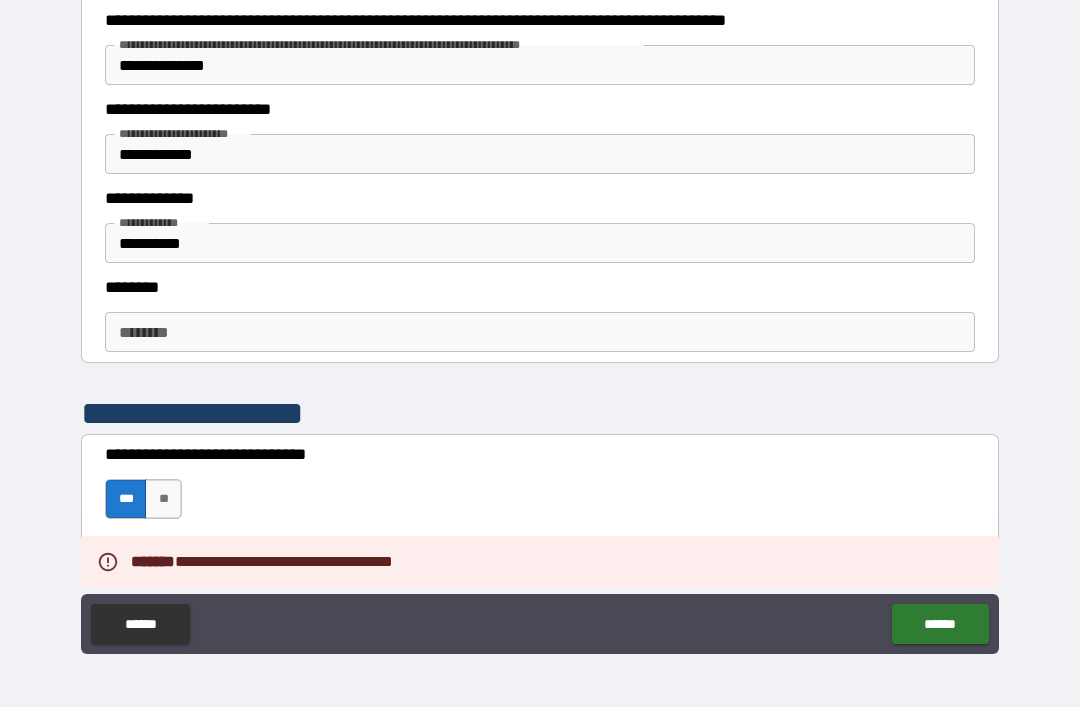 click on "********" at bounding box center (540, 332) 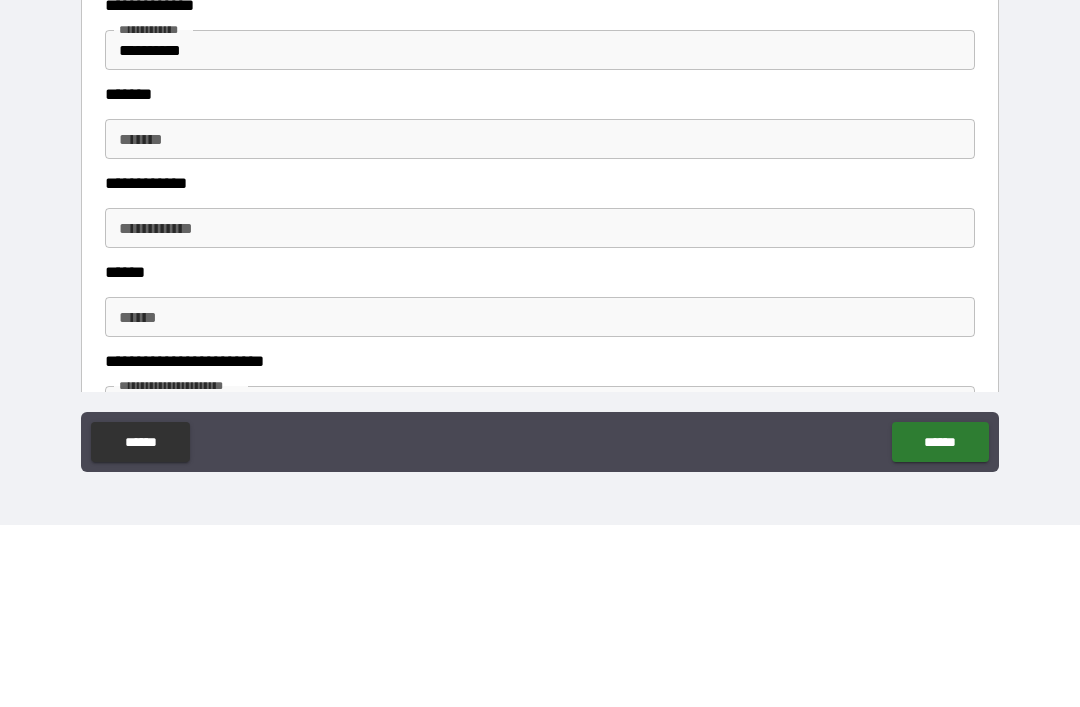 scroll, scrollTop: 985, scrollLeft: 0, axis: vertical 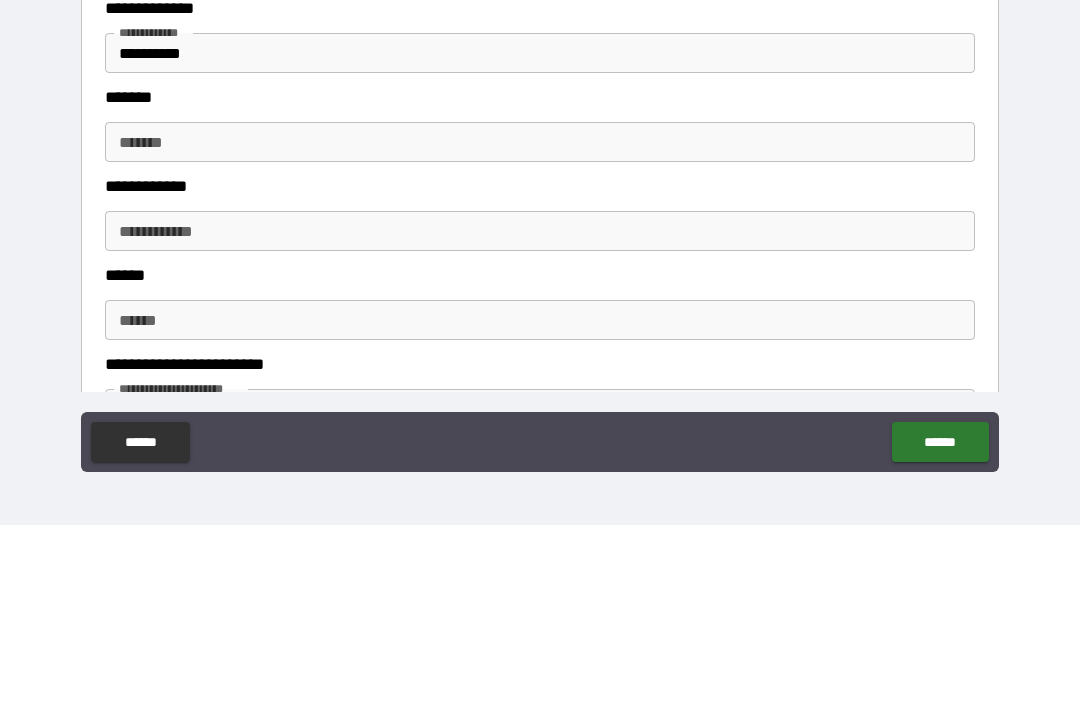 type on "**********" 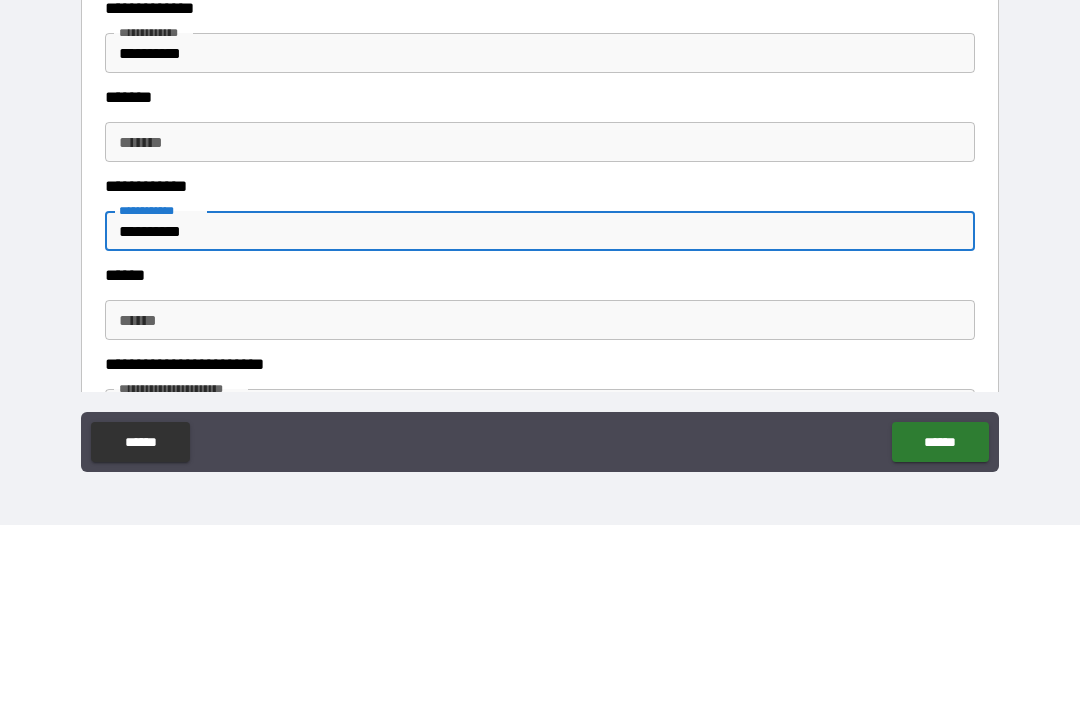 type on "**********" 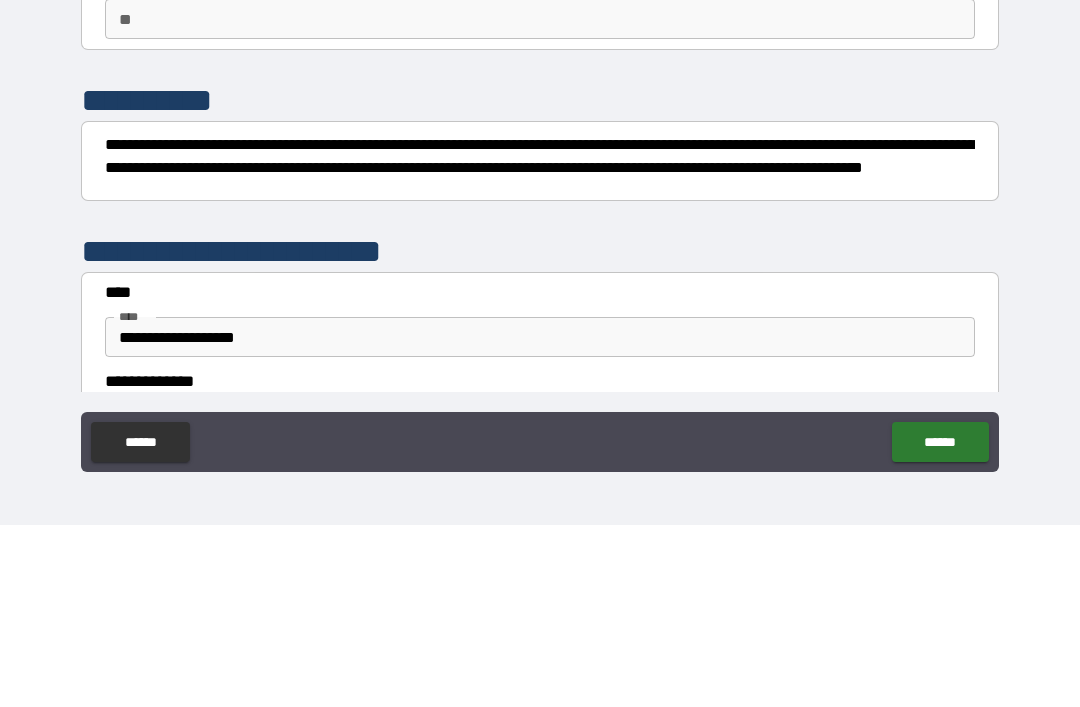scroll, scrollTop: 0, scrollLeft: 0, axis: both 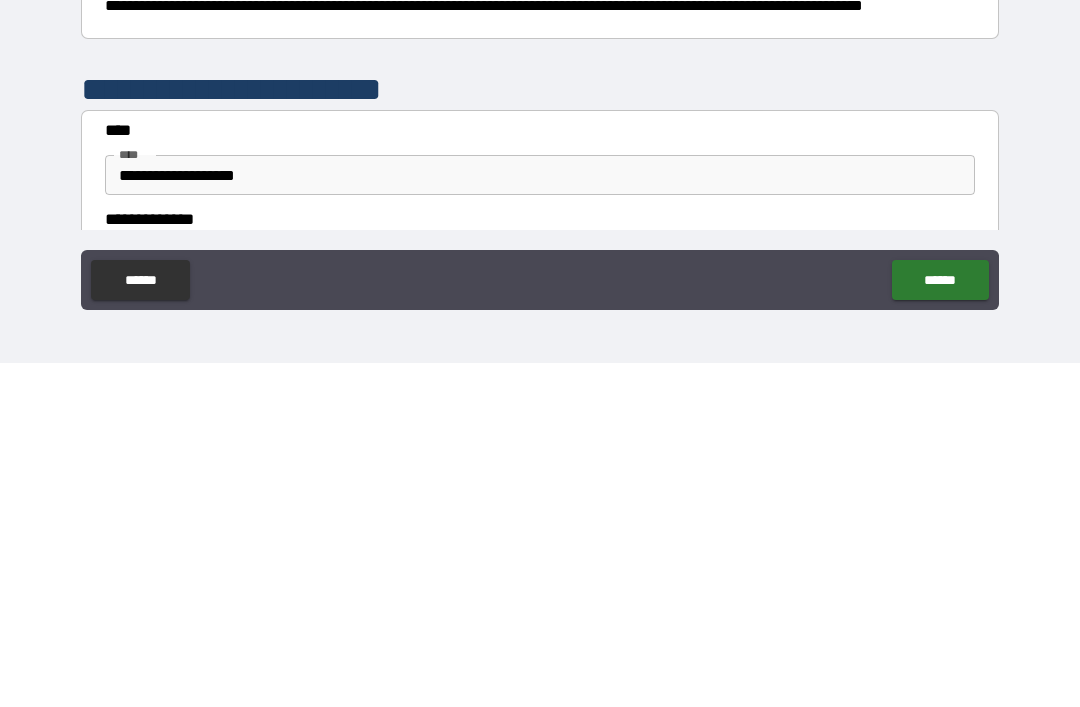 type on "*" 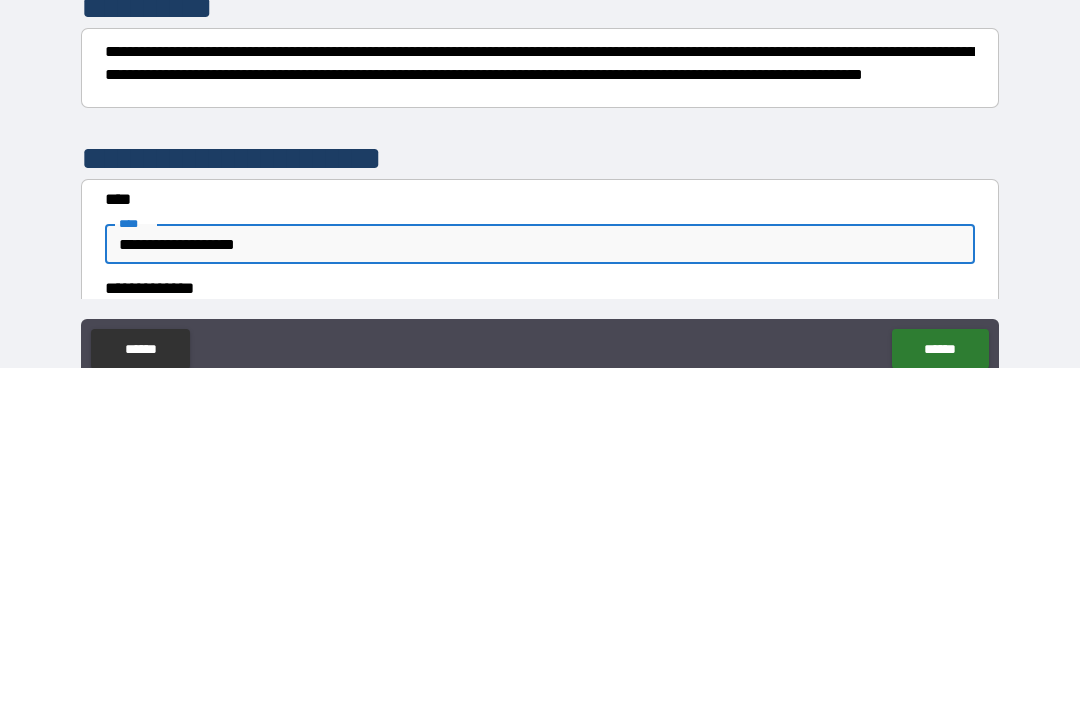 scroll, scrollTop: 64, scrollLeft: 0, axis: vertical 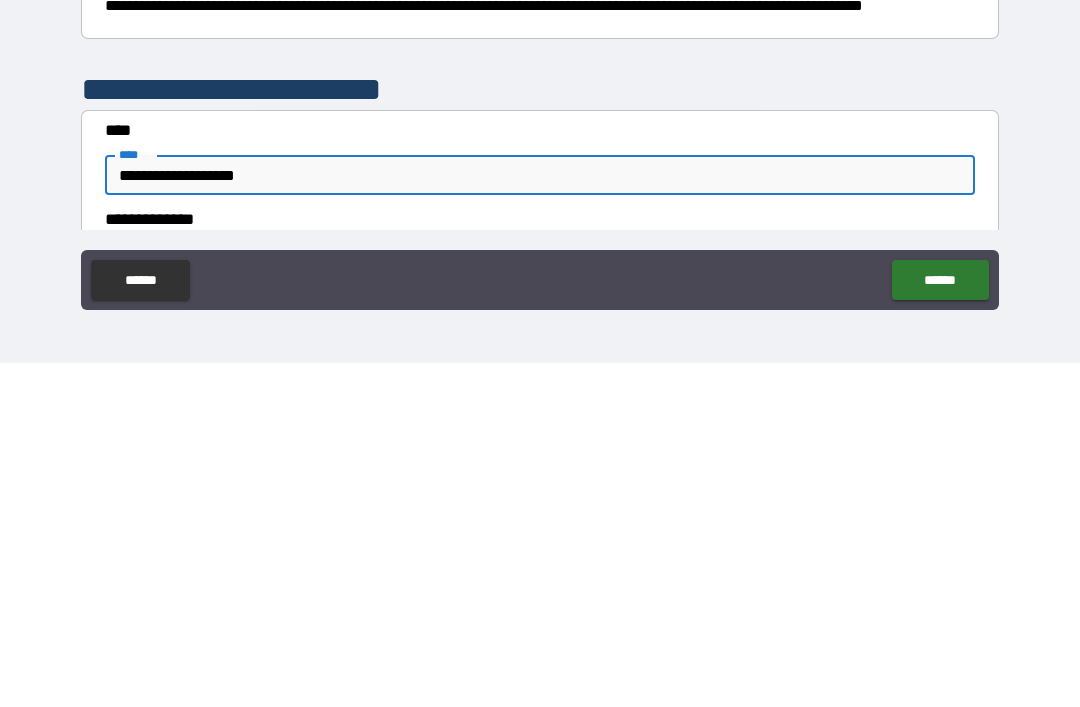 type on "**********" 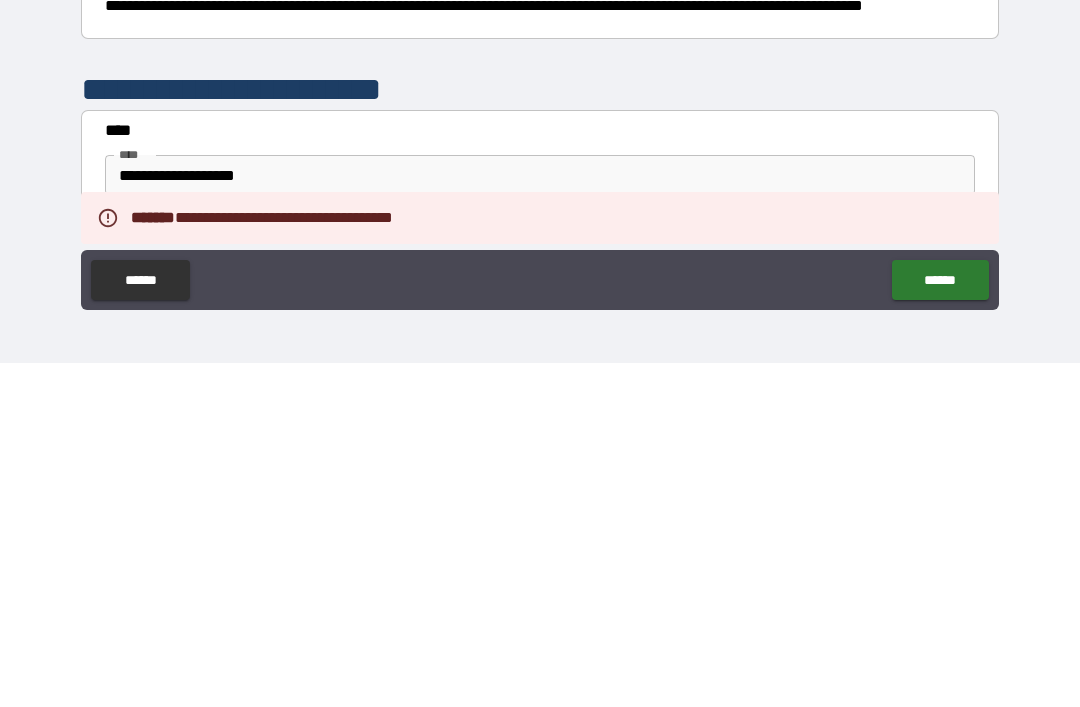 scroll, scrollTop: 0, scrollLeft: 0, axis: both 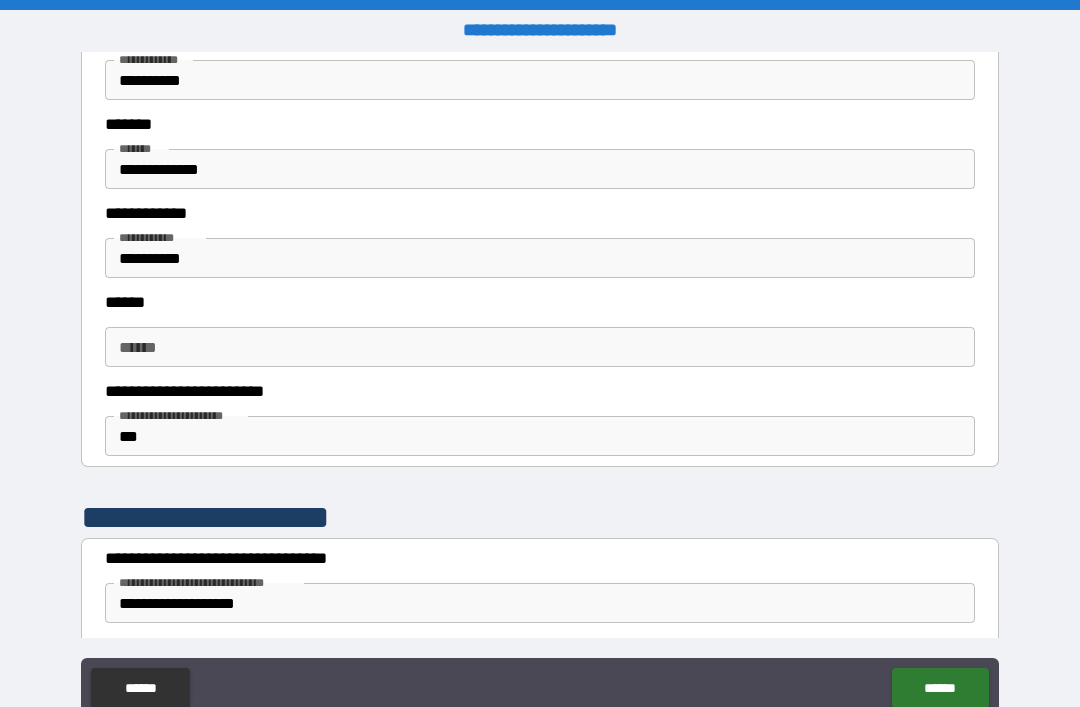 click on "******" at bounding box center (540, 347) 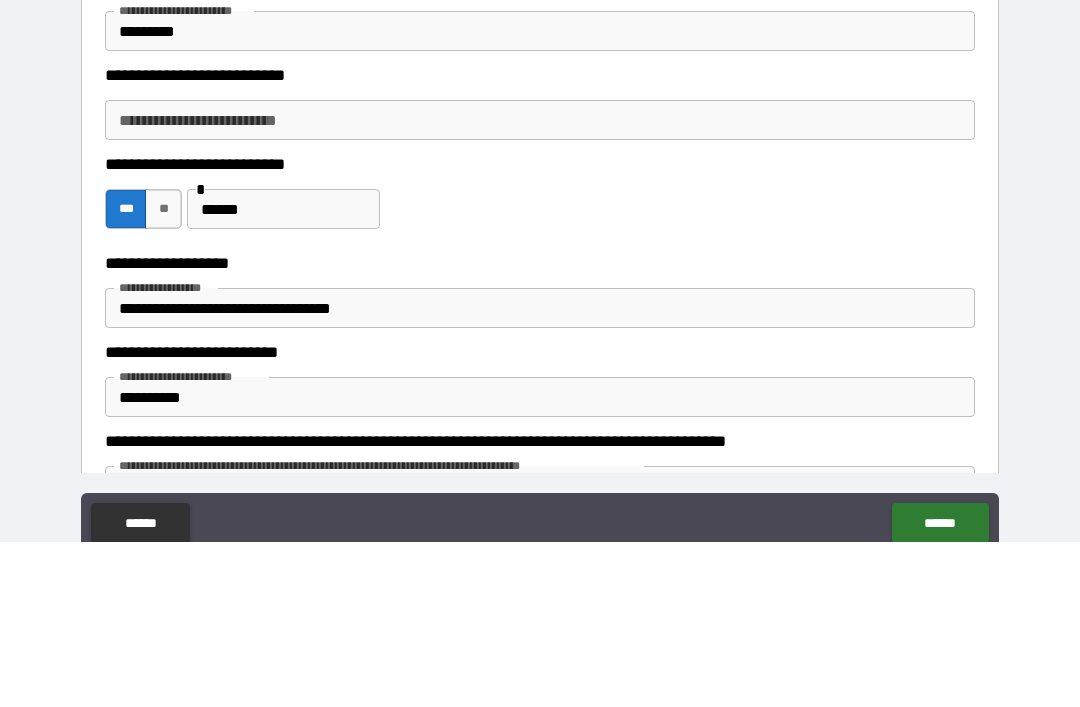 scroll, scrollTop: 1878, scrollLeft: 0, axis: vertical 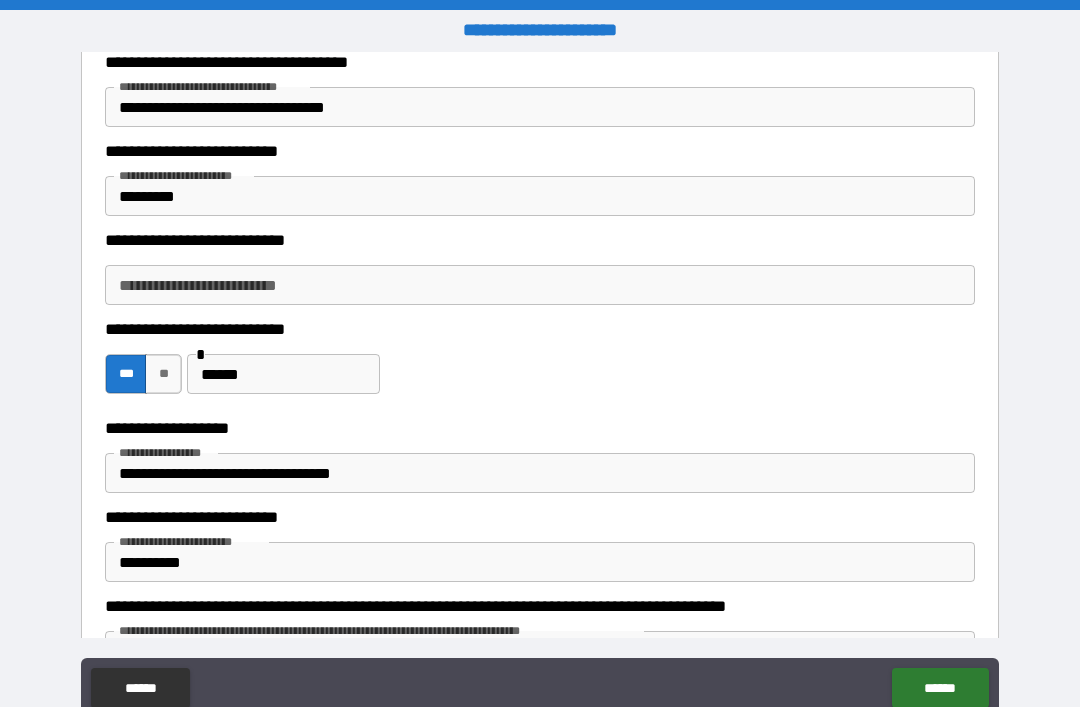 click on "**********" at bounding box center (540, 285) 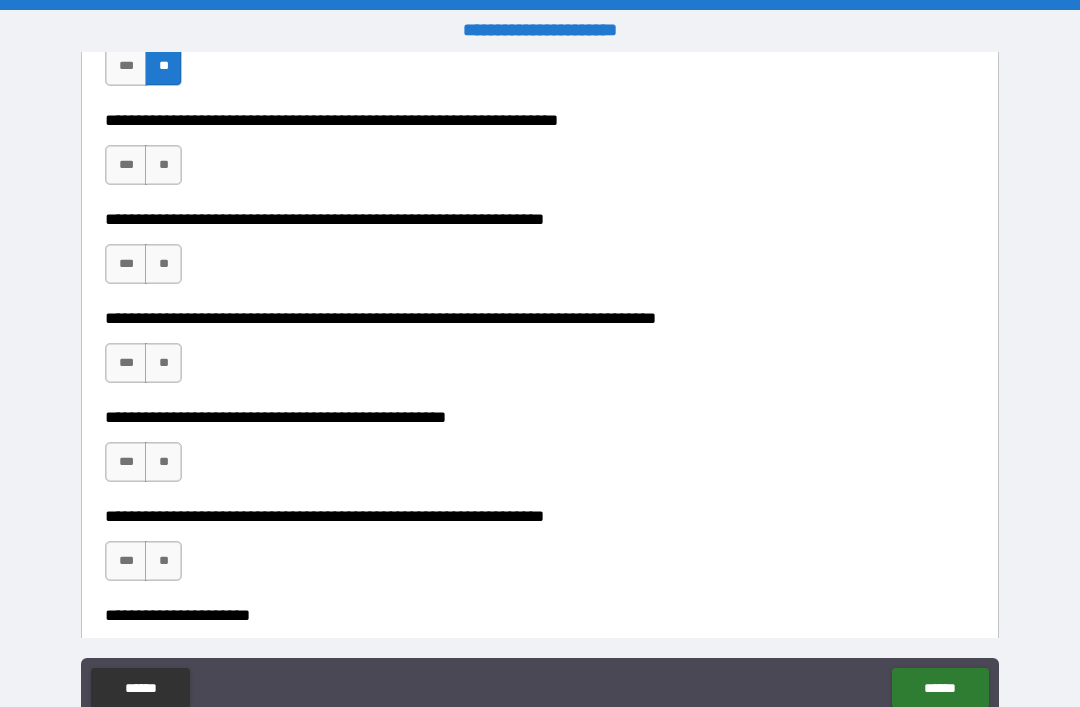 scroll, scrollTop: 3159, scrollLeft: 0, axis: vertical 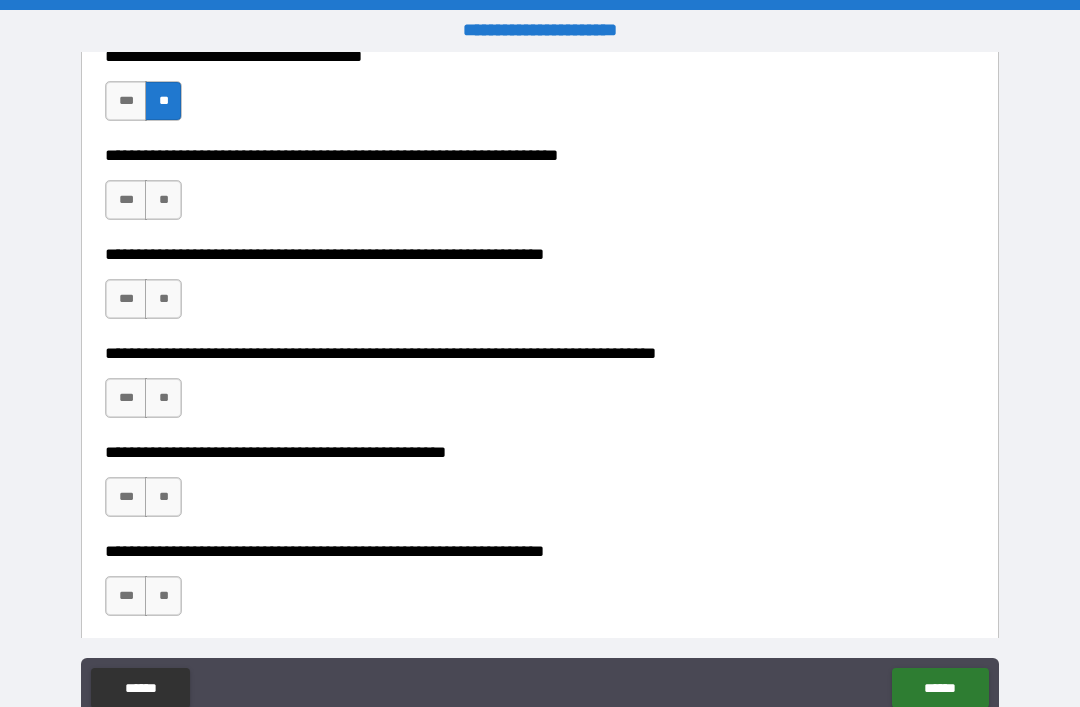type on "********" 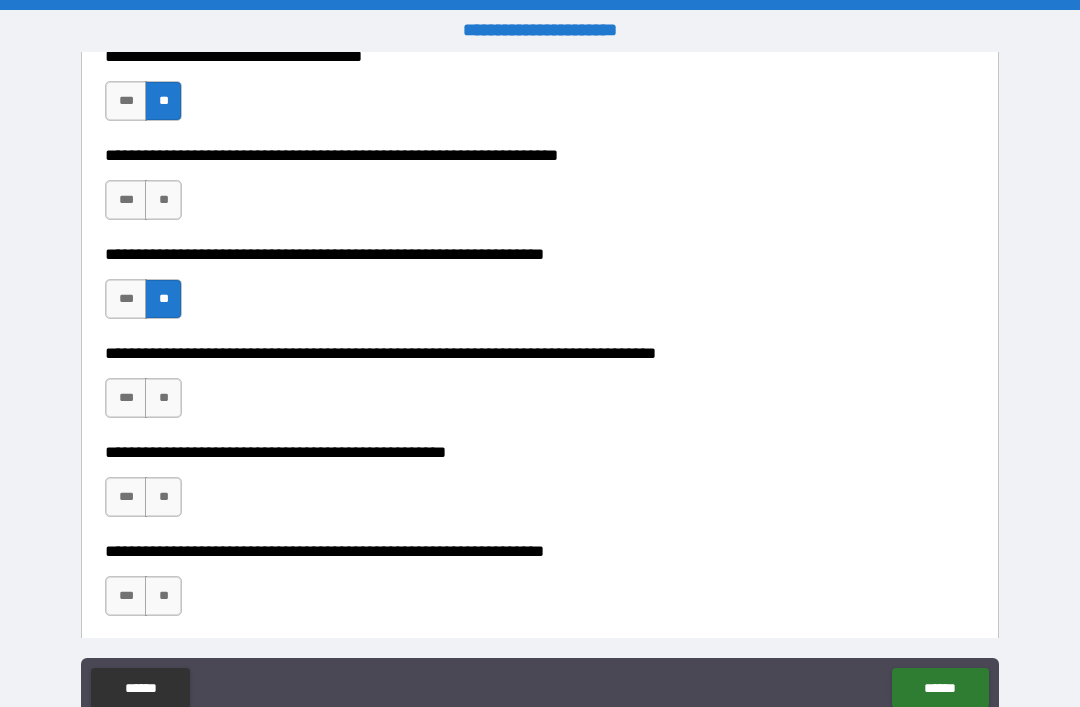 click on "**" at bounding box center [163, 200] 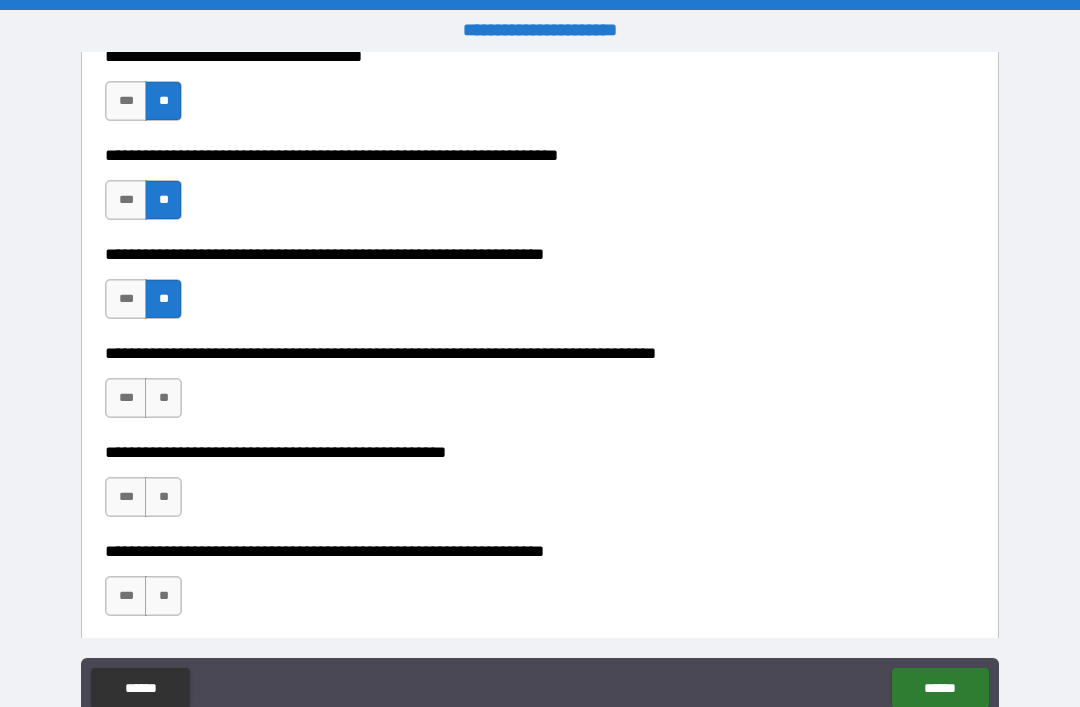 click on "**" at bounding box center (163, 398) 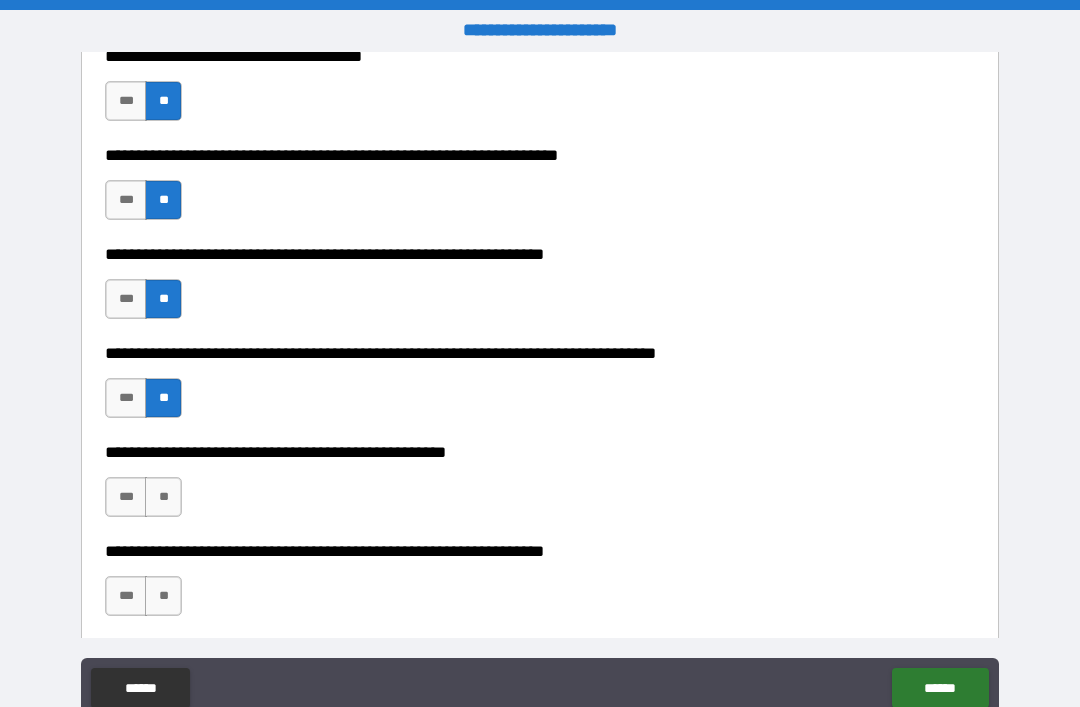 click on "**" at bounding box center [163, 497] 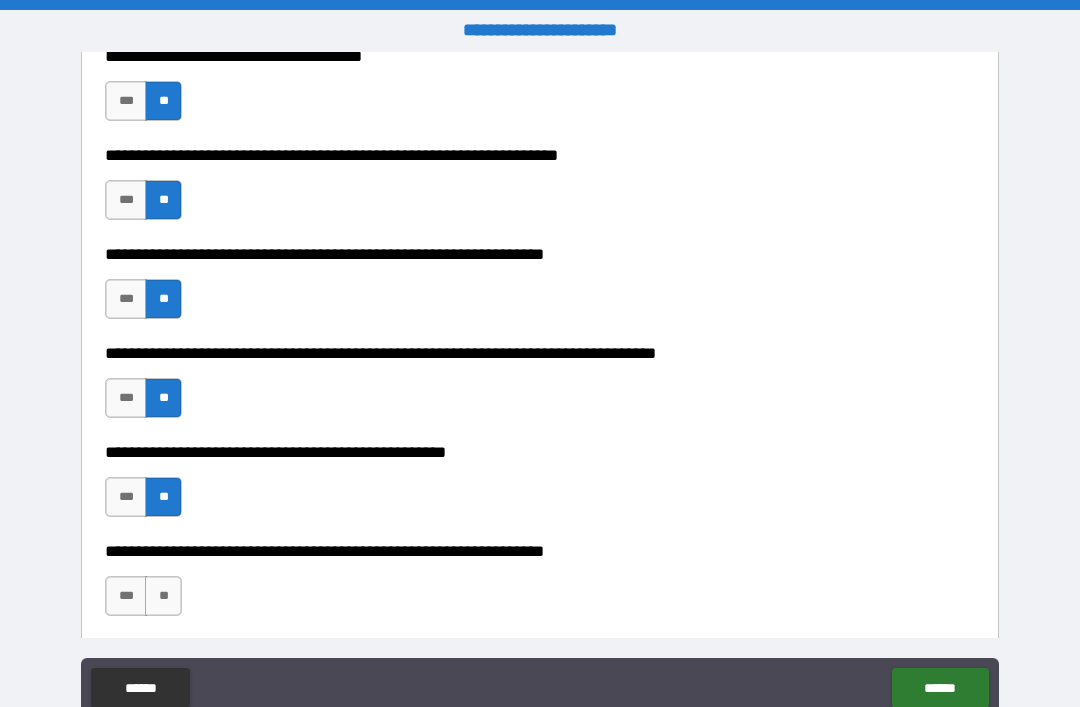 click on "***" at bounding box center (126, 596) 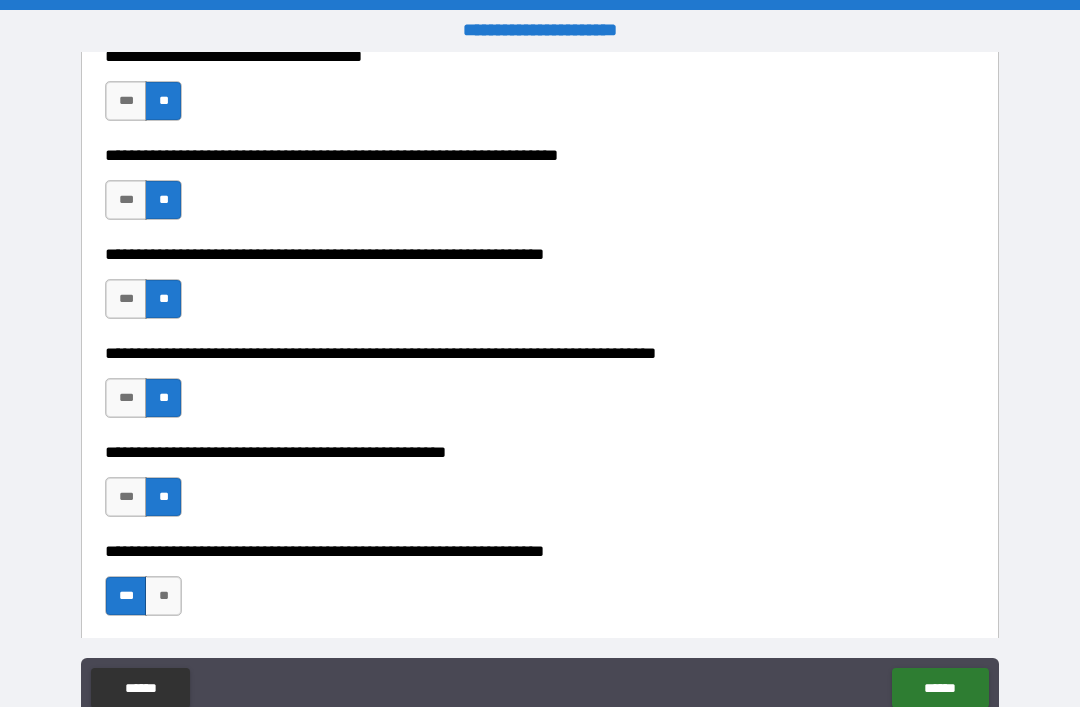 click on "******" at bounding box center (940, 688) 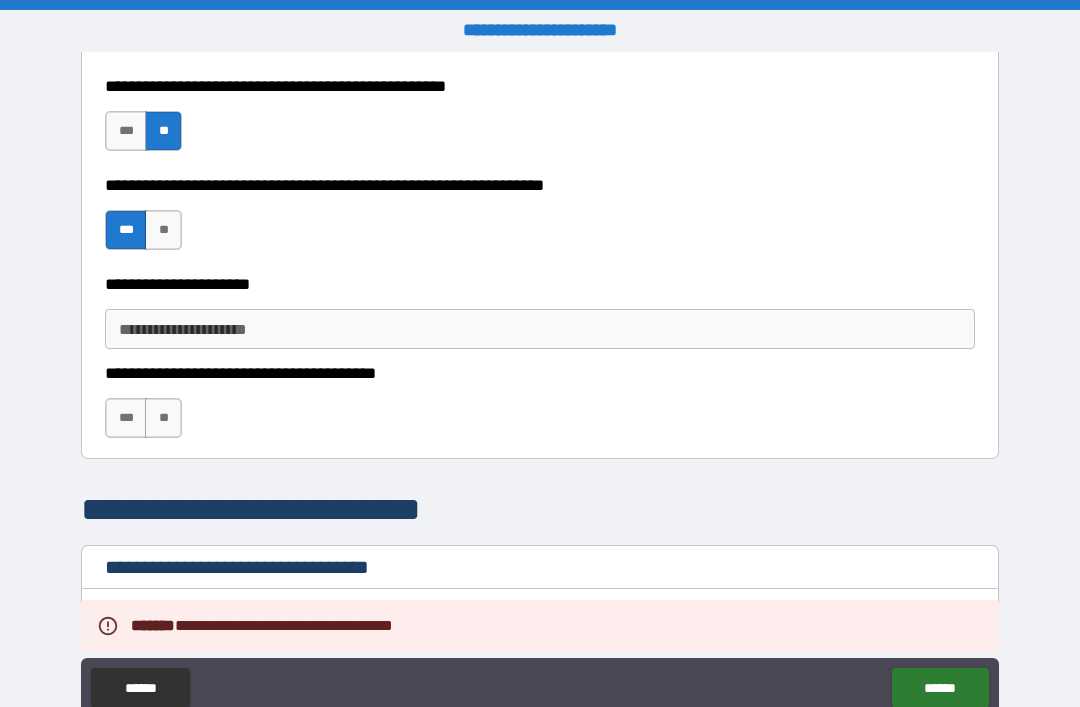 scroll, scrollTop: 3558, scrollLeft: 0, axis: vertical 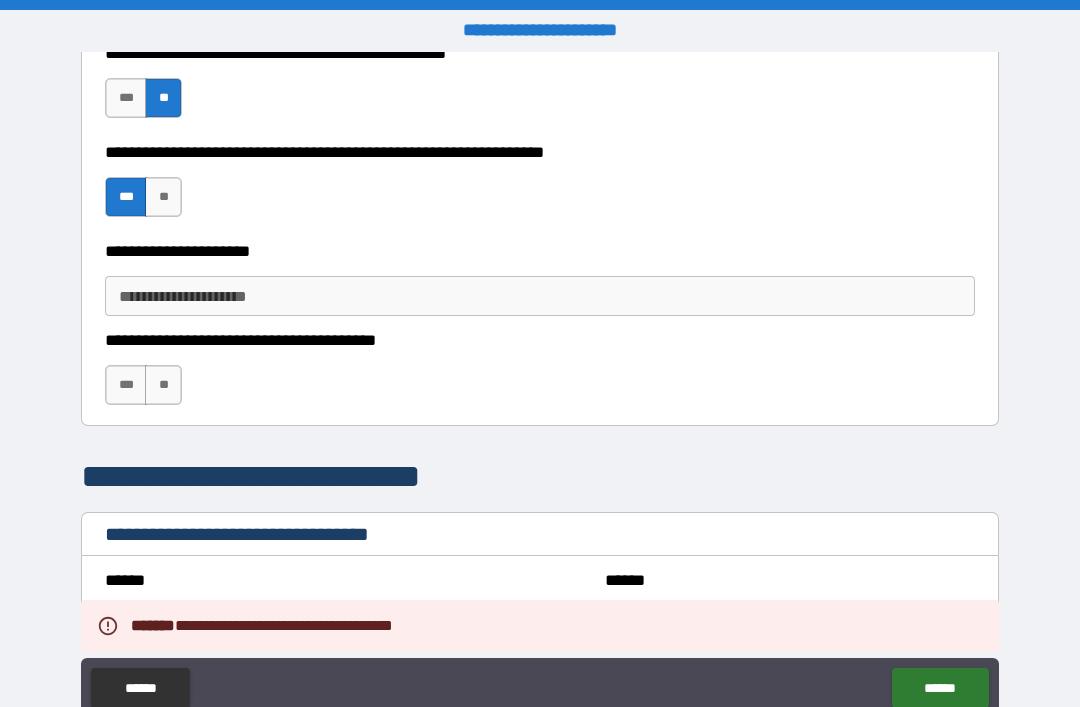 click on "**********" at bounding box center (540, 296) 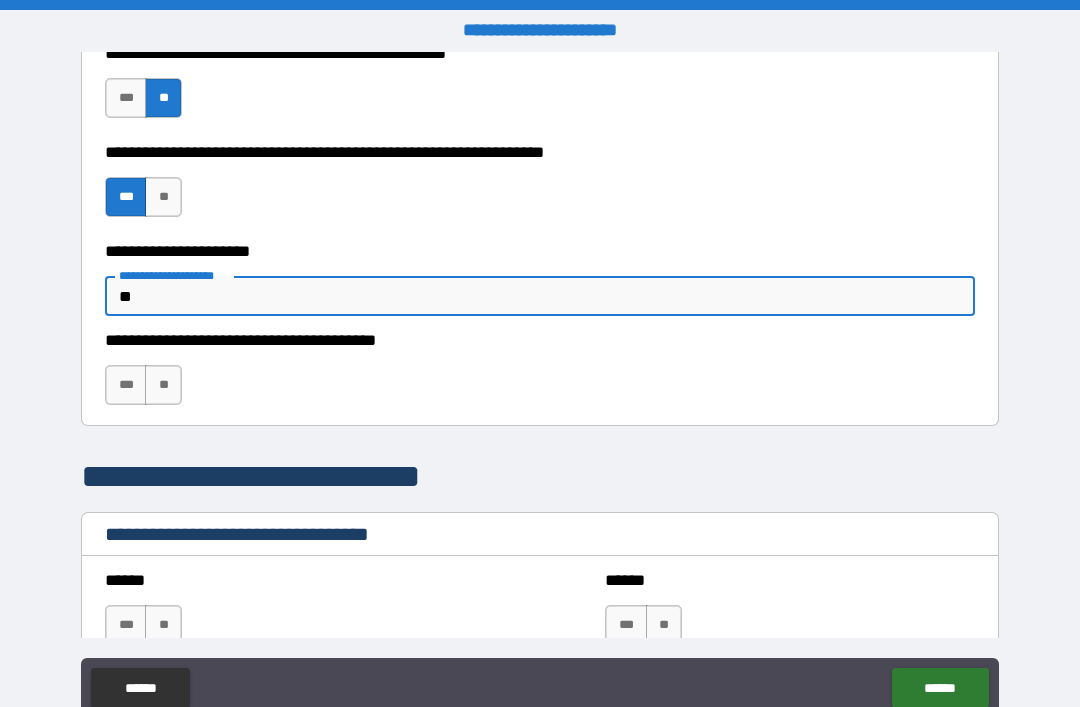 type on "*" 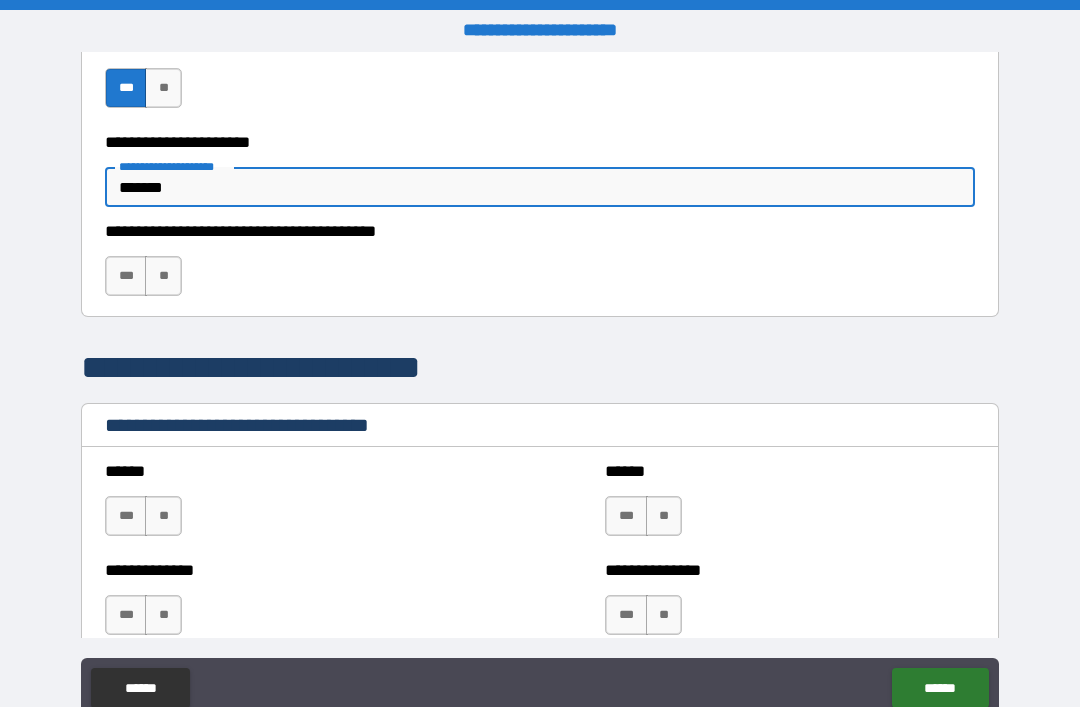 scroll, scrollTop: 3675, scrollLeft: 0, axis: vertical 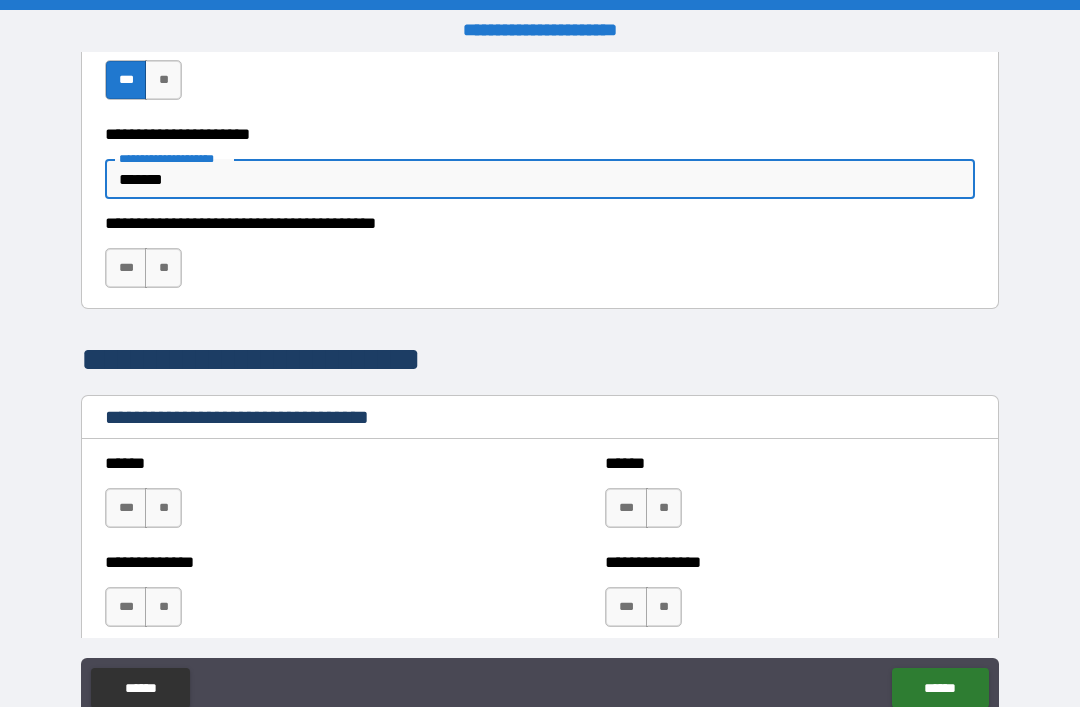 type on "*******" 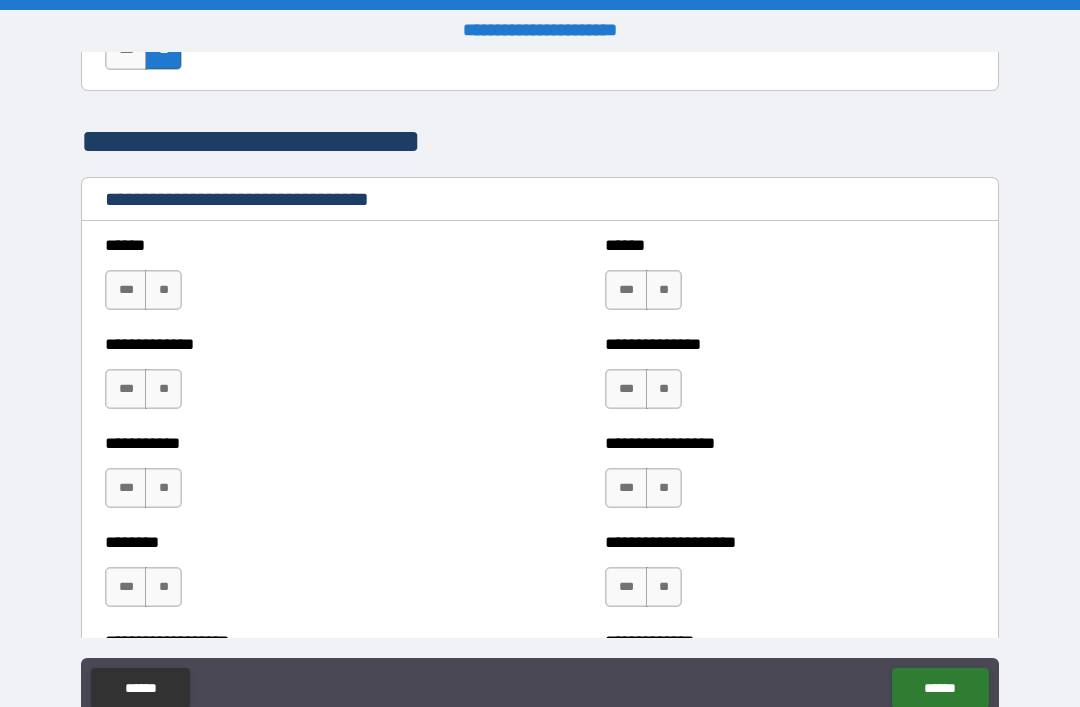 scroll, scrollTop: 3895, scrollLeft: 0, axis: vertical 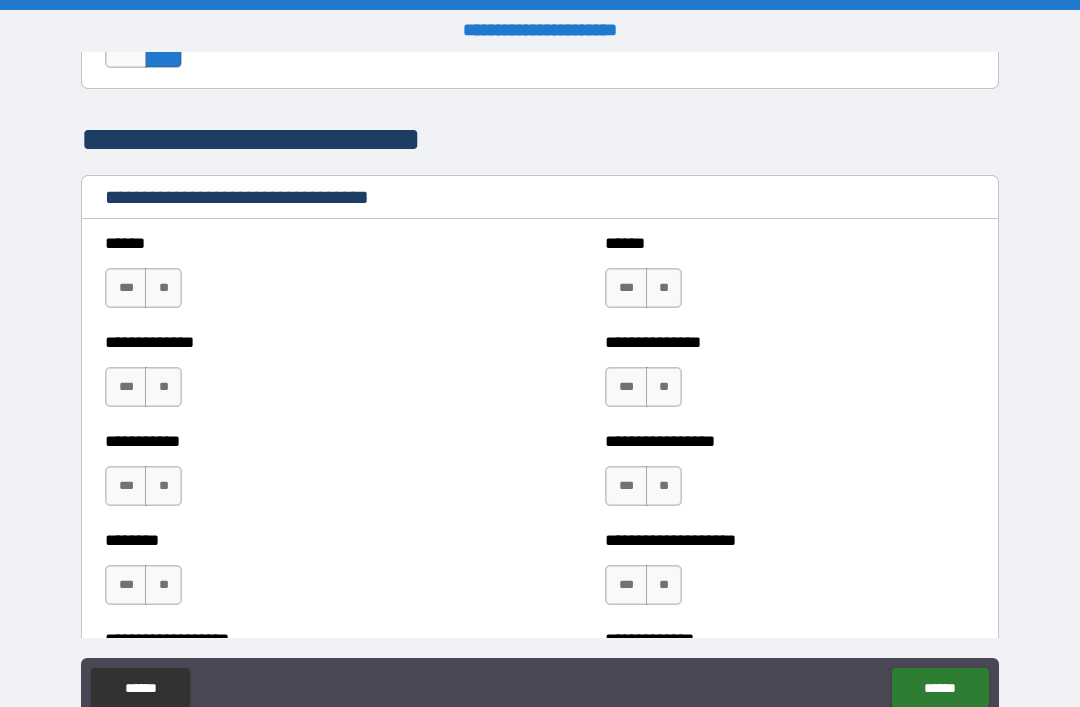 click on "***" at bounding box center (126, 288) 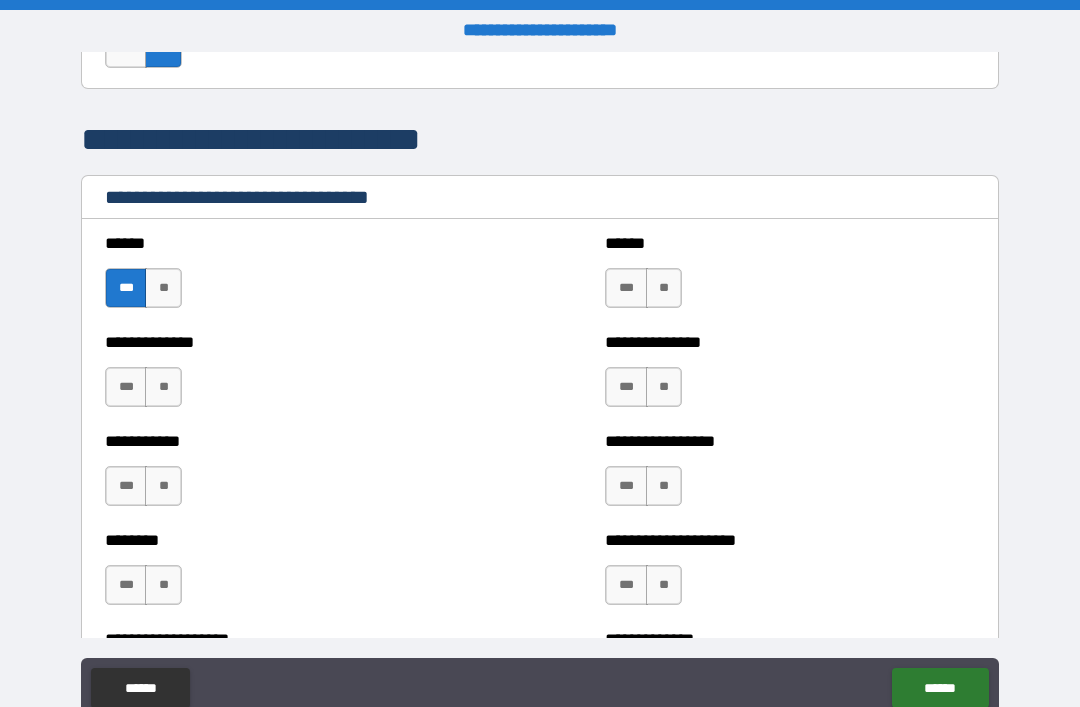 click on "**" at bounding box center [163, 387] 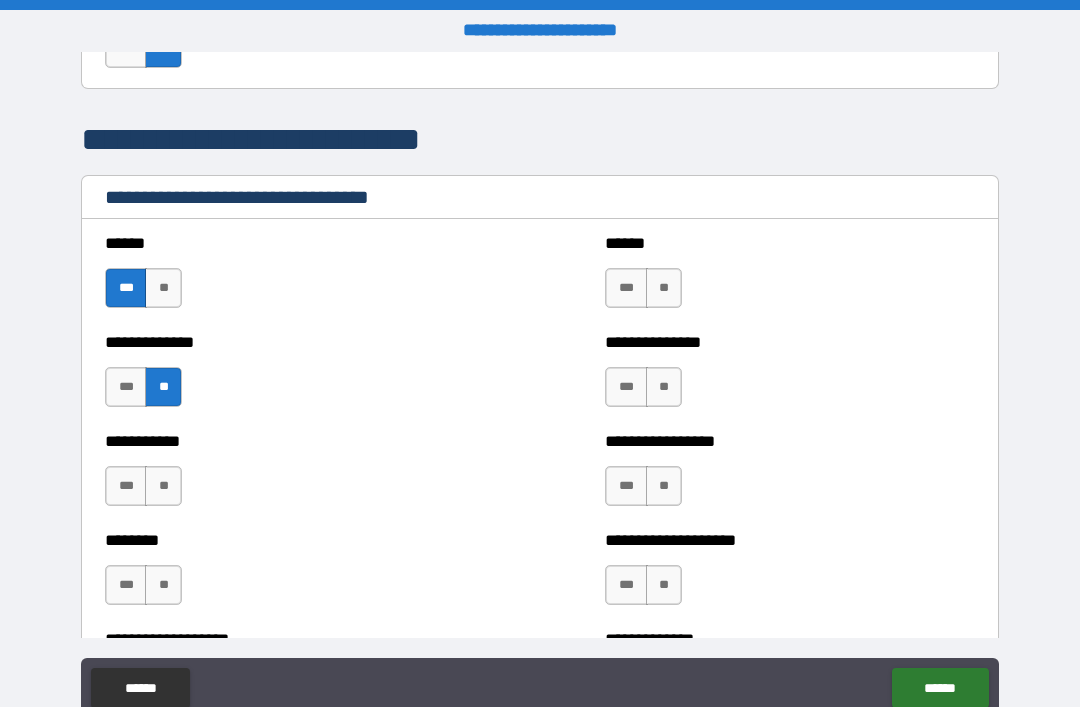 click on "**" at bounding box center [163, 486] 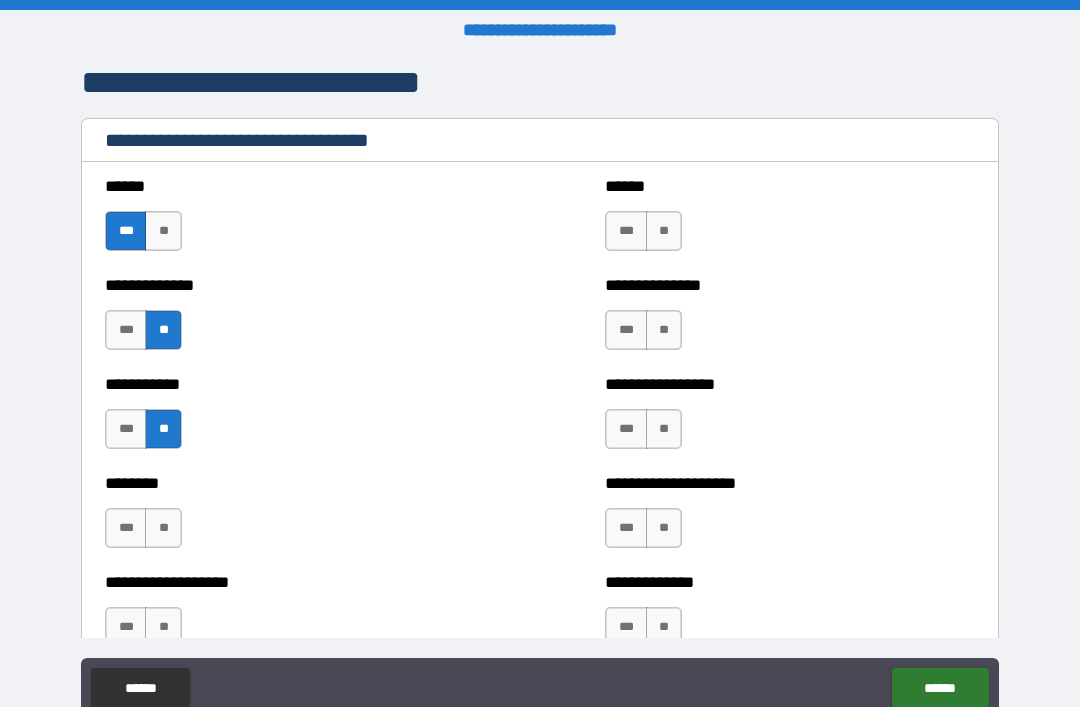 scroll, scrollTop: 4060, scrollLeft: 0, axis: vertical 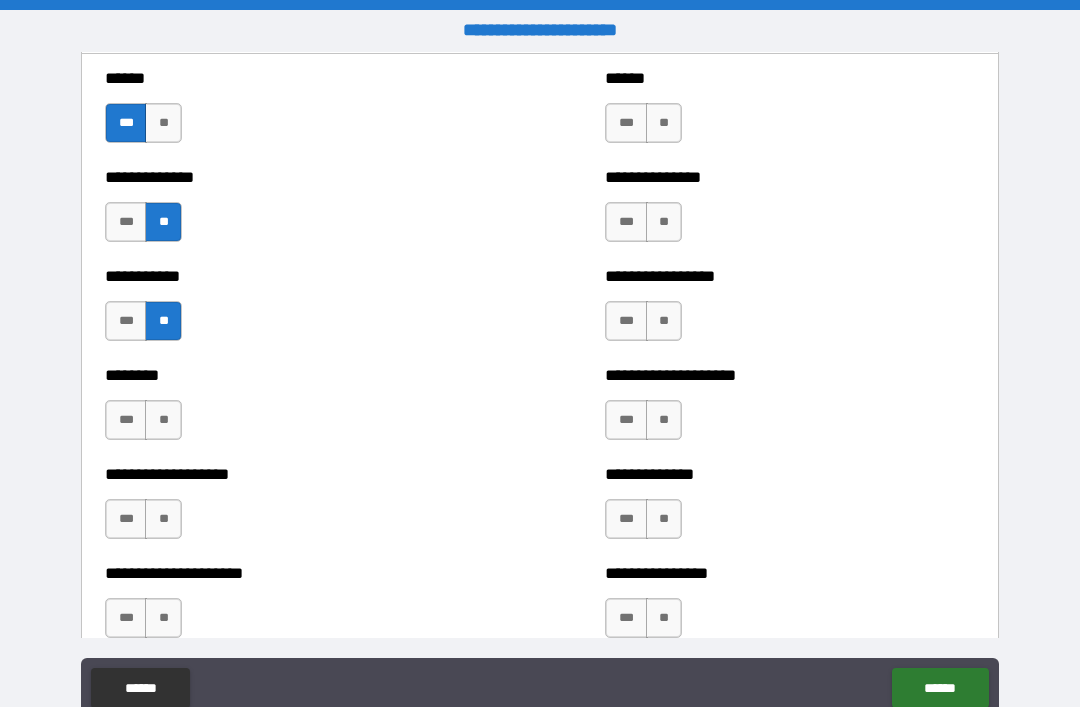 click on "**" at bounding box center [163, 420] 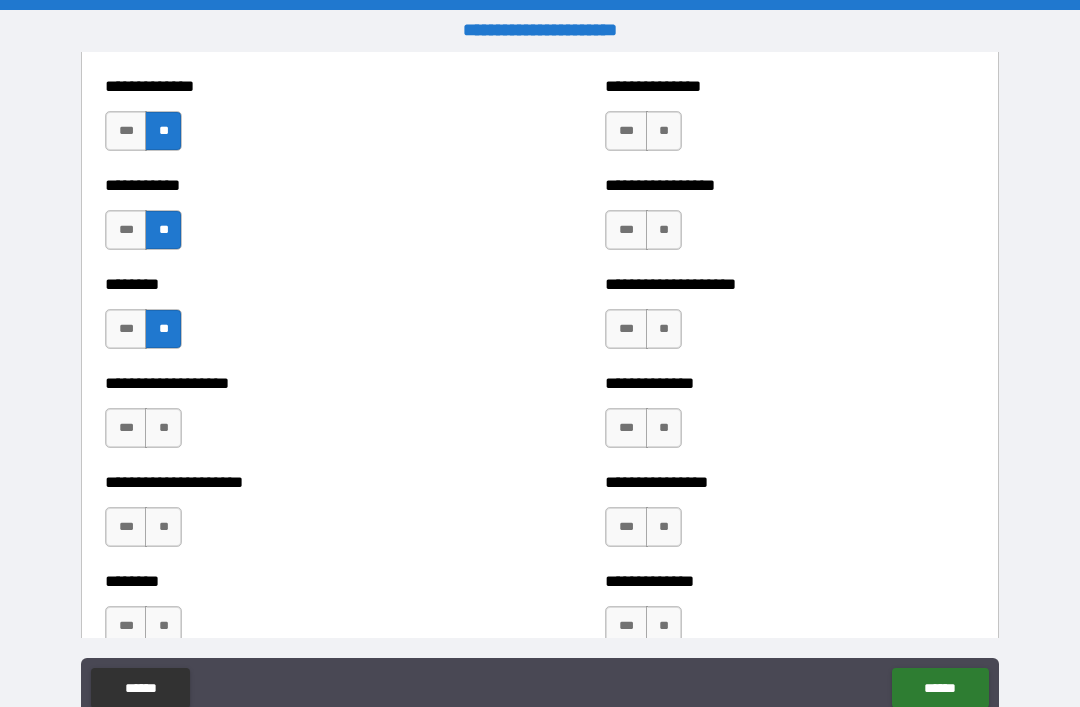 scroll, scrollTop: 4152, scrollLeft: 0, axis: vertical 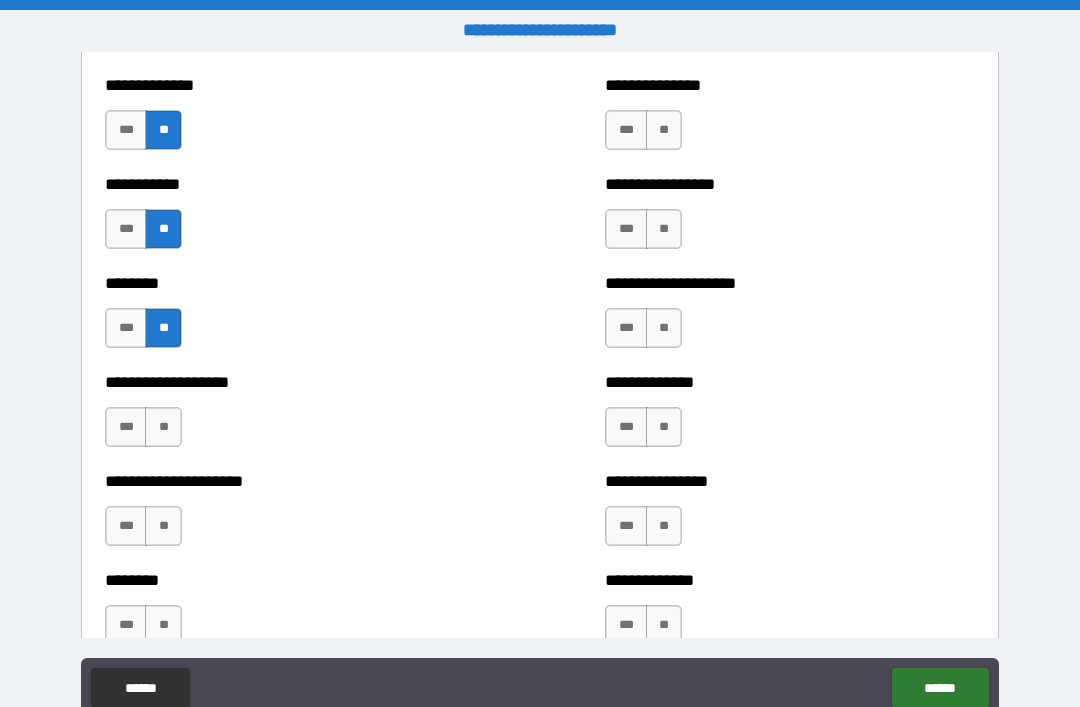 click on "**" at bounding box center [163, 427] 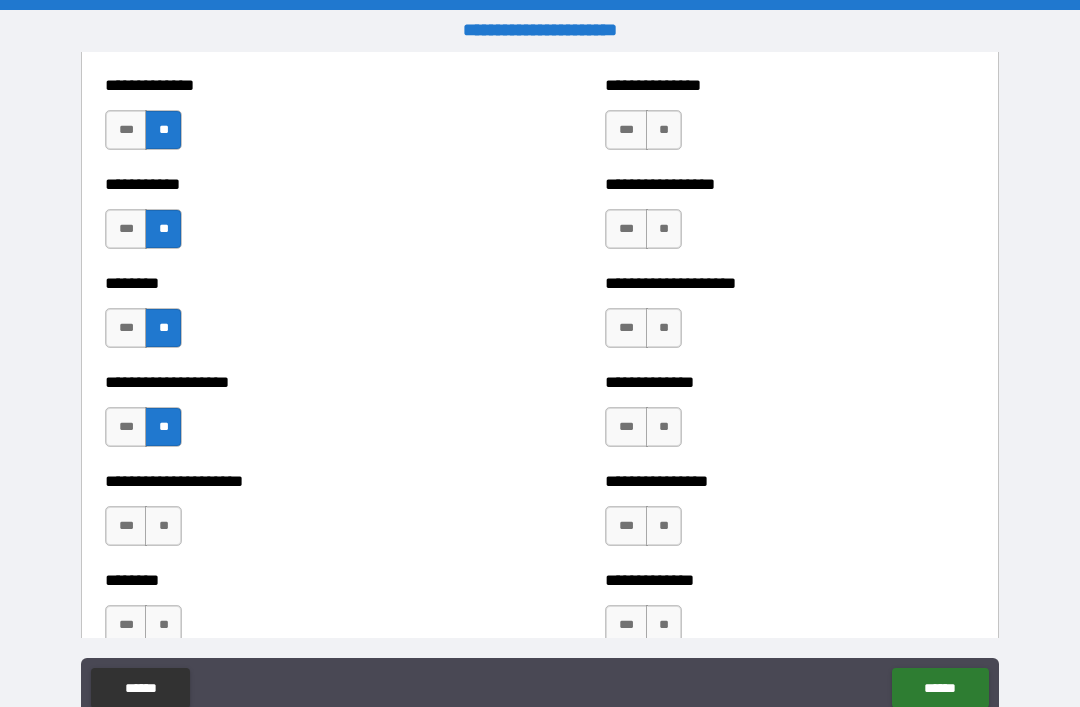 click on "**" at bounding box center (163, 526) 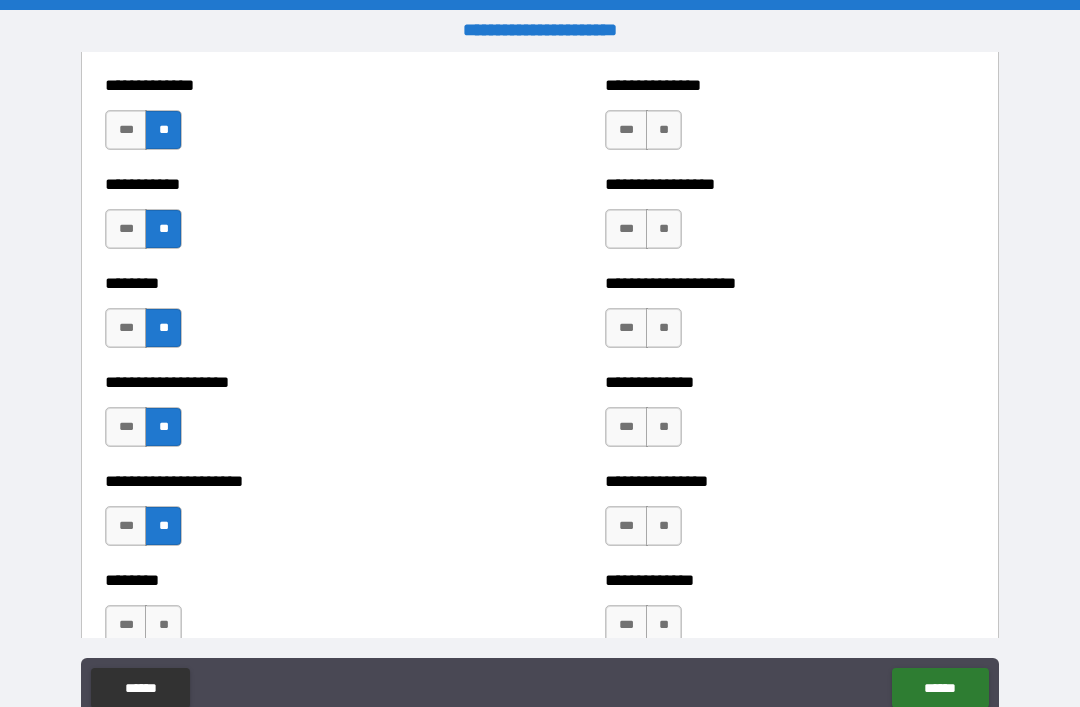 scroll, scrollTop: 4279, scrollLeft: 0, axis: vertical 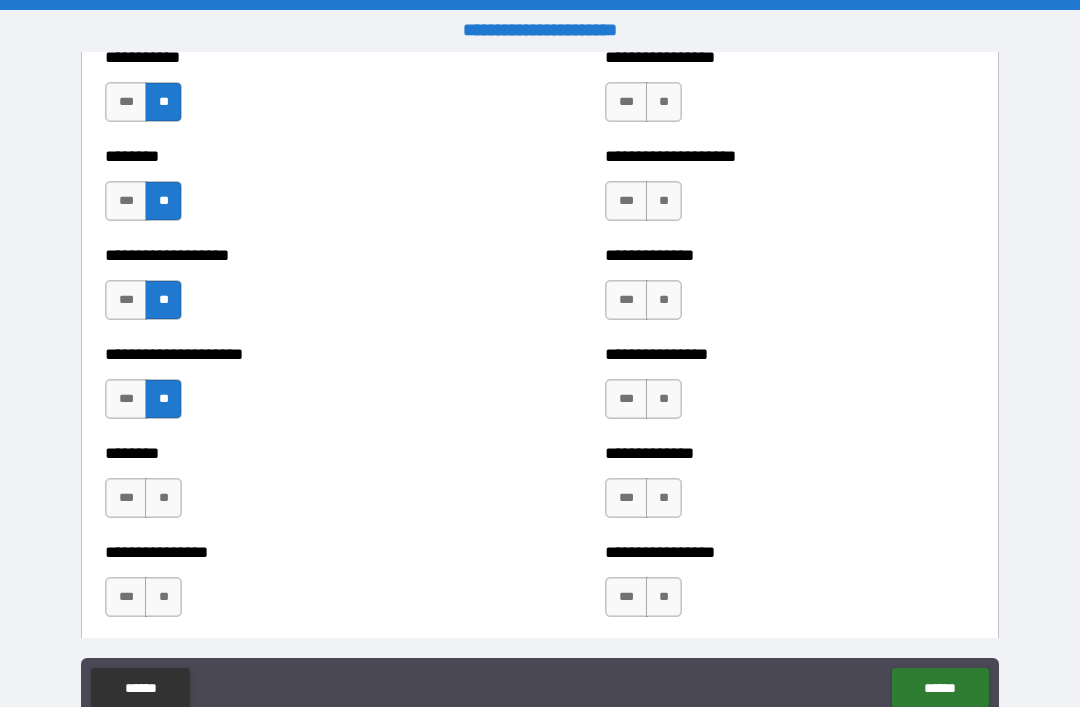 click on "**" at bounding box center (163, 498) 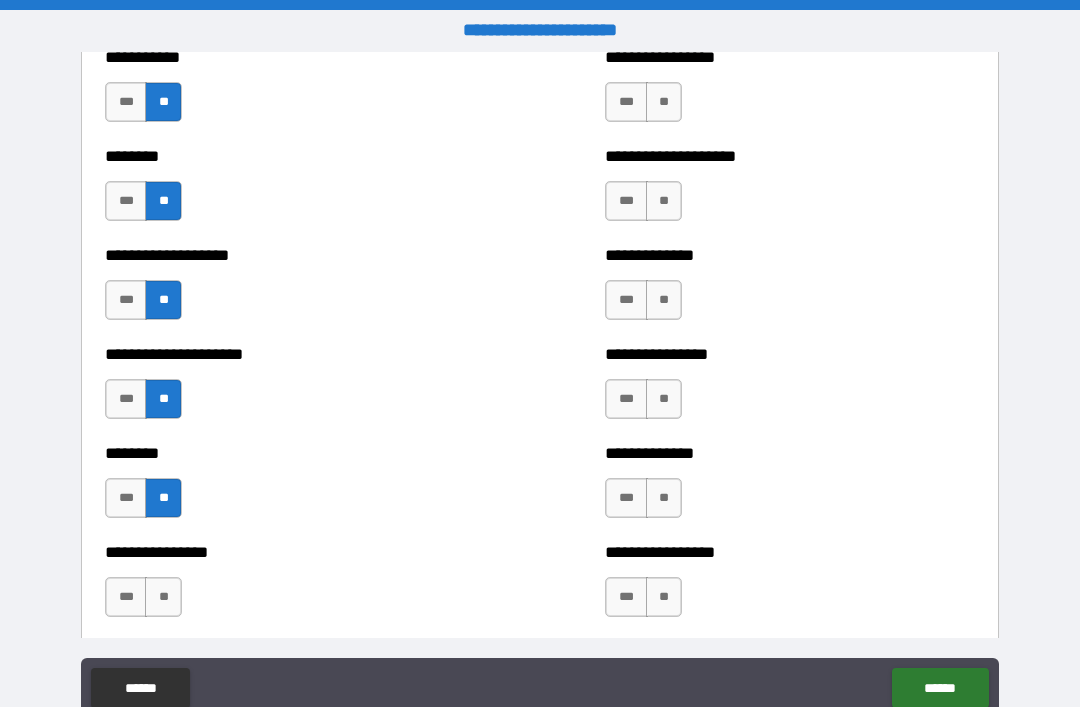 click on "**" at bounding box center [163, 597] 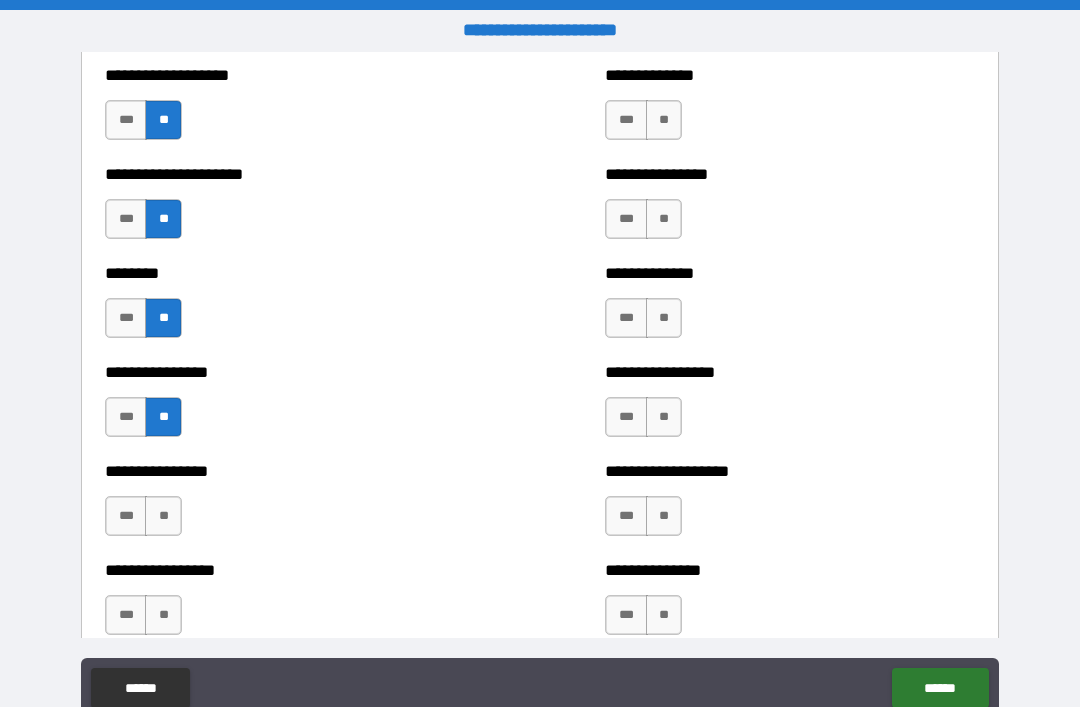 scroll, scrollTop: 4475, scrollLeft: 0, axis: vertical 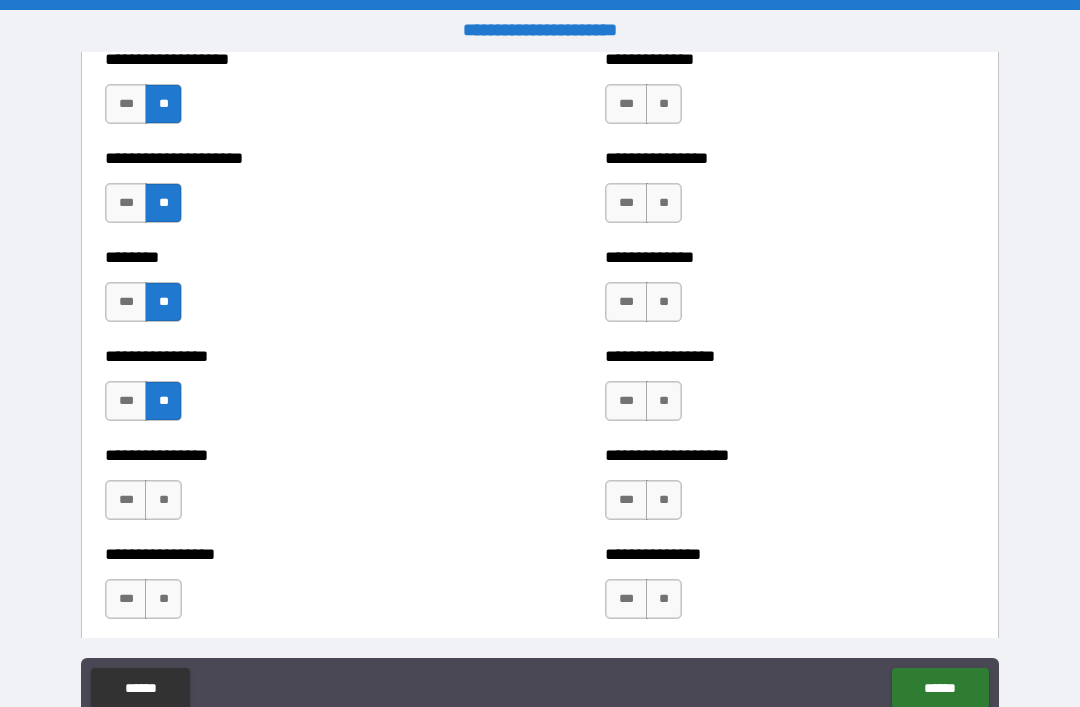 click on "**" at bounding box center (163, 500) 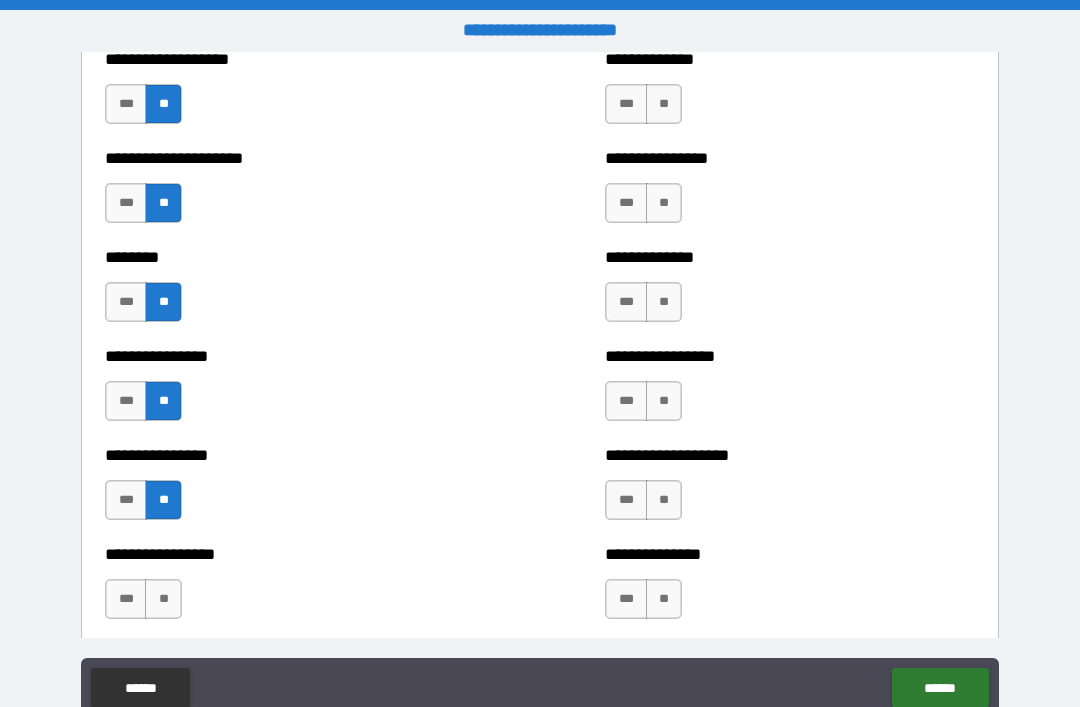 click on "**" at bounding box center (163, 599) 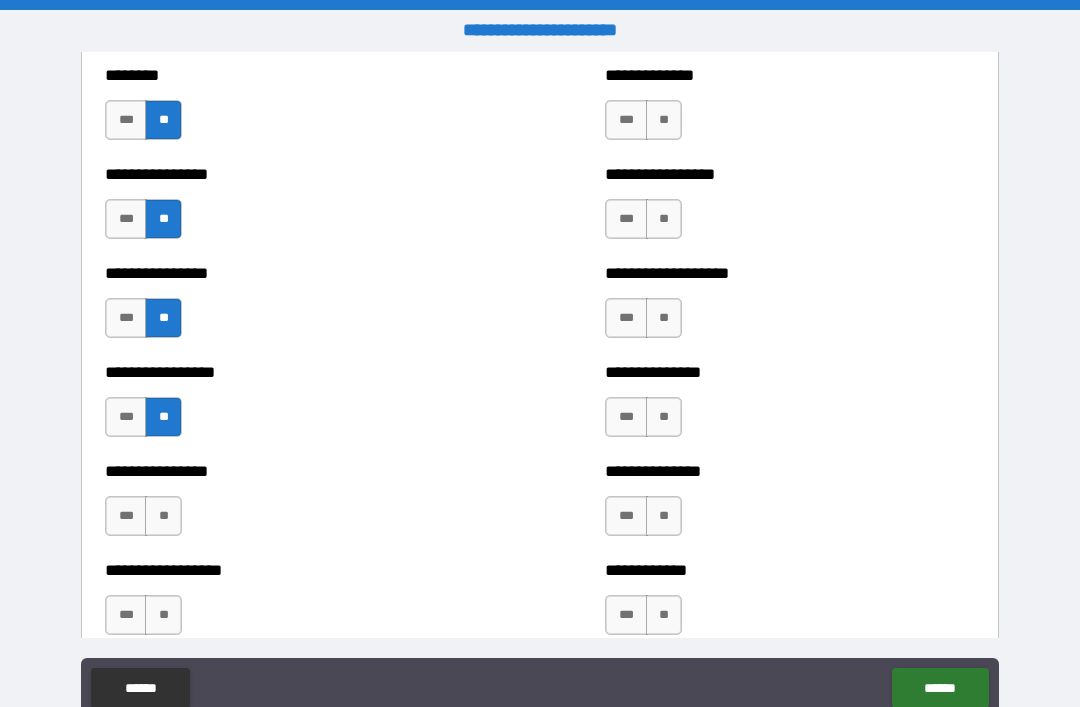 scroll, scrollTop: 4658, scrollLeft: 0, axis: vertical 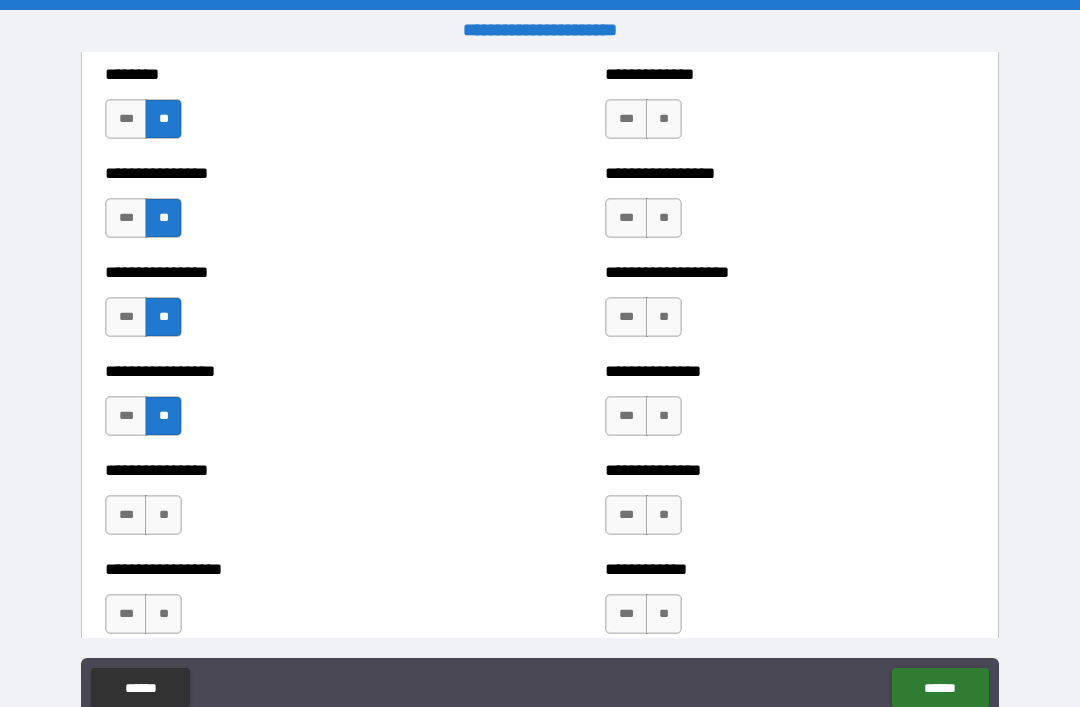 click on "**" at bounding box center [163, 515] 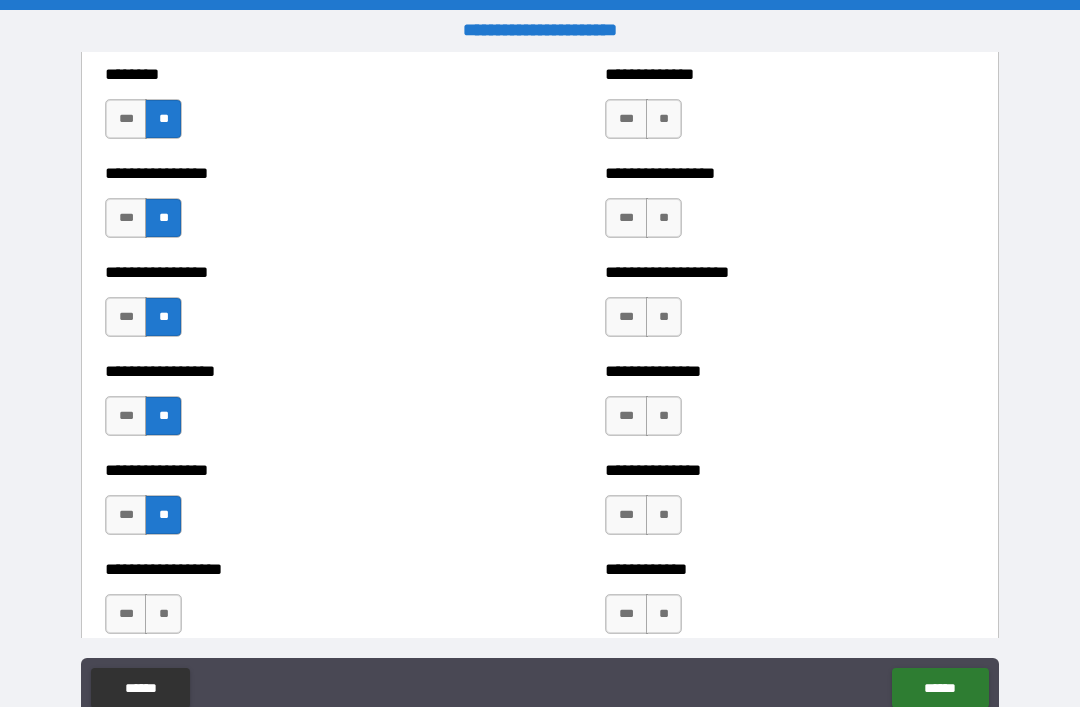 click on "**" at bounding box center [163, 614] 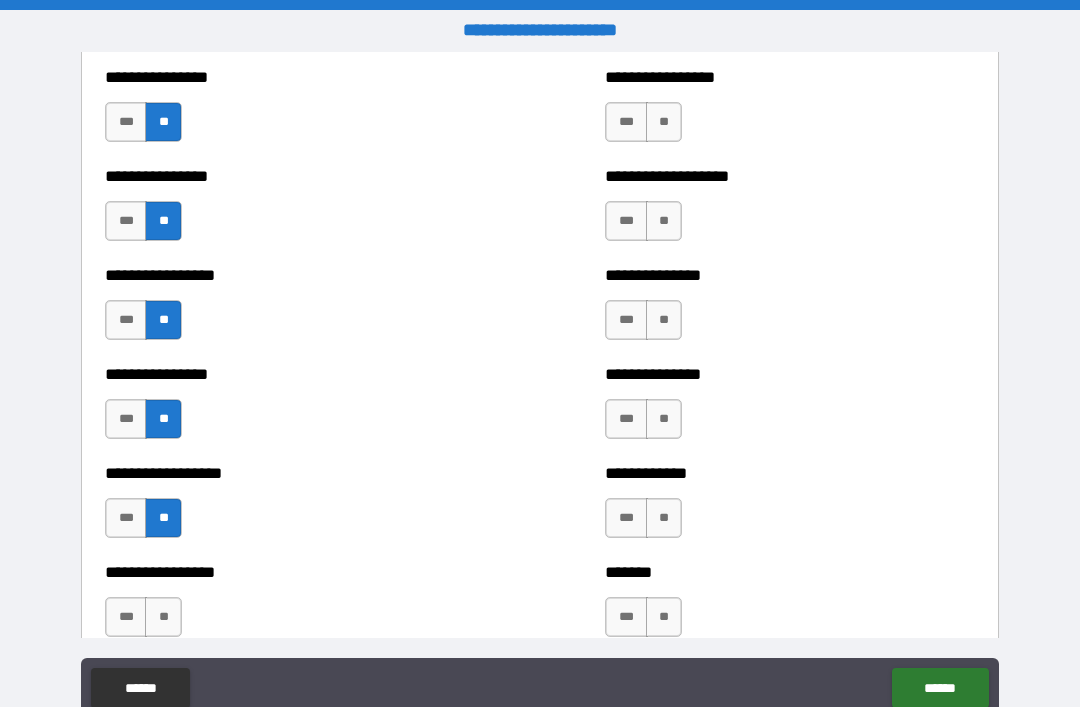 scroll, scrollTop: 4837, scrollLeft: 0, axis: vertical 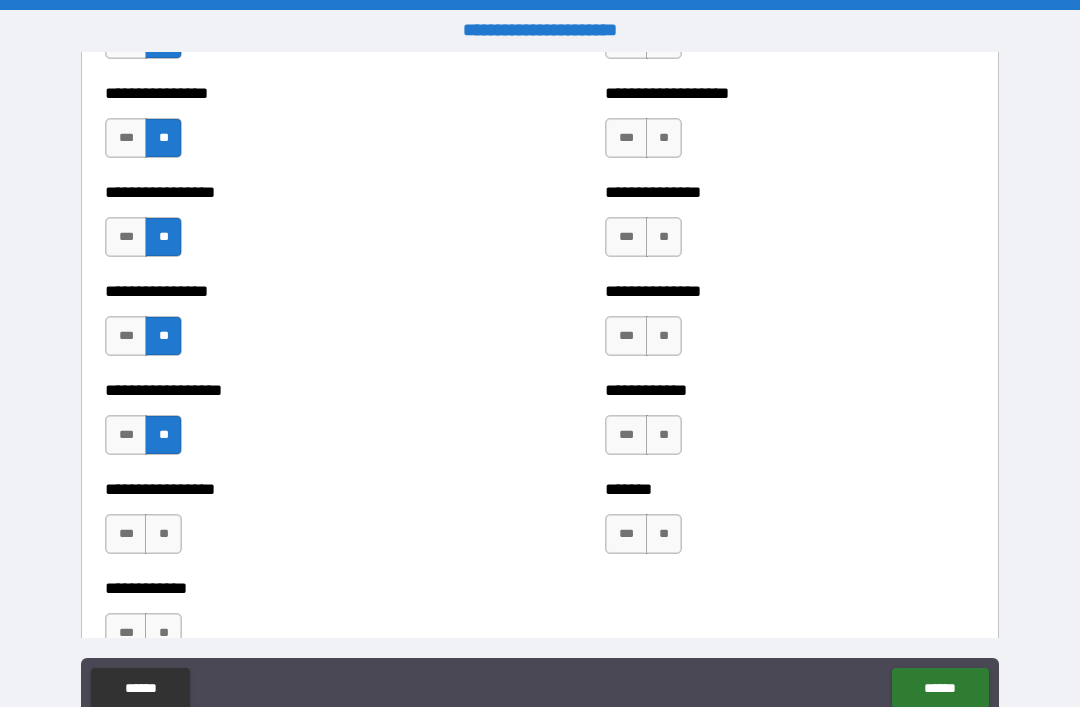 click on "**" at bounding box center [163, 534] 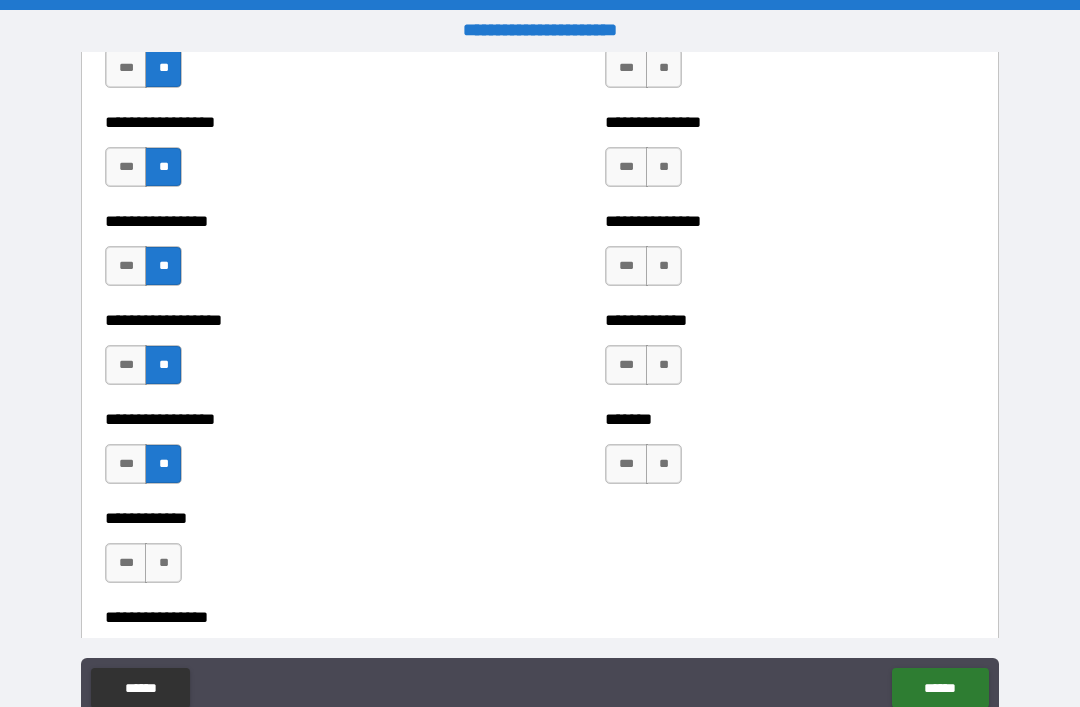 click on "**" at bounding box center [163, 563] 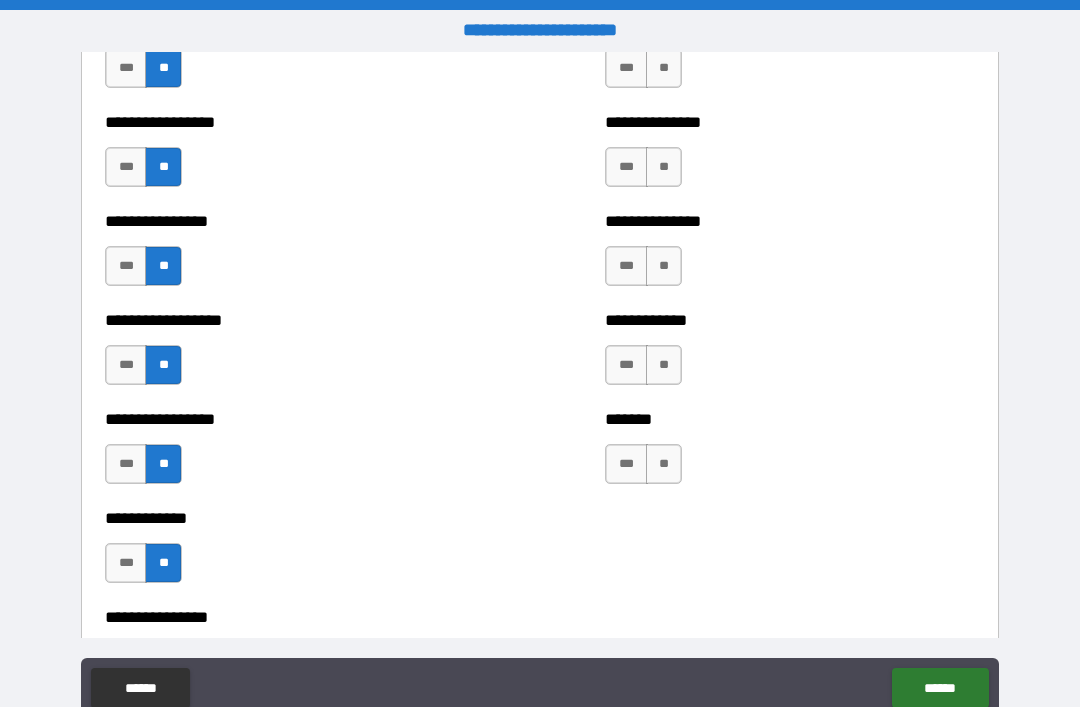 scroll, scrollTop: 5043, scrollLeft: 0, axis: vertical 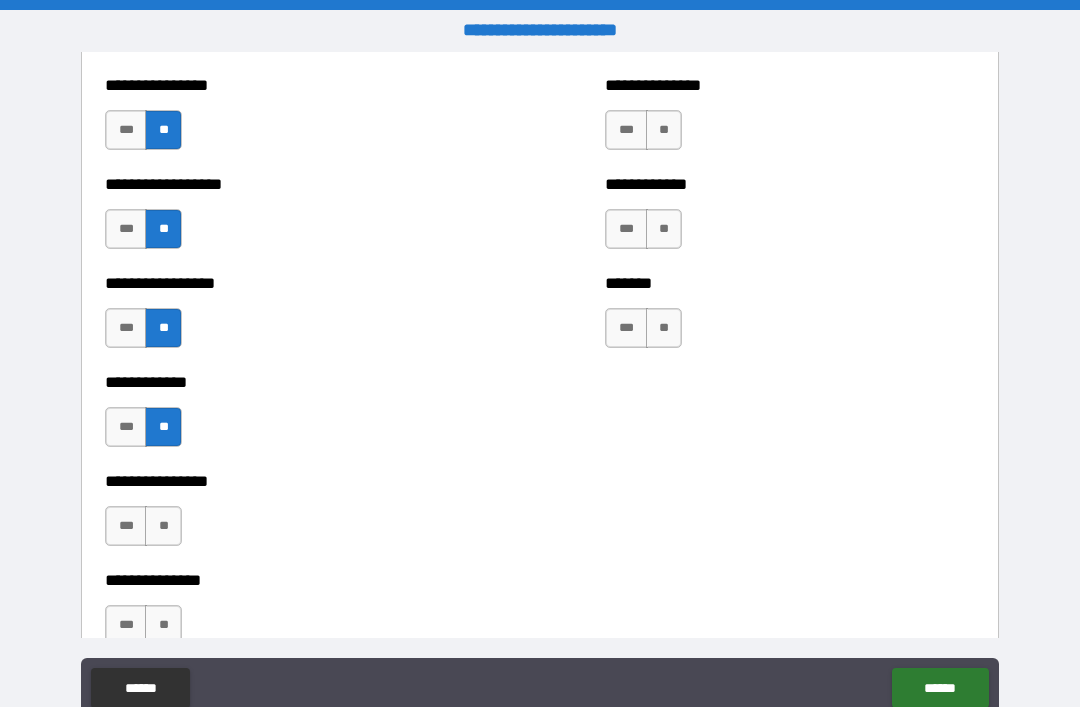 click on "**" at bounding box center [163, 526] 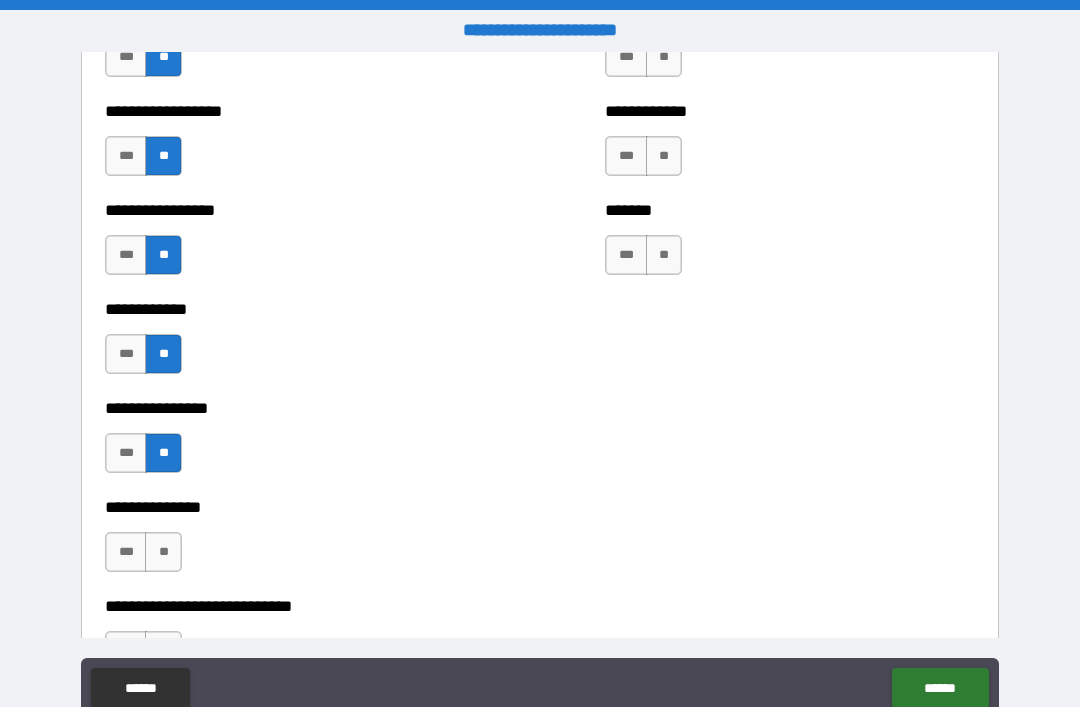 scroll, scrollTop: 5130, scrollLeft: 0, axis: vertical 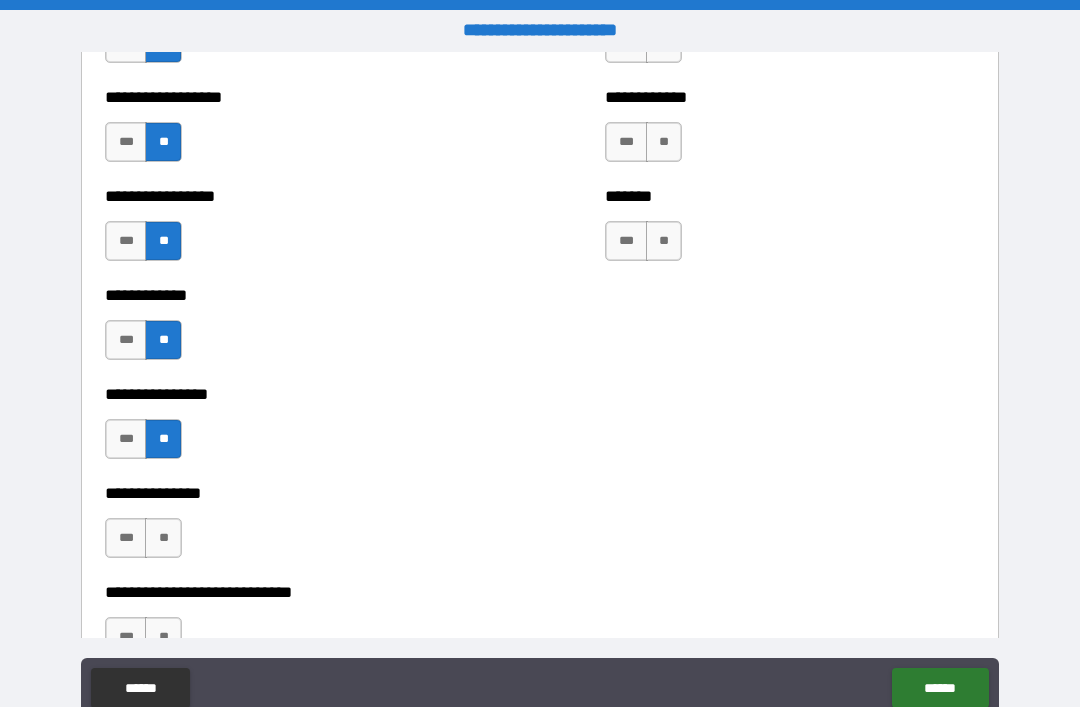 click on "**" at bounding box center (163, 538) 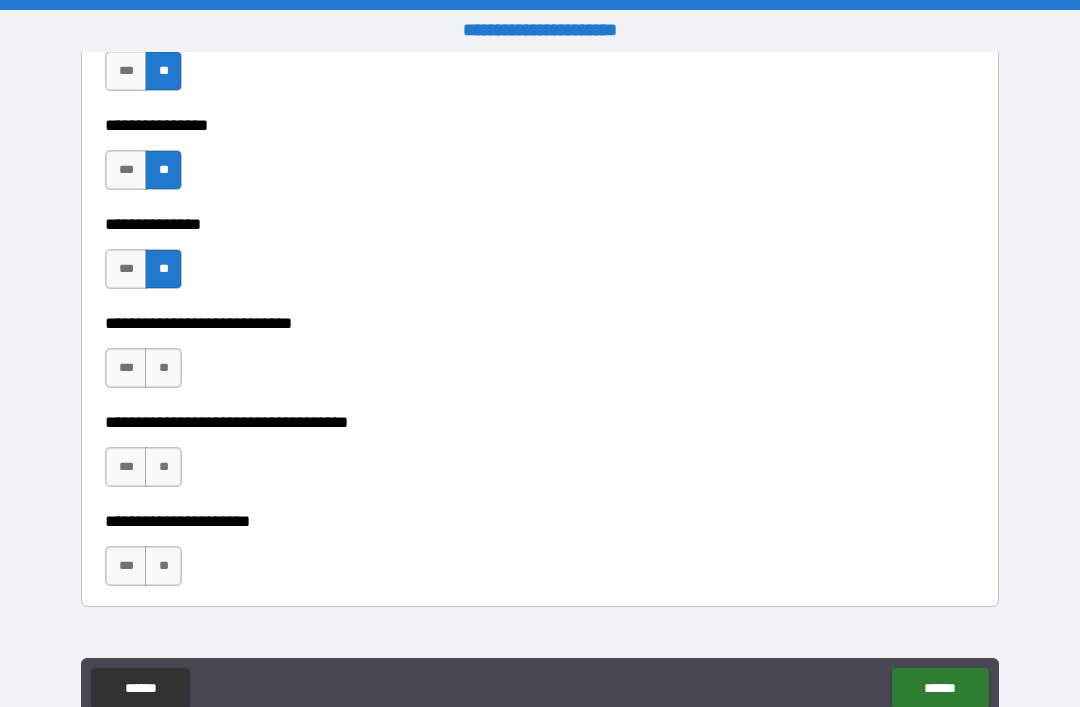 scroll, scrollTop: 5385, scrollLeft: 0, axis: vertical 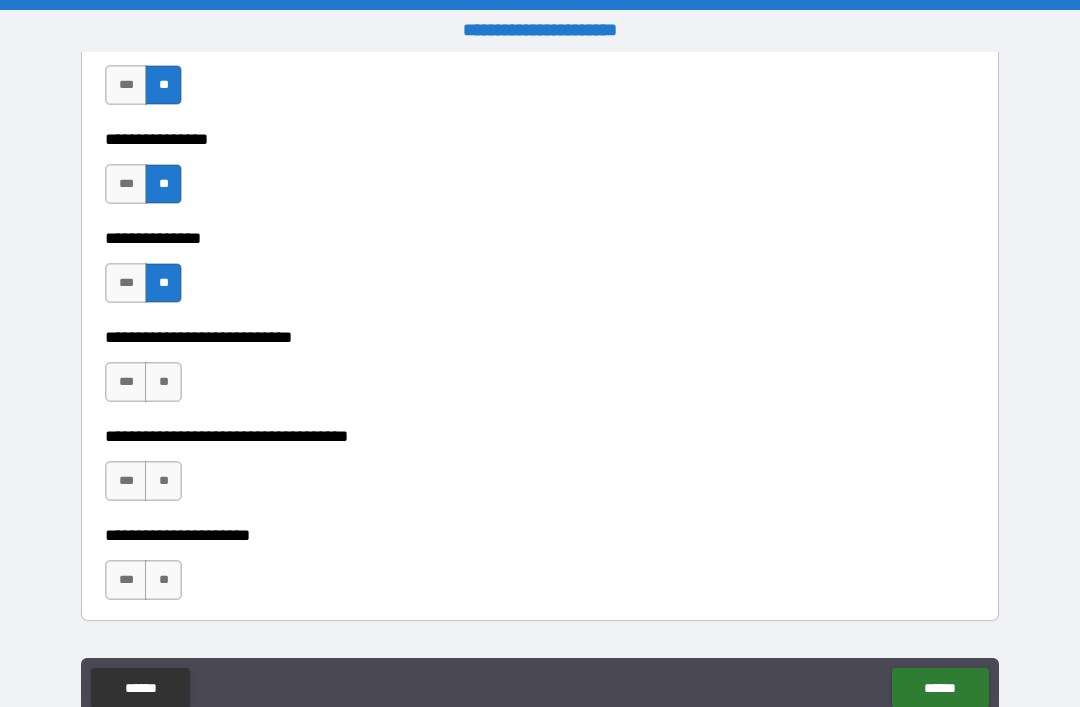 click on "**" at bounding box center (163, 382) 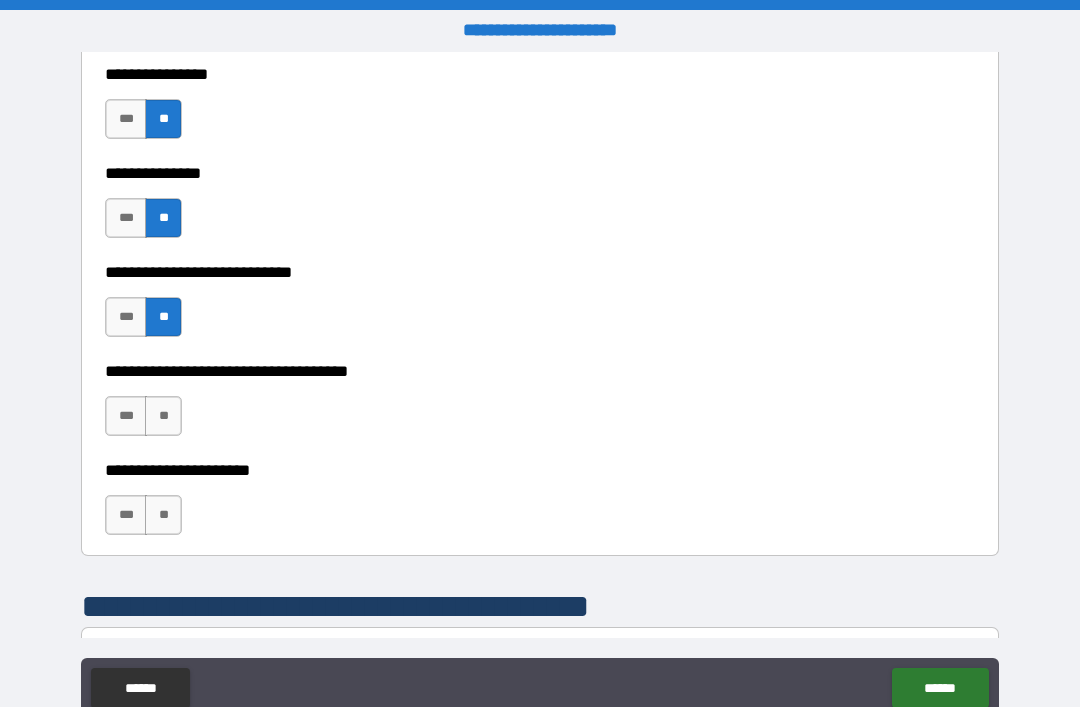 scroll, scrollTop: 5453, scrollLeft: 0, axis: vertical 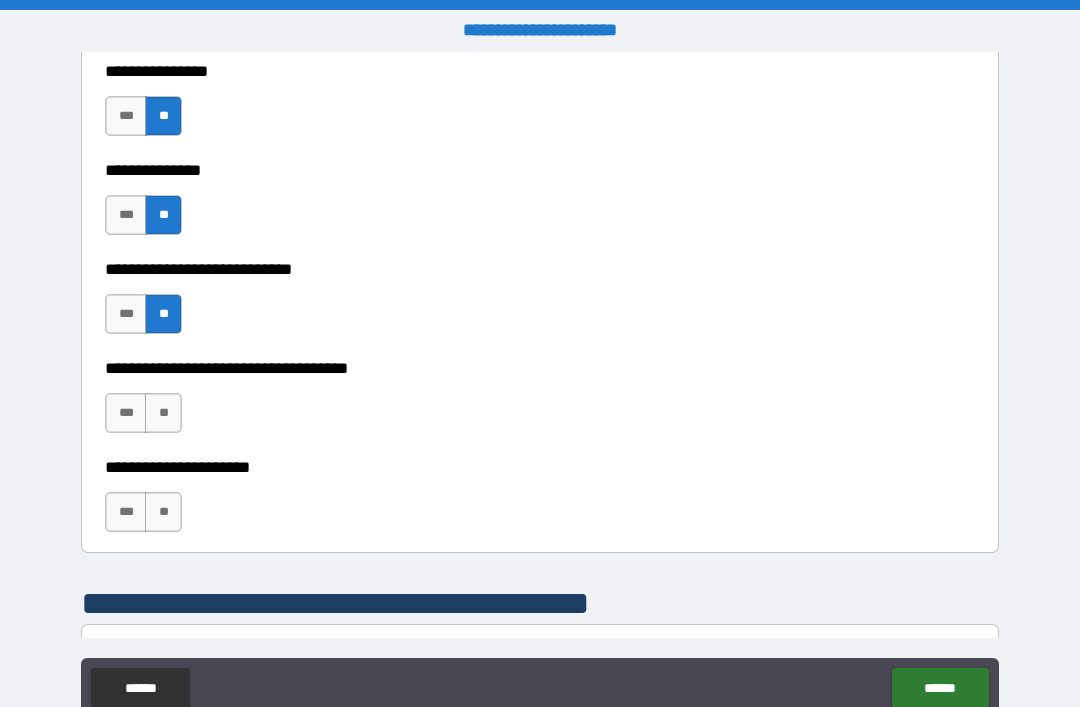 click on "**" at bounding box center (163, 413) 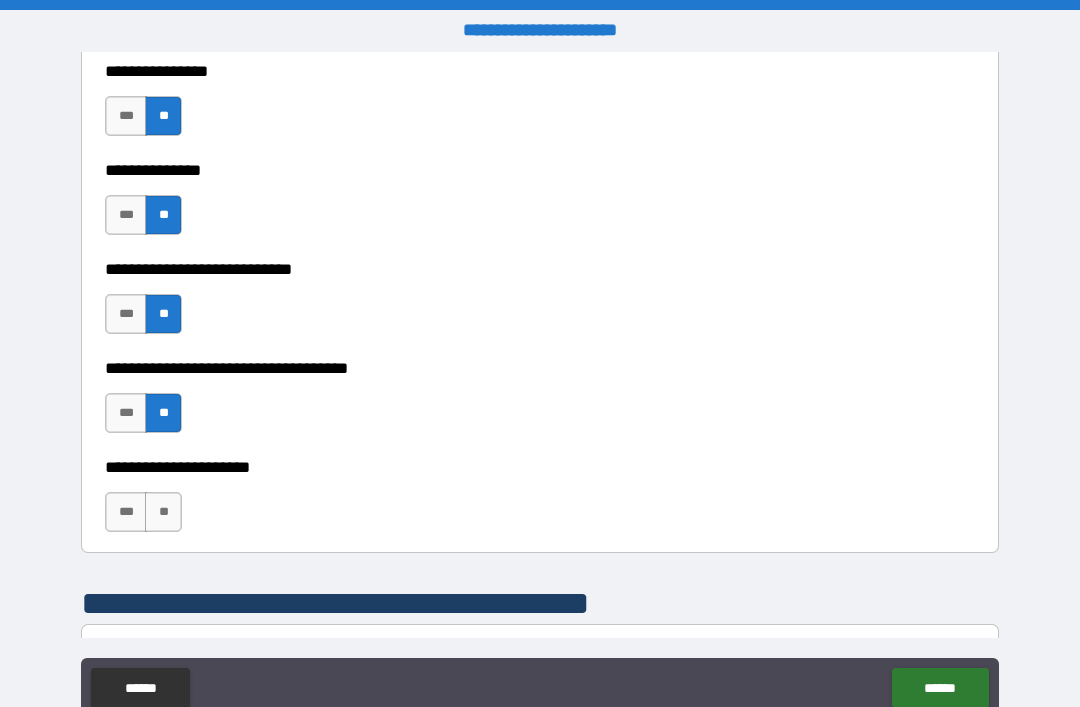 click on "**" at bounding box center (163, 512) 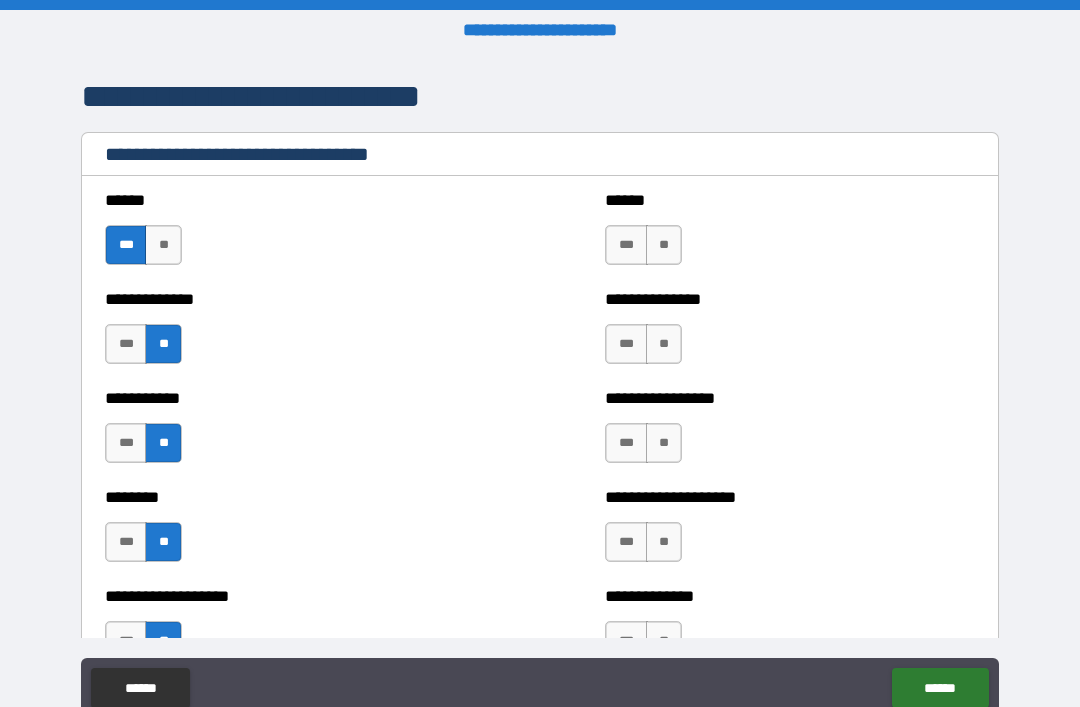 scroll, scrollTop: 3909, scrollLeft: 0, axis: vertical 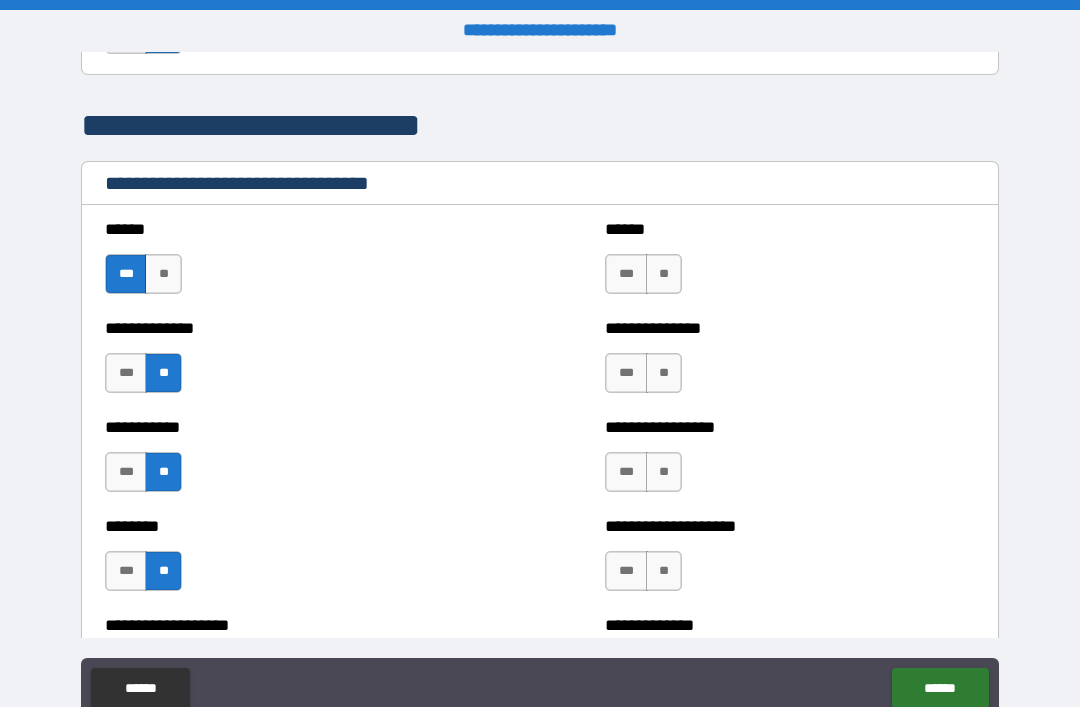 click on "**" at bounding box center [664, 274] 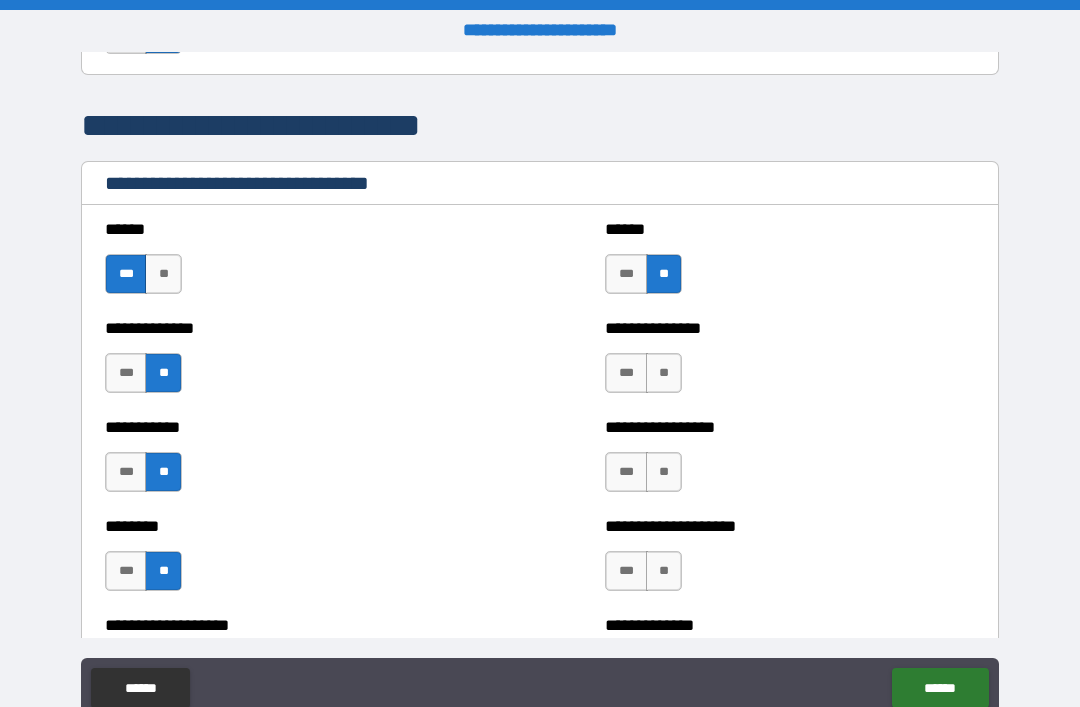 click on "**" at bounding box center (664, 373) 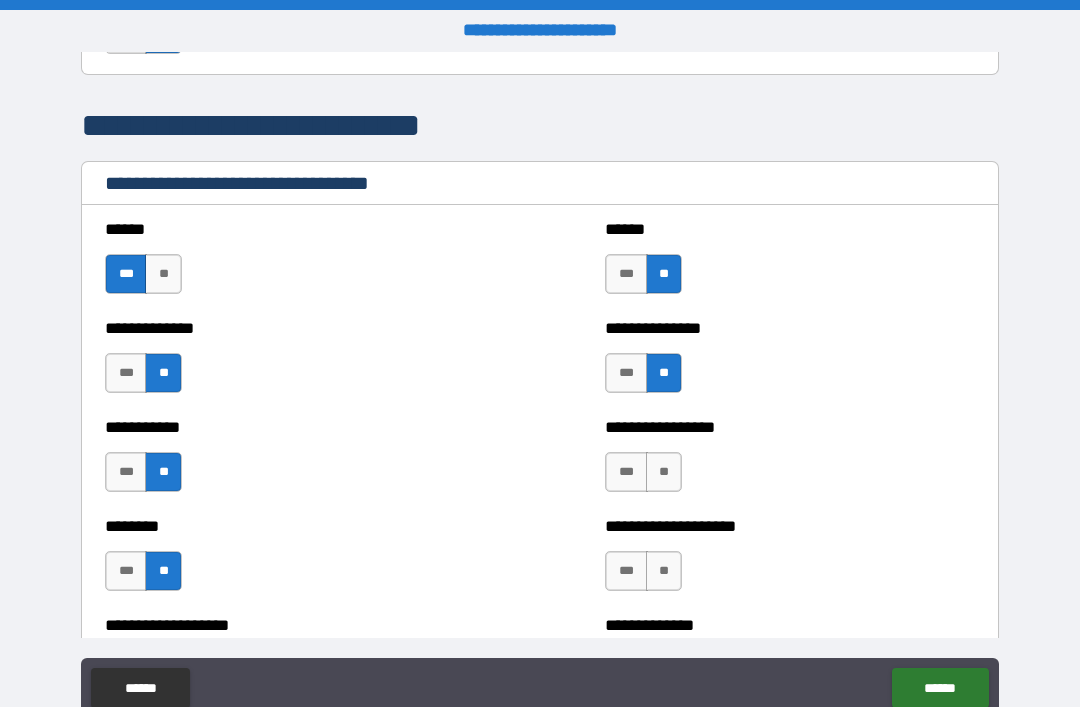click on "**" at bounding box center [664, 472] 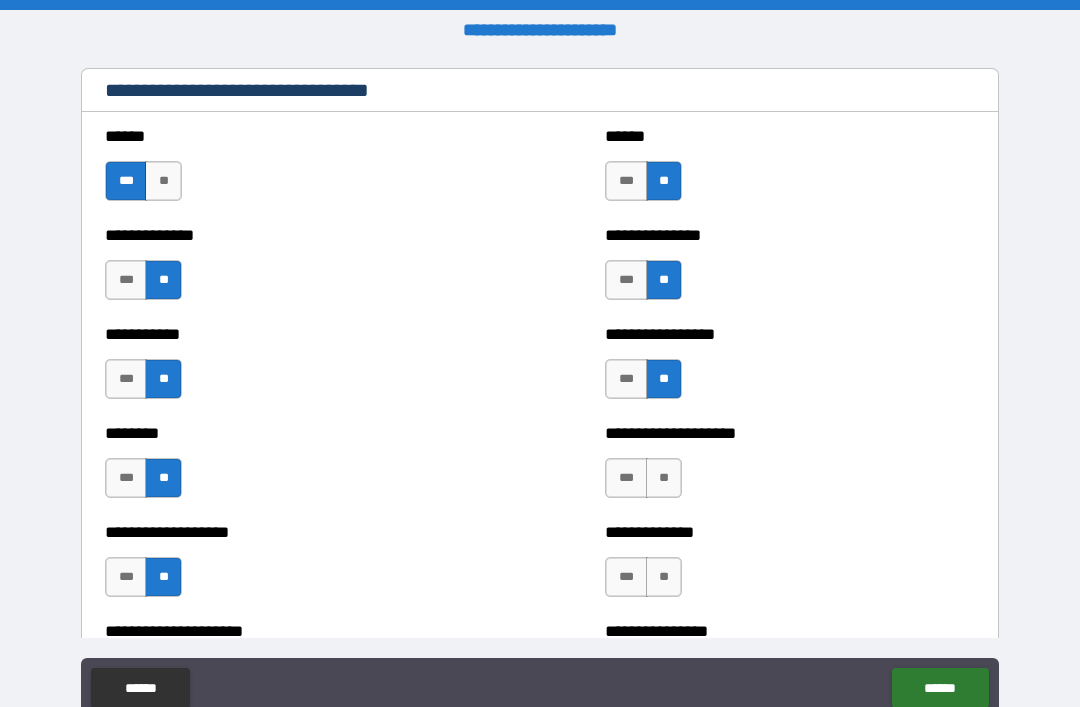 click on "**" at bounding box center [664, 478] 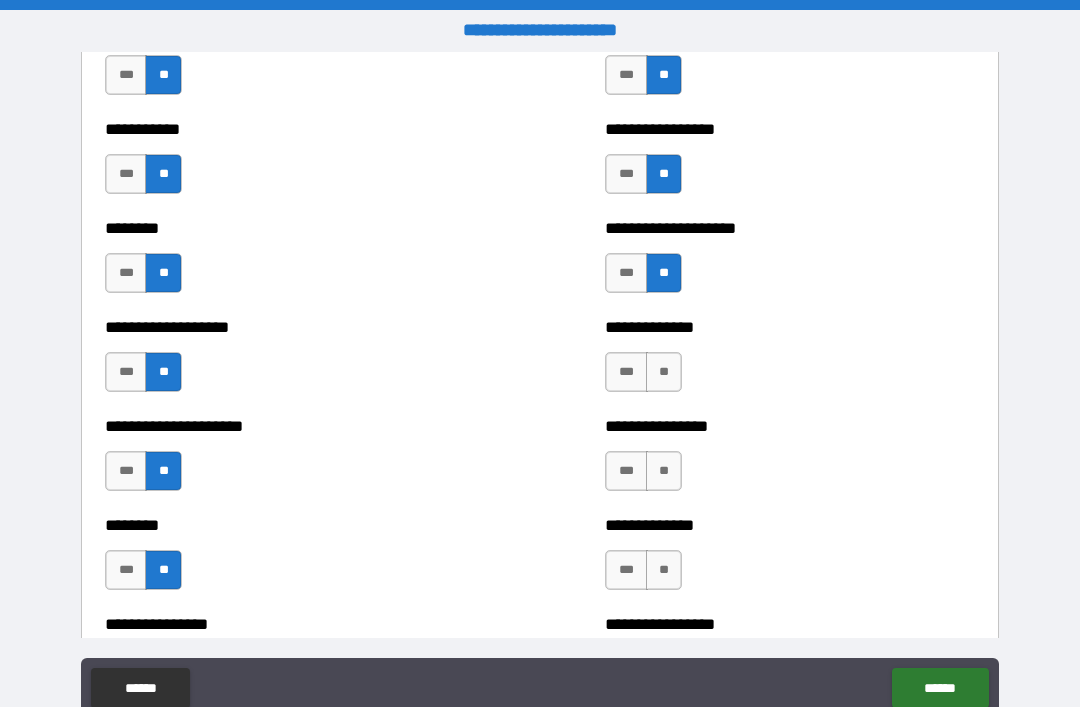 scroll, scrollTop: 4206, scrollLeft: 0, axis: vertical 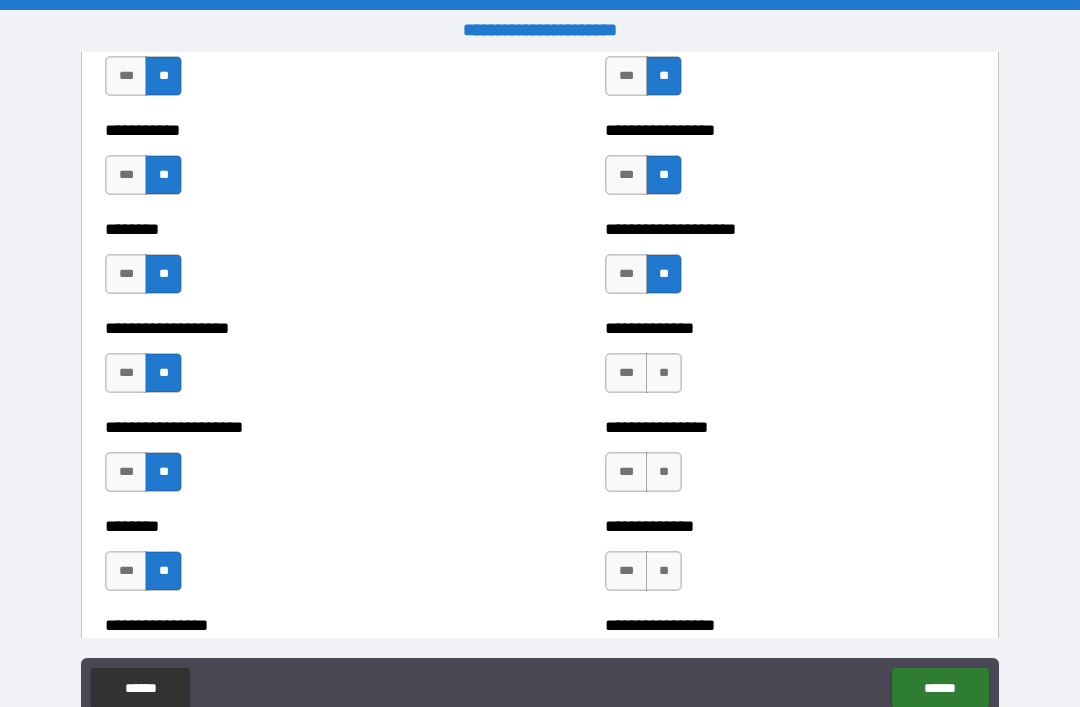 click on "**" at bounding box center (664, 373) 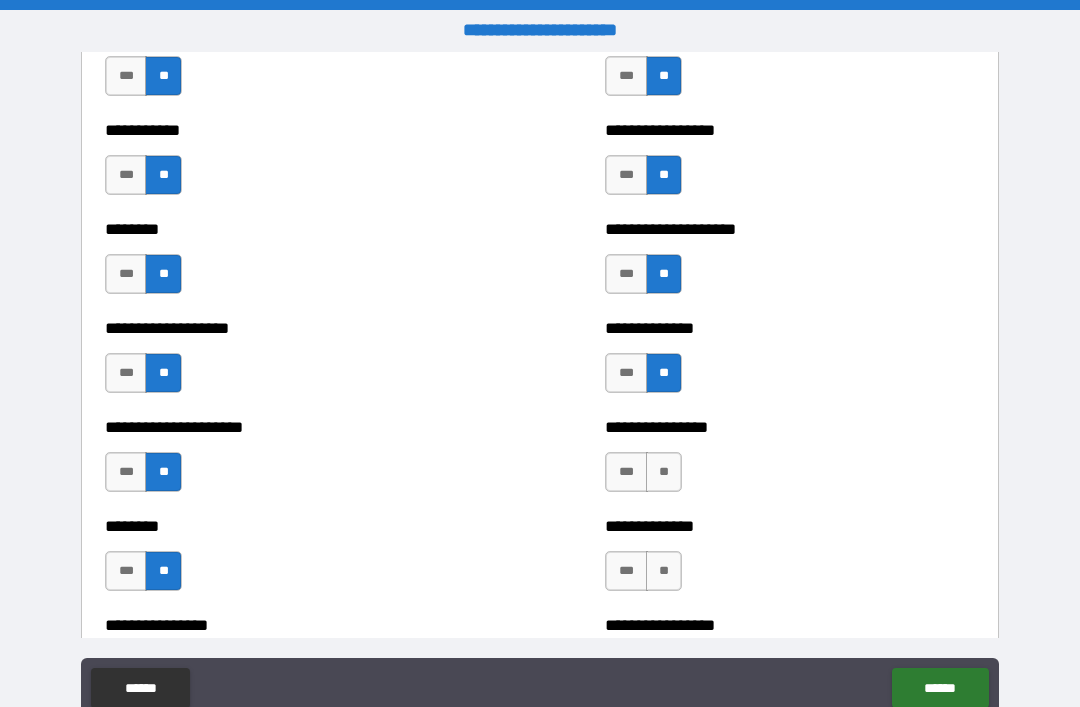 click on "**" at bounding box center (664, 472) 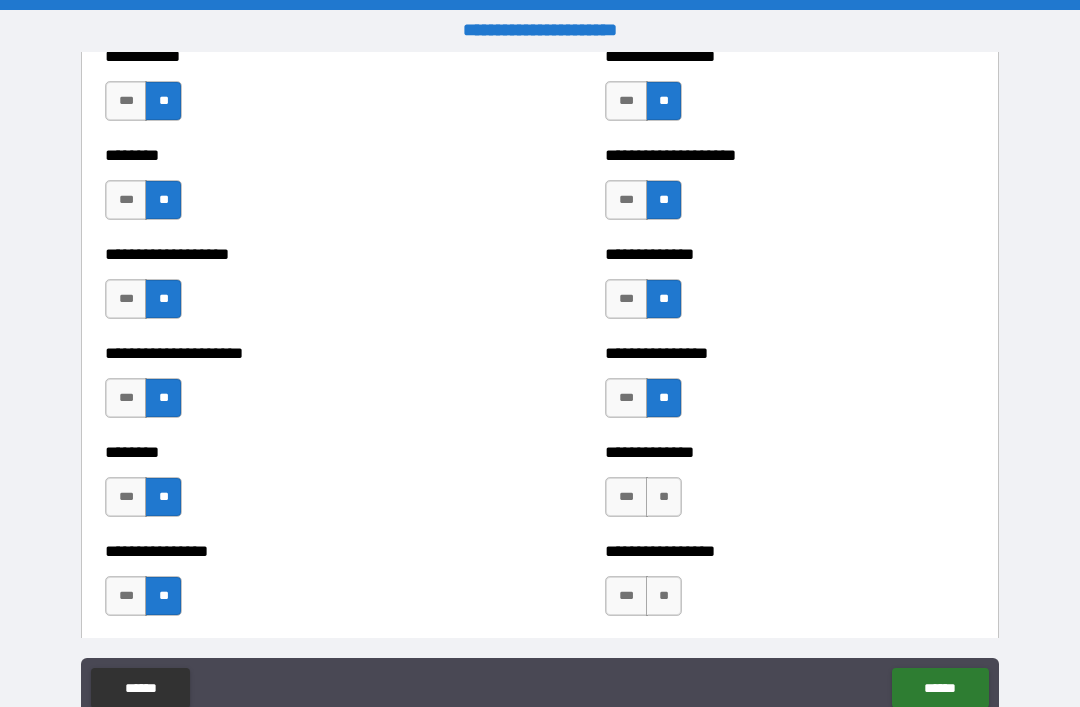 scroll, scrollTop: 4379, scrollLeft: 0, axis: vertical 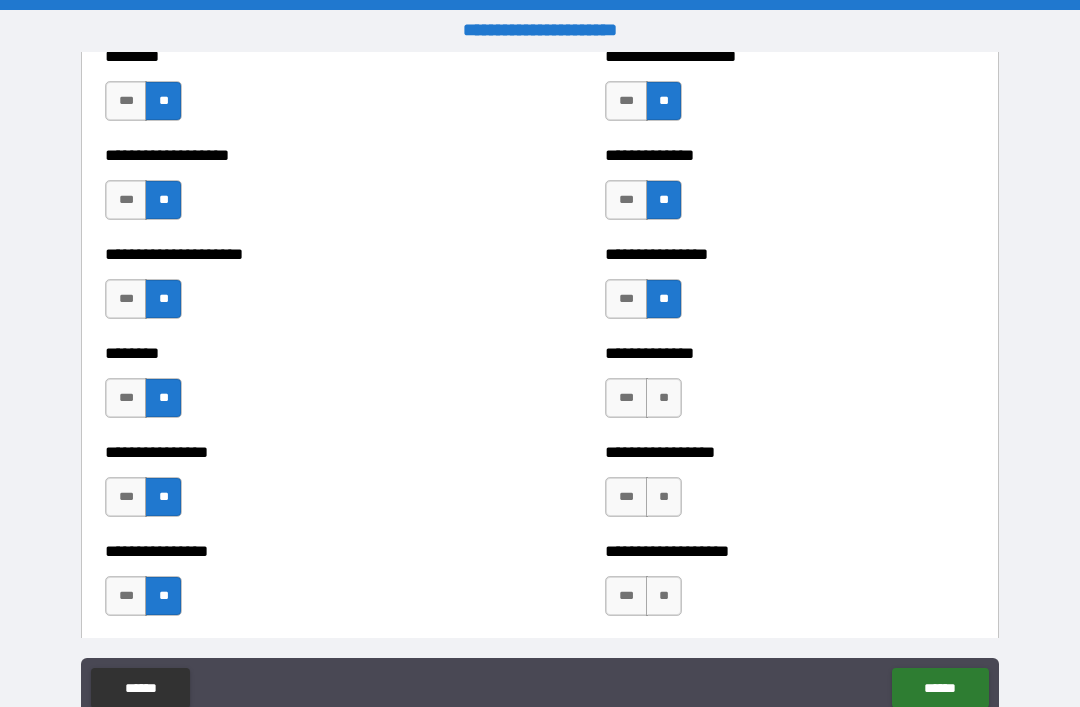 click on "**" at bounding box center [664, 398] 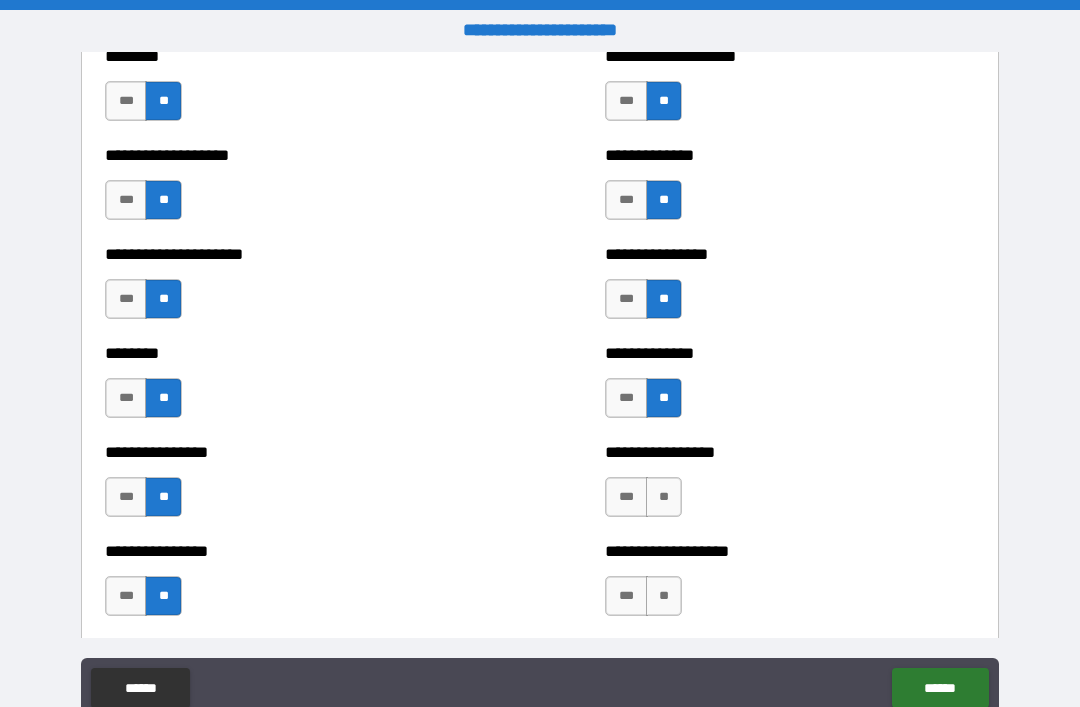 click on "**" at bounding box center [664, 497] 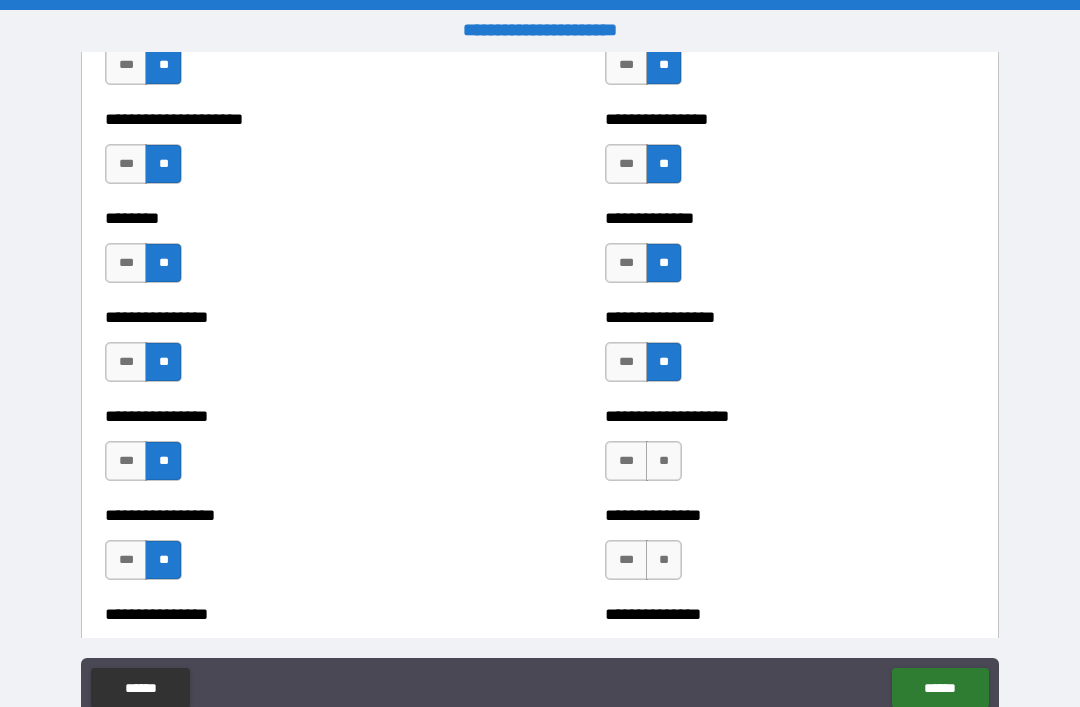 scroll, scrollTop: 4513, scrollLeft: 0, axis: vertical 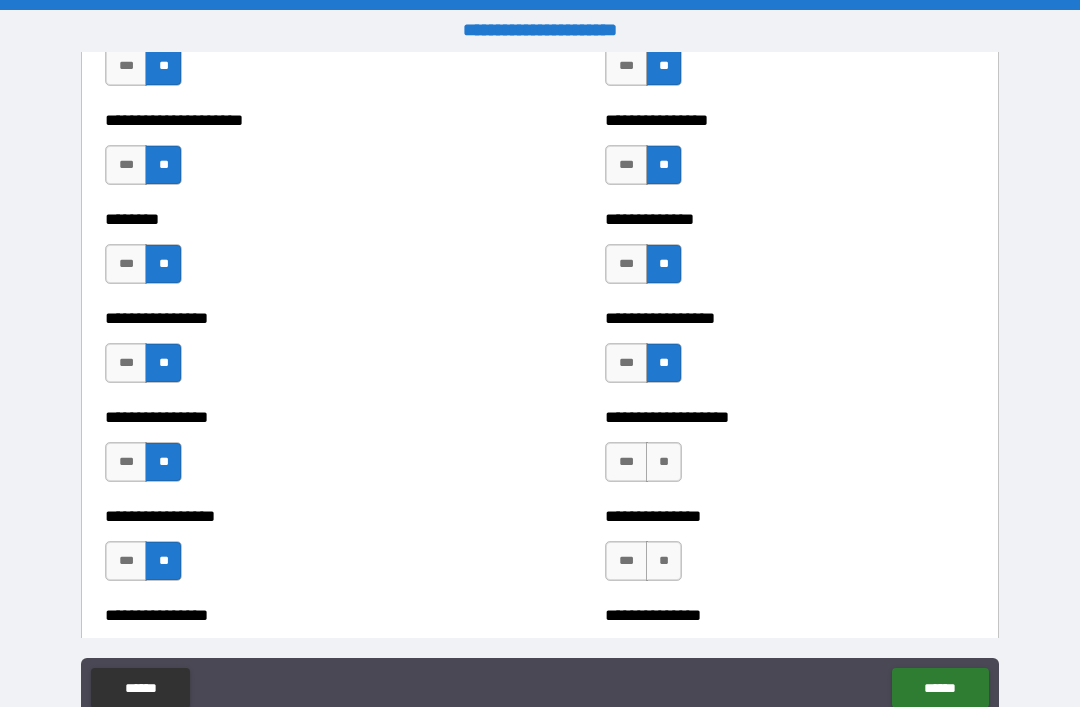 click on "**" at bounding box center [664, 462] 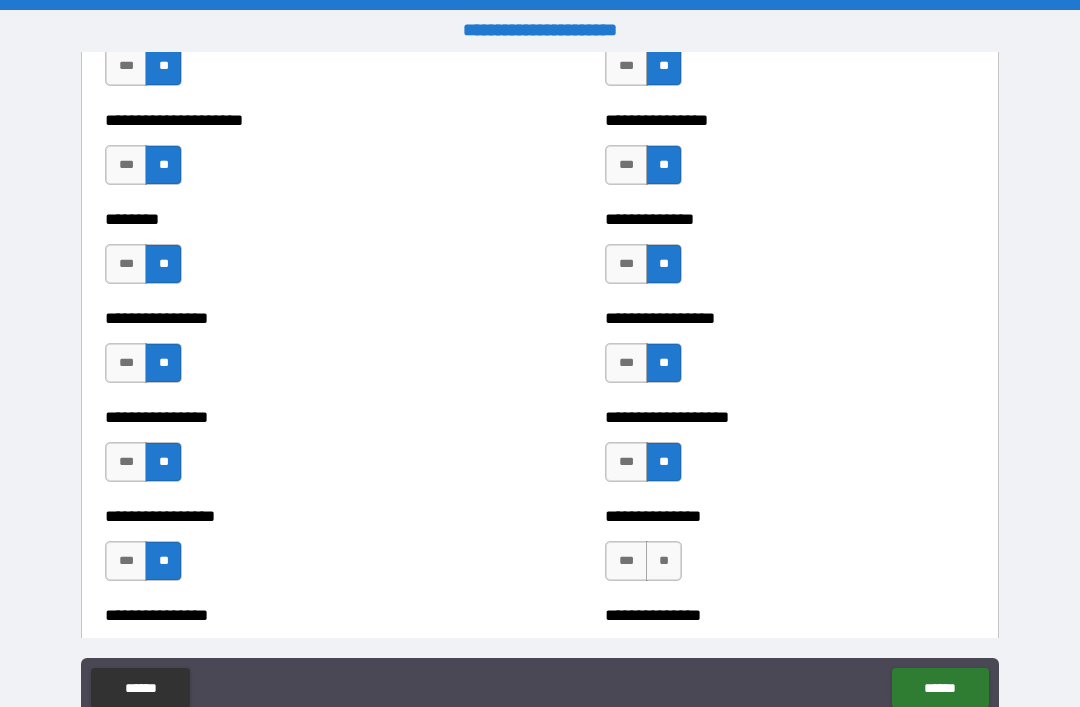 click on "**" at bounding box center (664, 561) 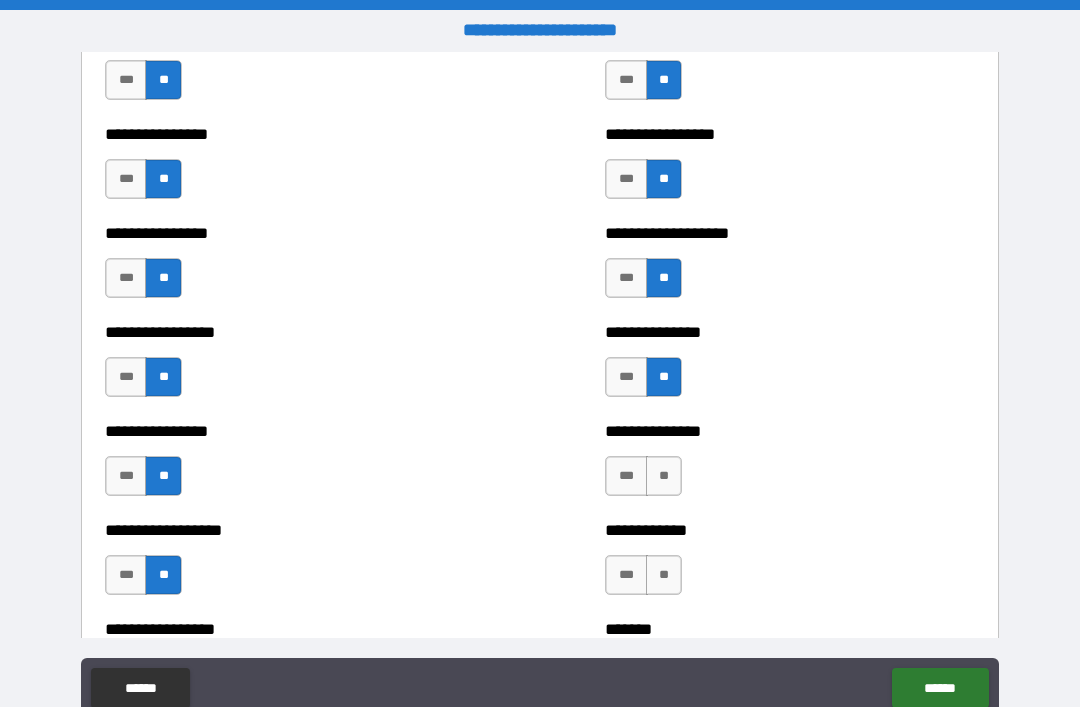 scroll, scrollTop: 4695, scrollLeft: 0, axis: vertical 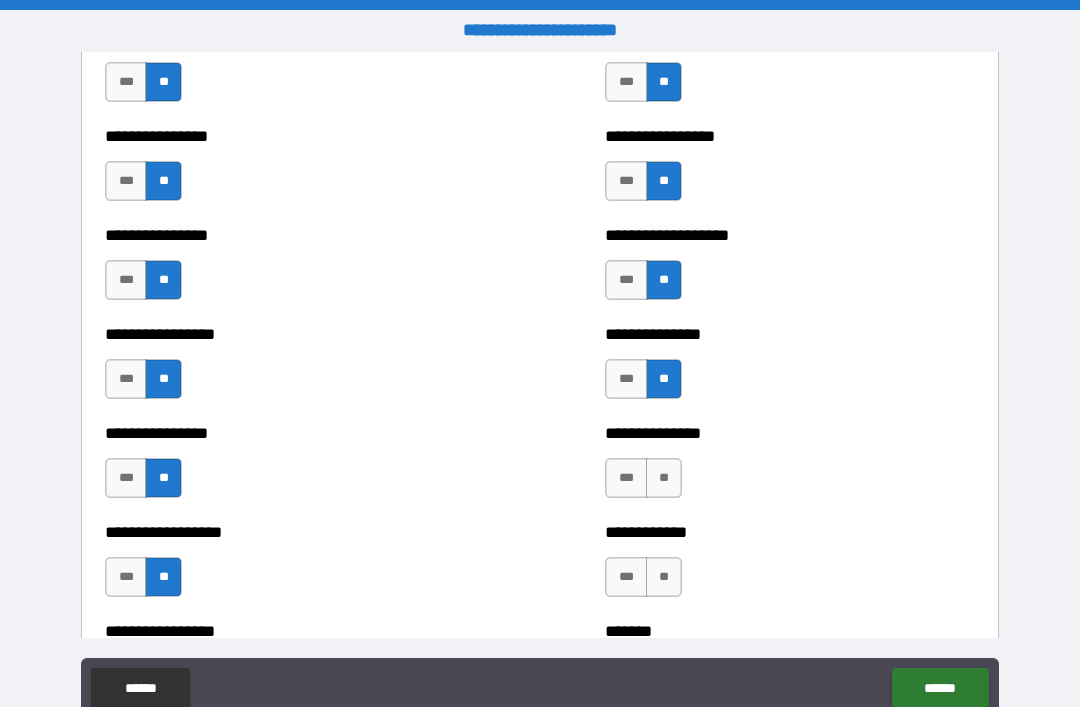 click on "**" at bounding box center [664, 478] 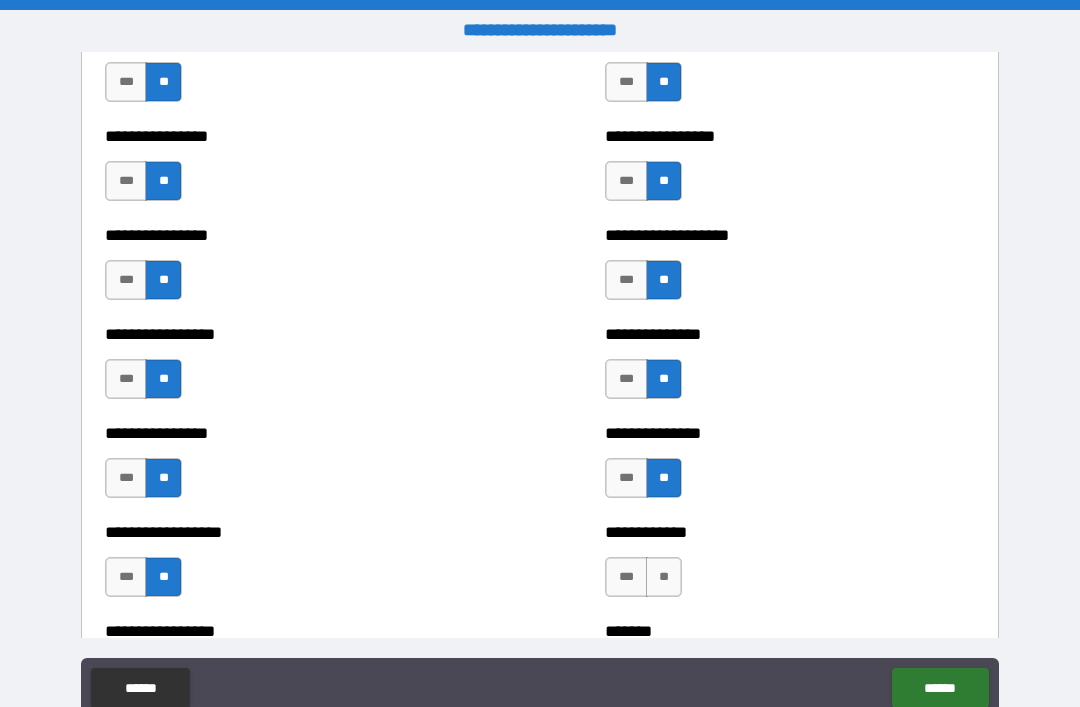 click on "**" at bounding box center [664, 577] 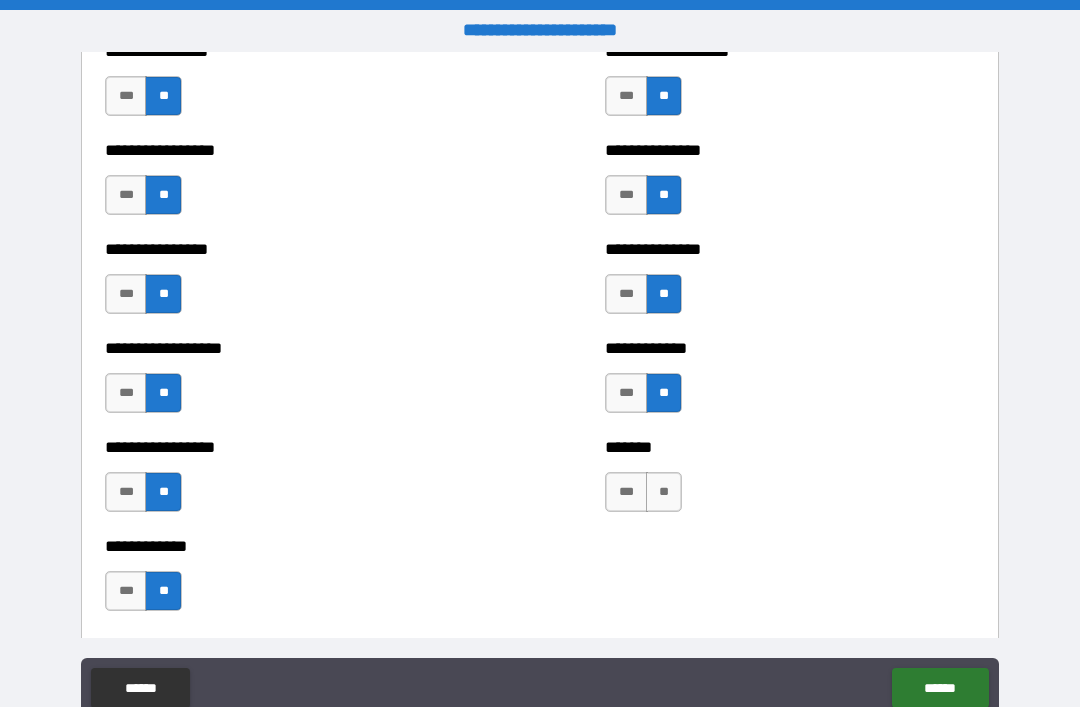 scroll, scrollTop: 4876, scrollLeft: 0, axis: vertical 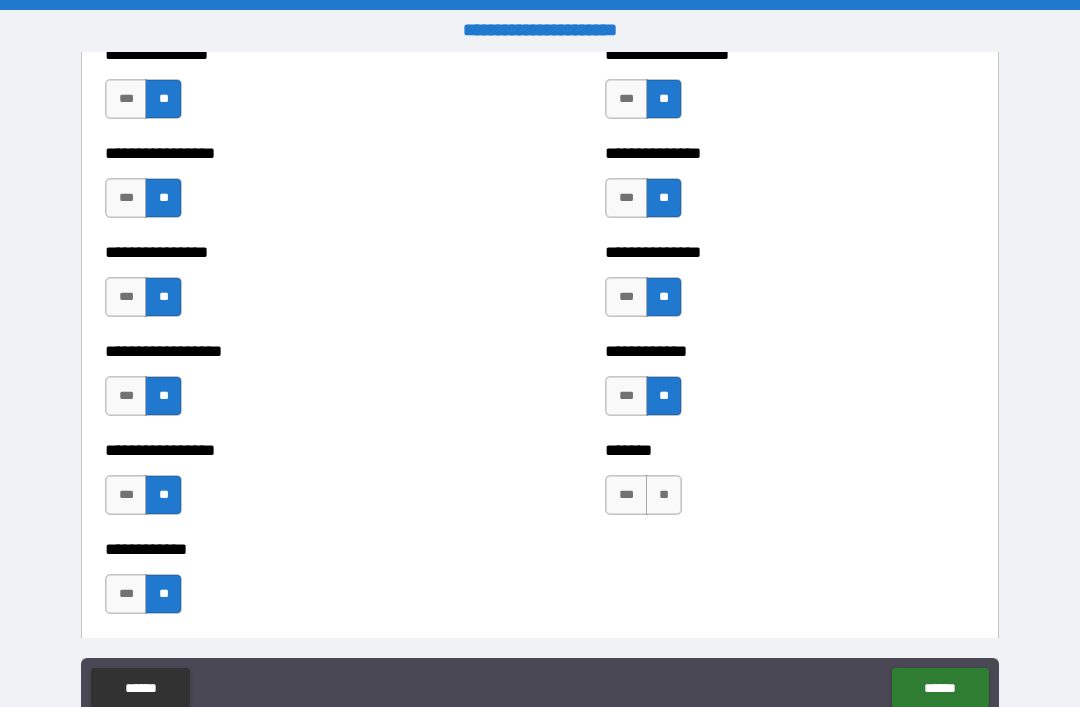 click on "**" at bounding box center (664, 495) 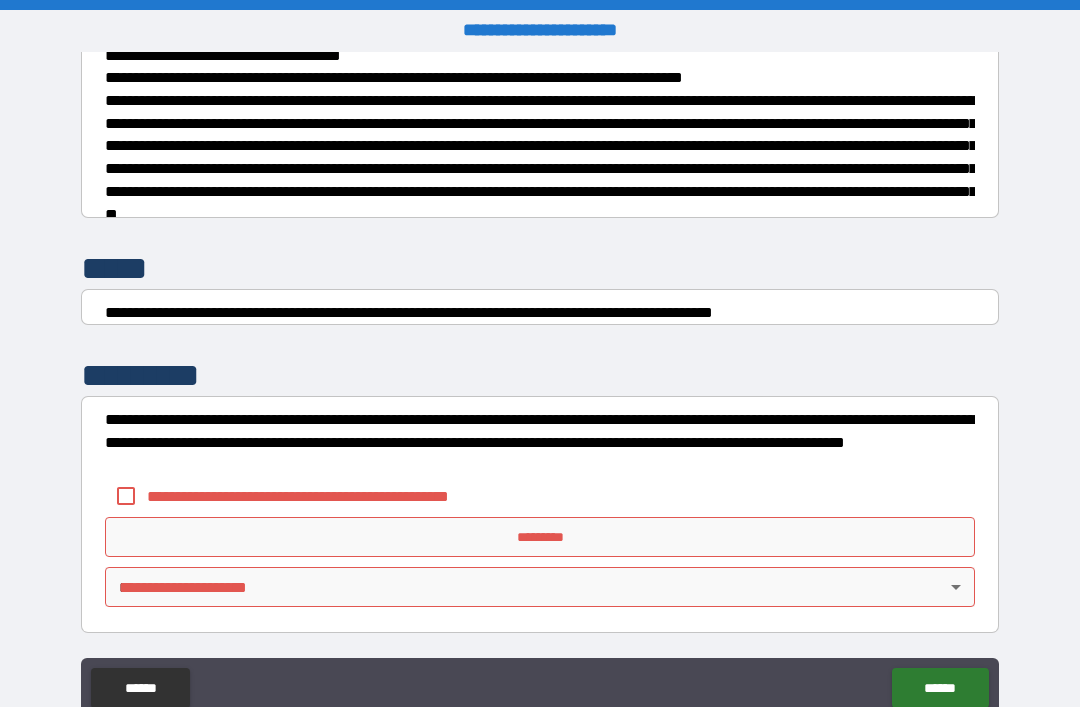 scroll, scrollTop: 7470, scrollLeft: 0, axis: vertical 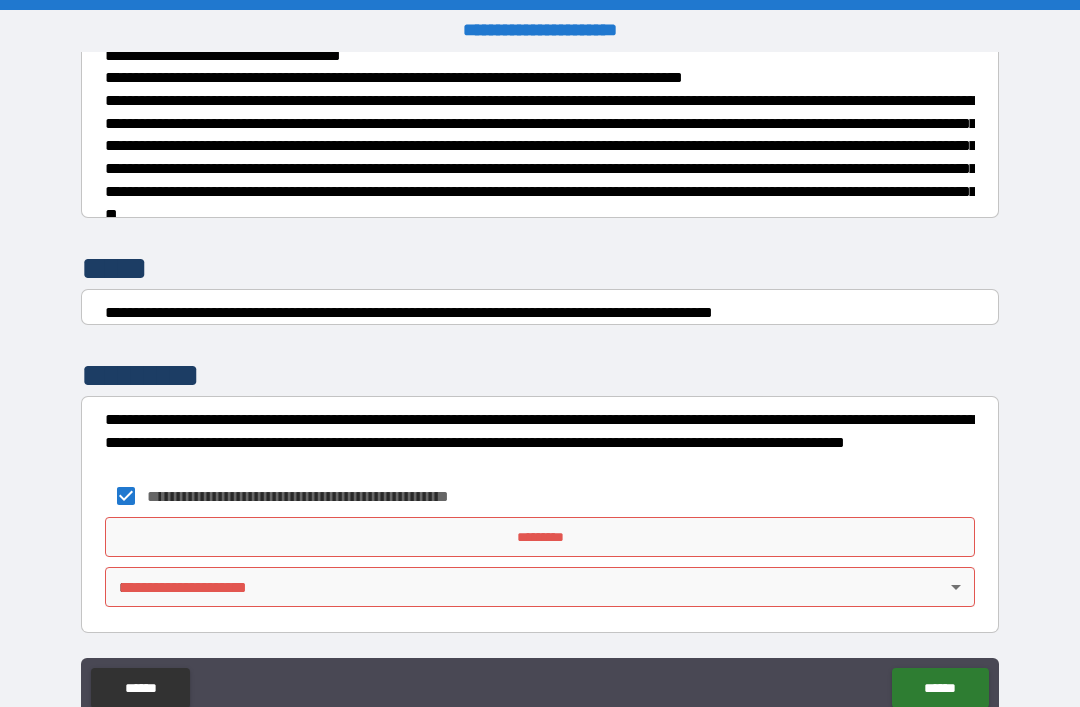 click on "*********" at bounding box center (540, 537) 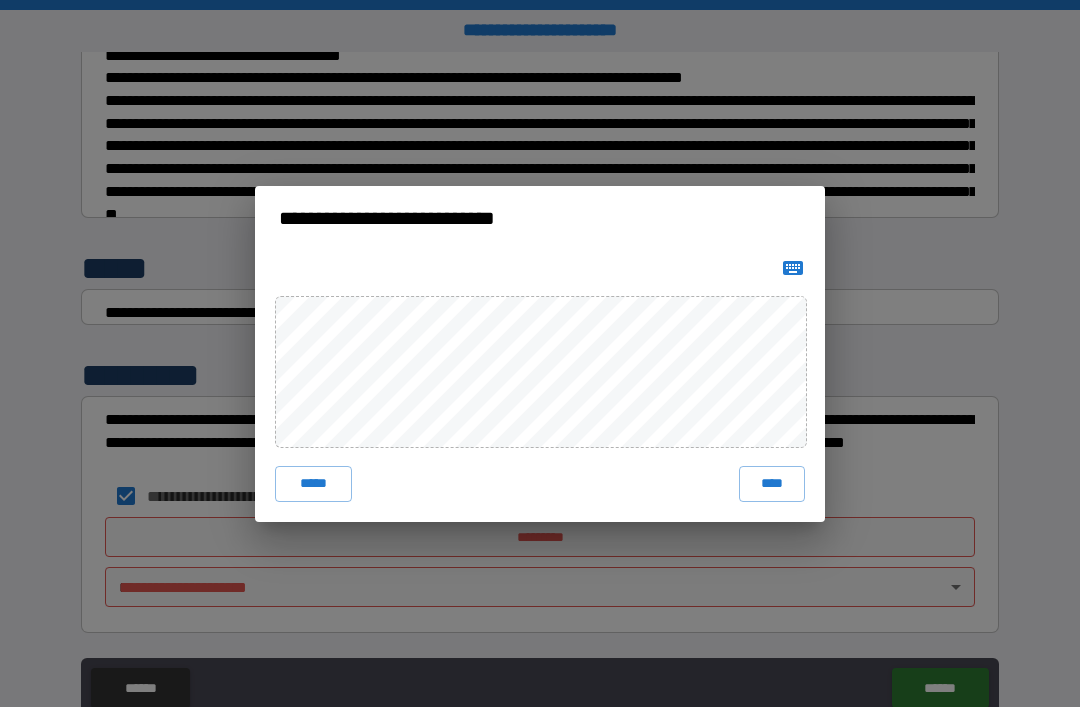 click on "****" at bounding box center (772, 484) 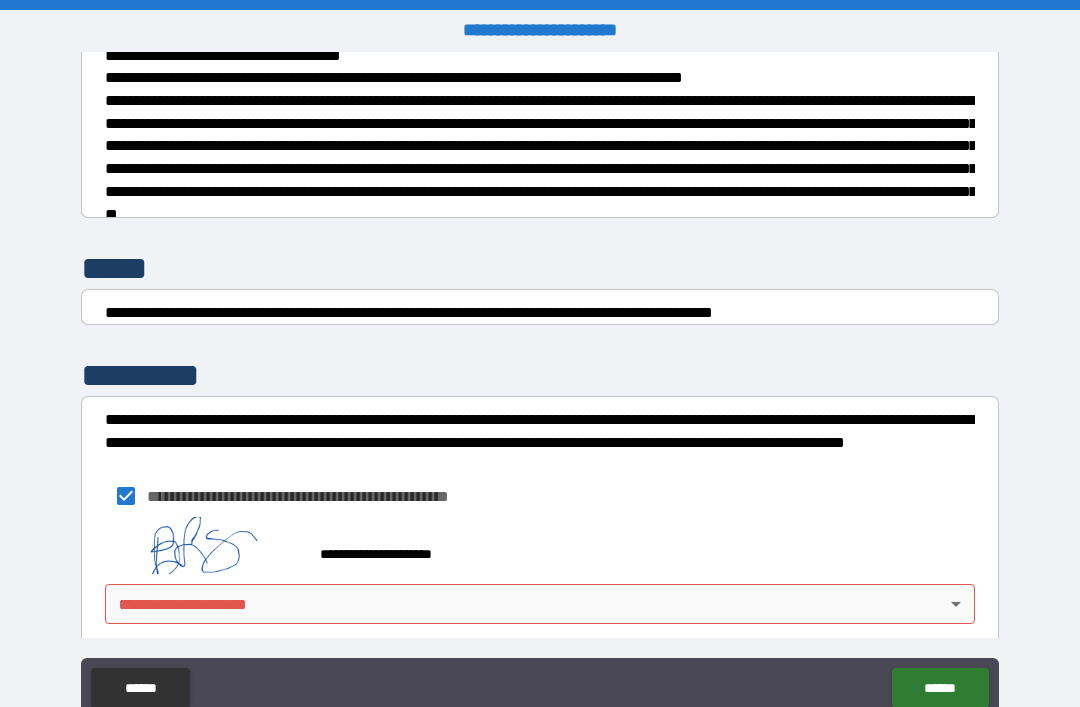 click on "**********" at bounding box center [540, 385] 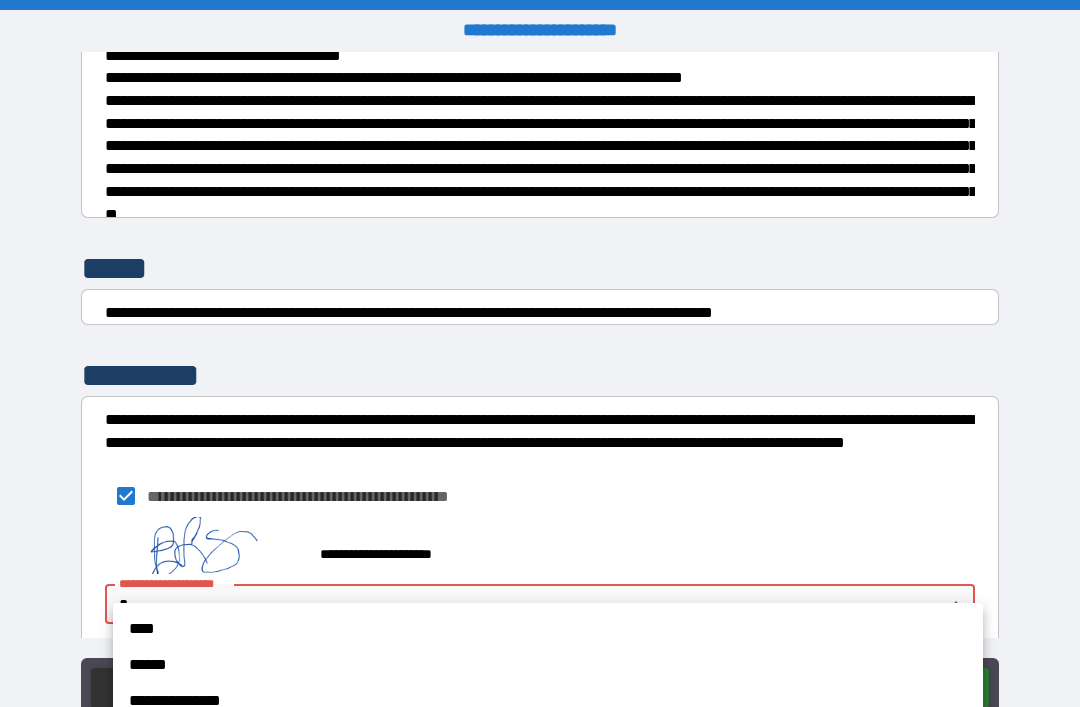 click on "**********" at bounding box center [548, 701] 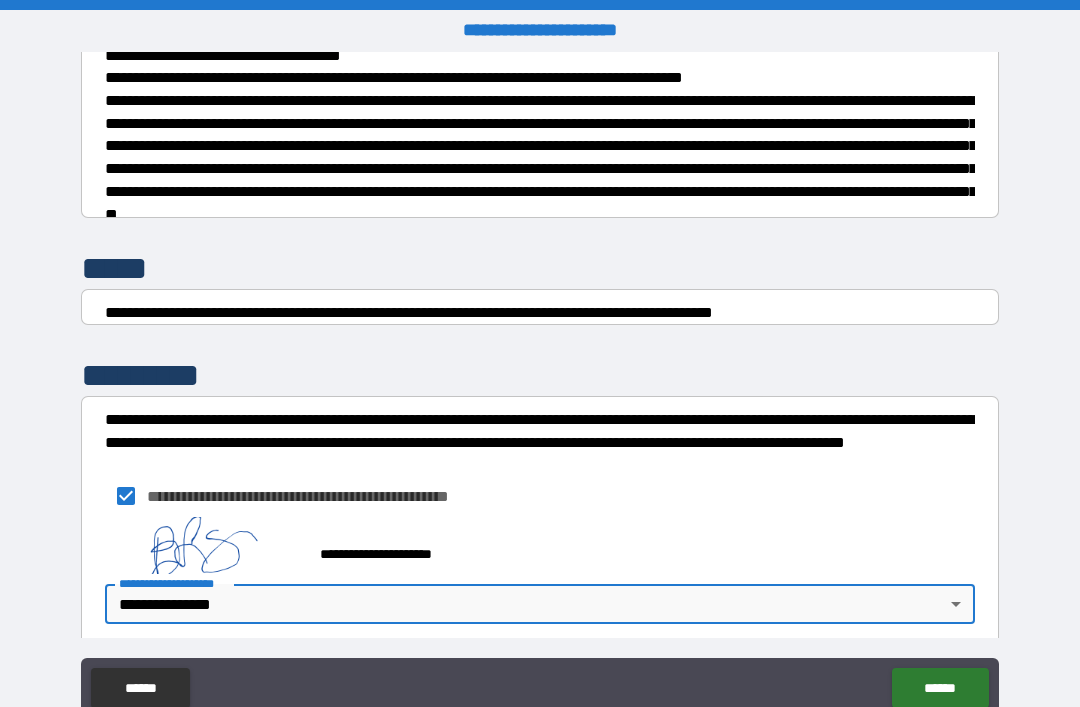 click on "******" at bounding box center [940, 688] 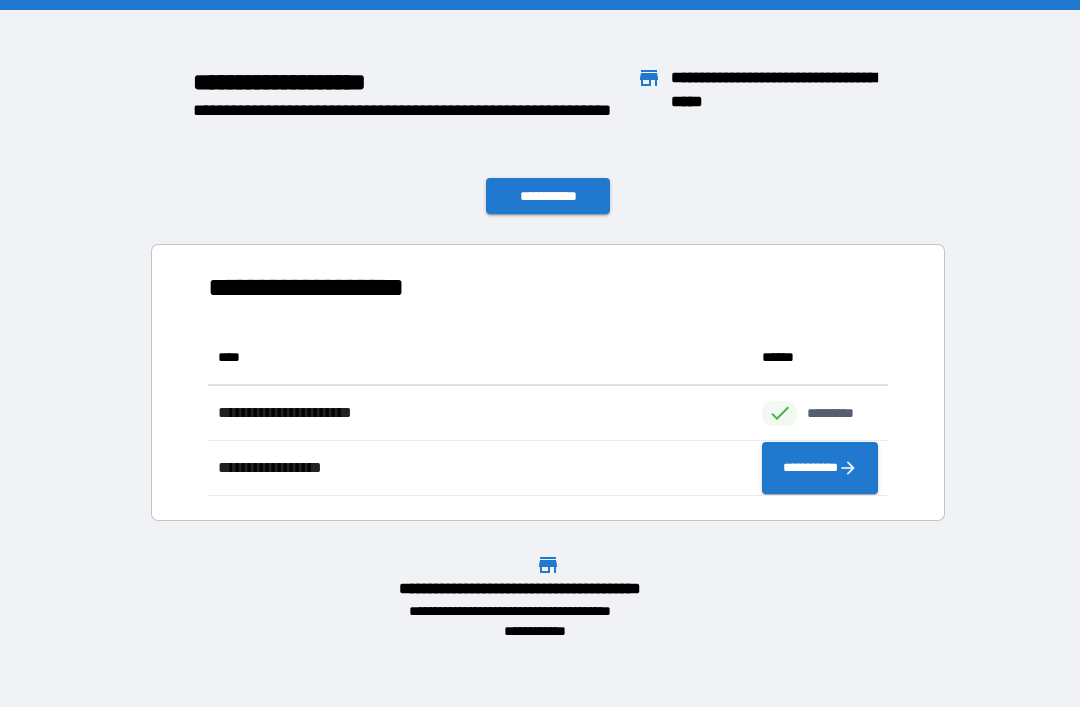 scroll, scrollTop: 1, scrollLeft: 1, axis: both 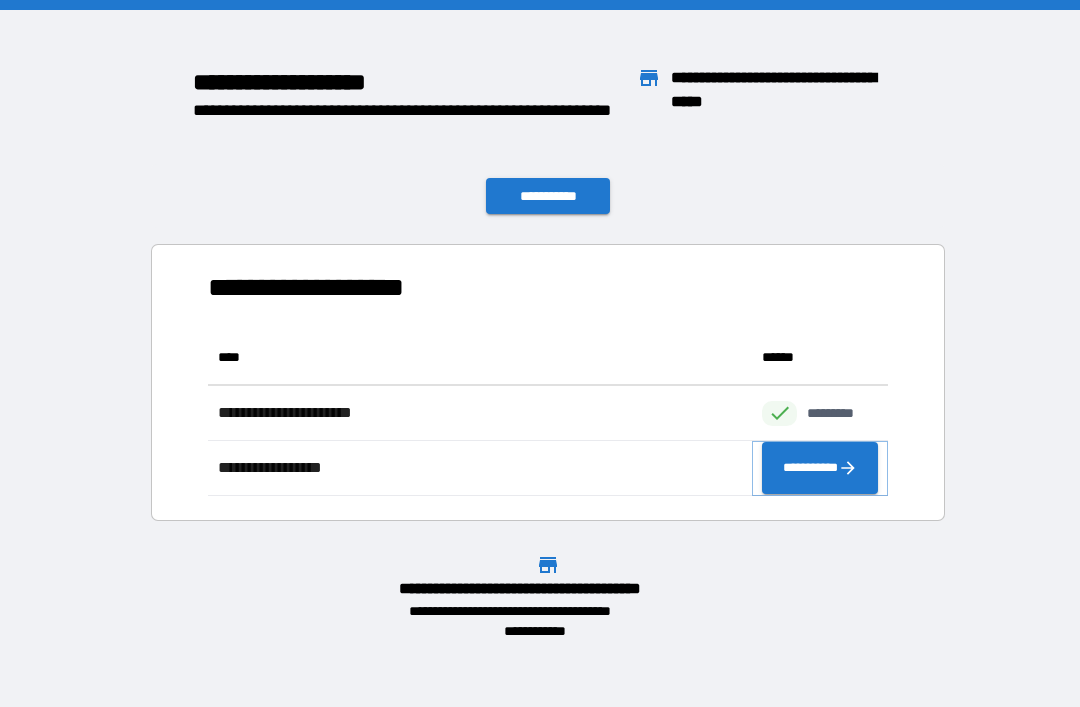click 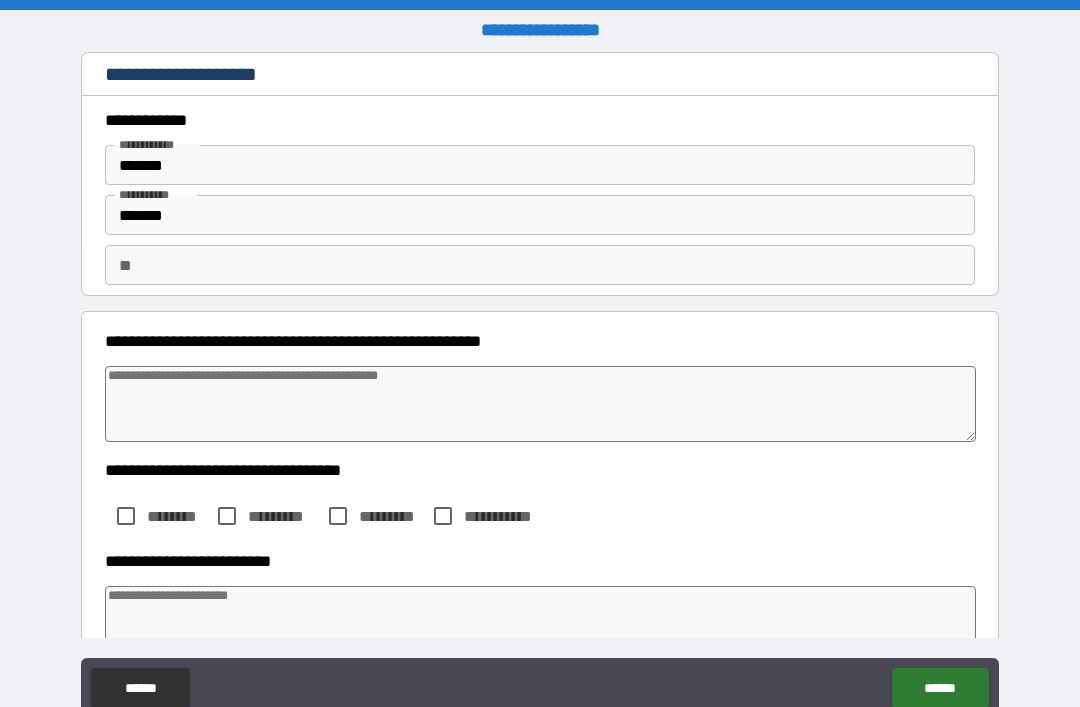 type on "*" 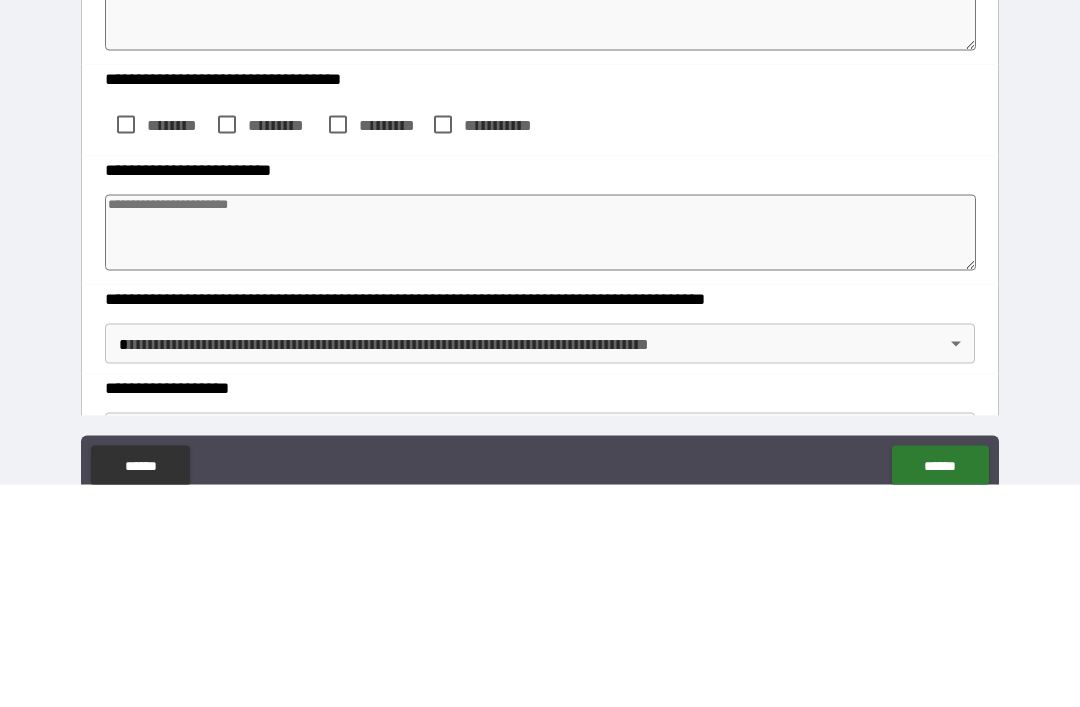 scroll, scrollTop: 192, scrollLeft: 0, axis: vertical 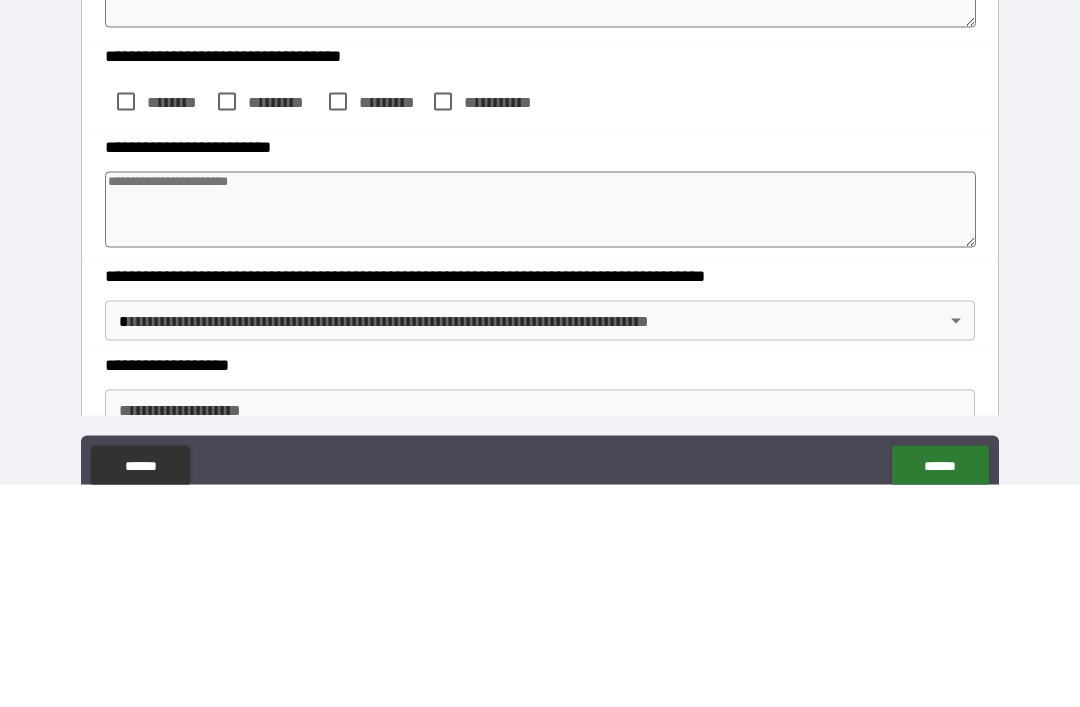 click at bounding box center [540, 432] 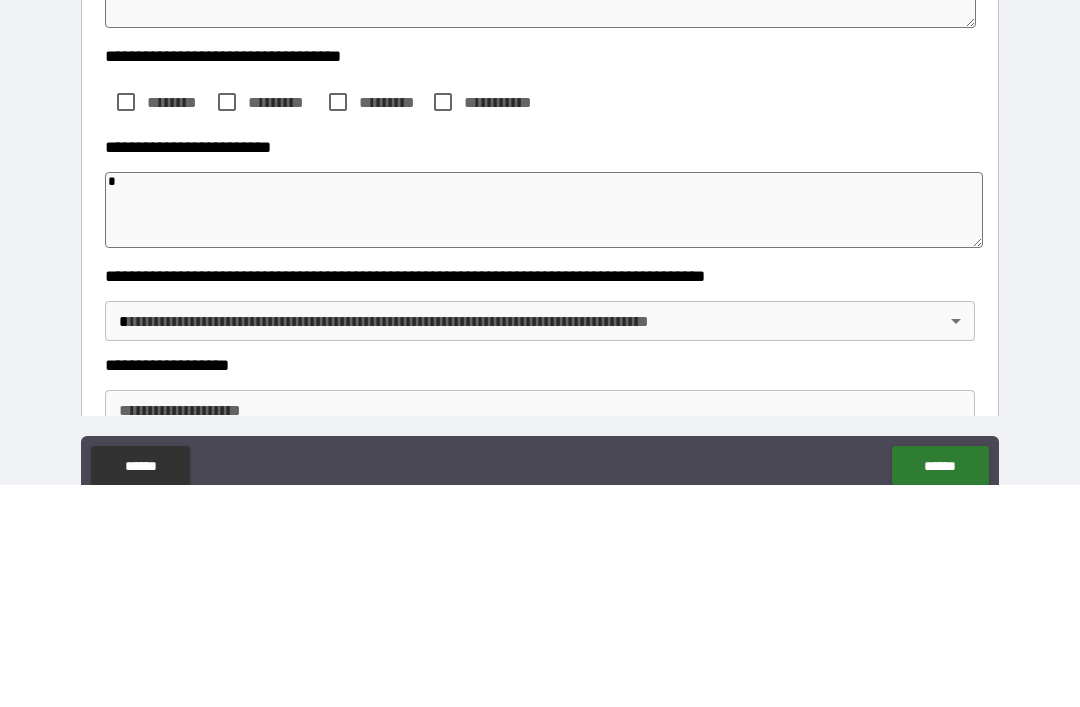 type on "*" 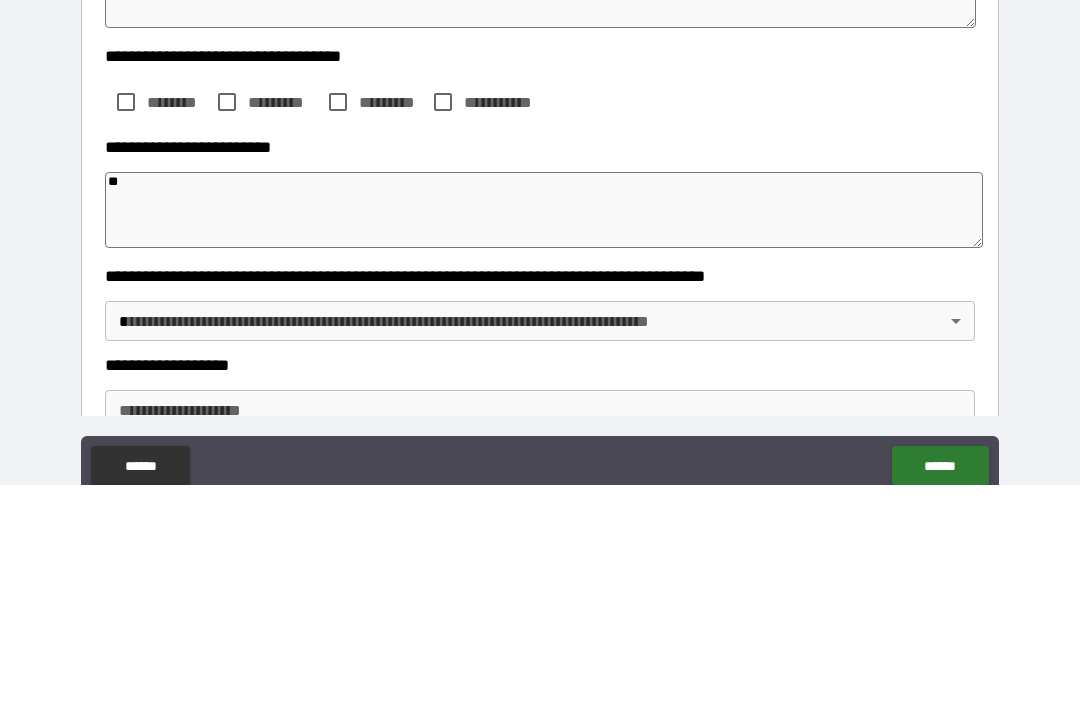 type on "*" 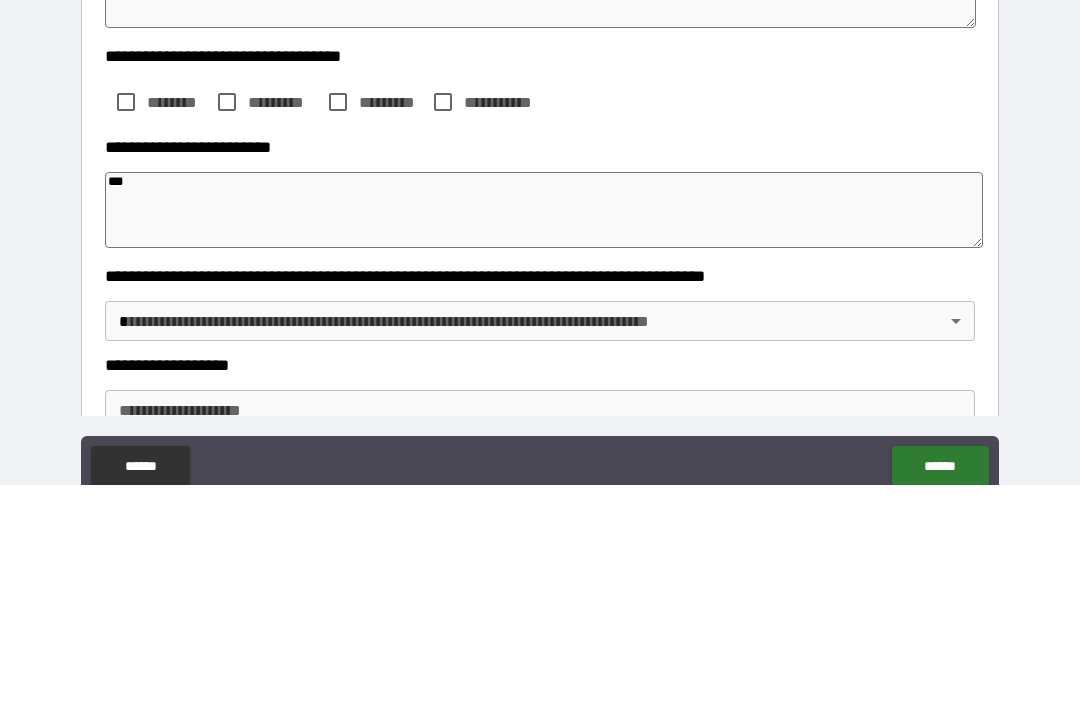 type on "*" 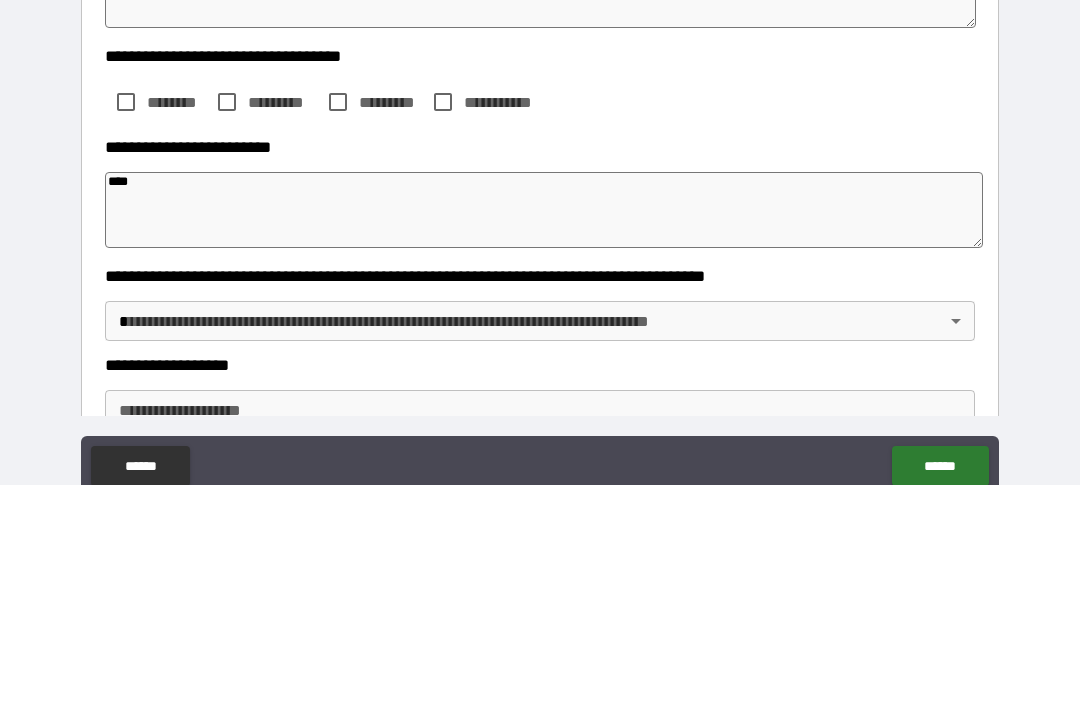 type on "*" 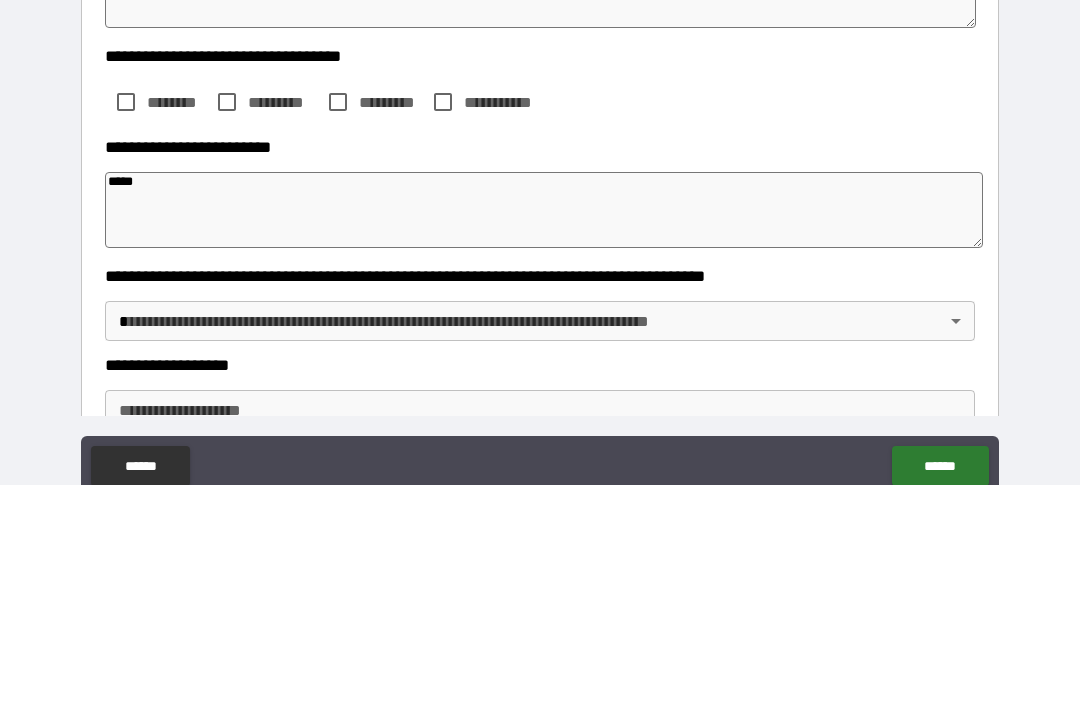 type on "*" 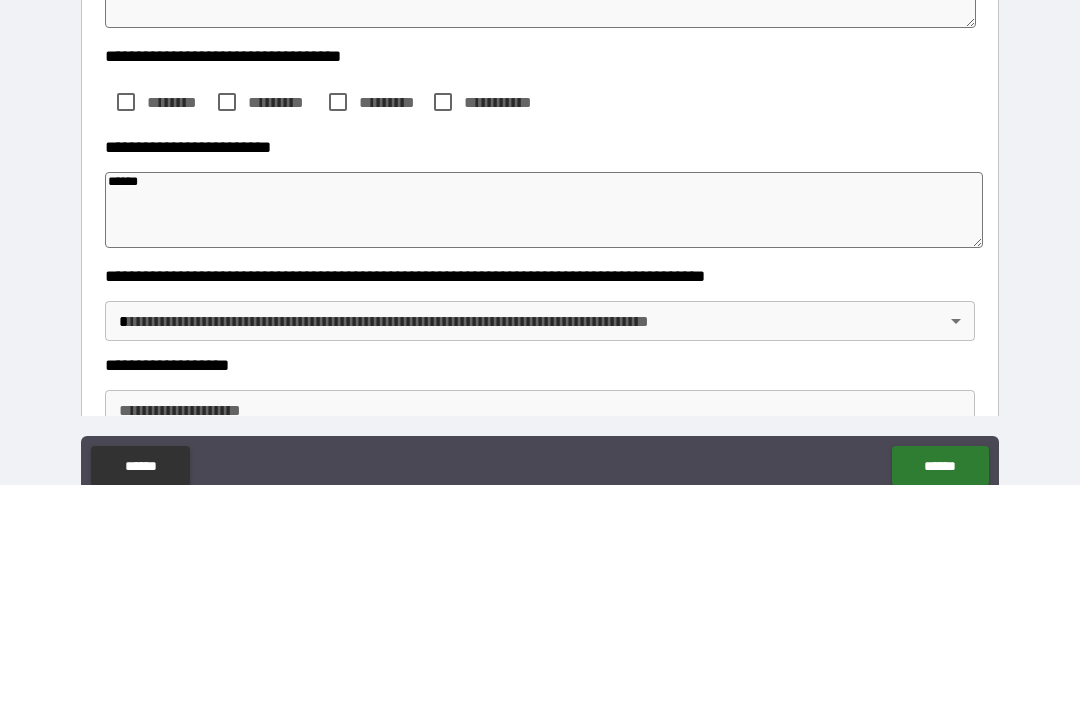 type on "*" 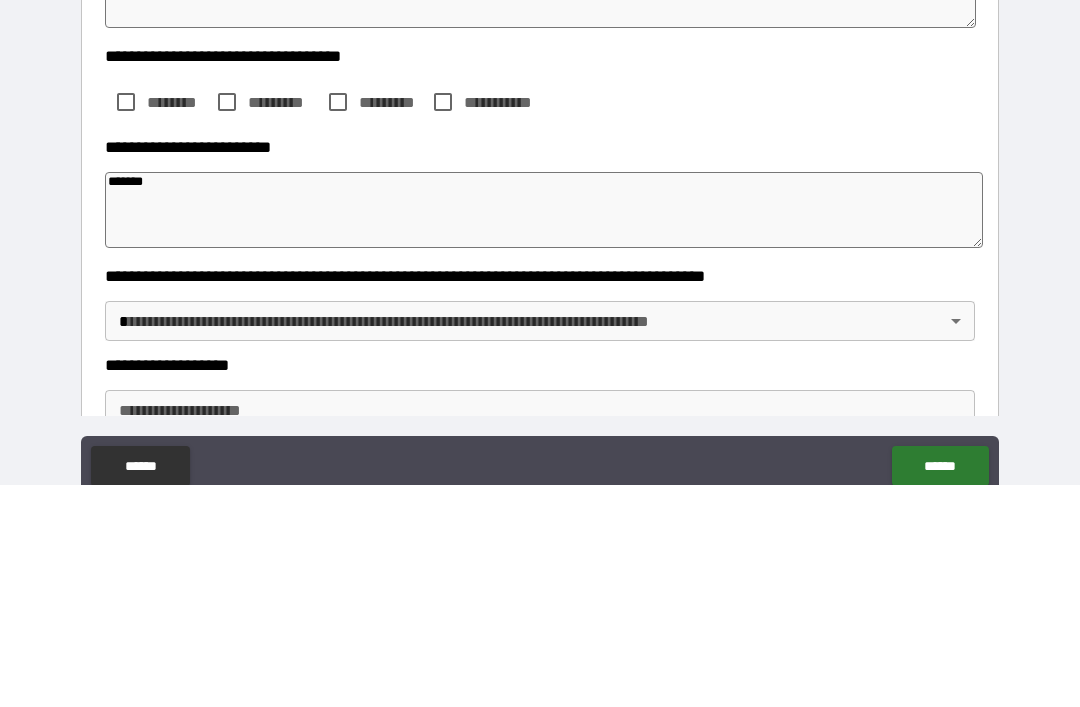 type on "*" 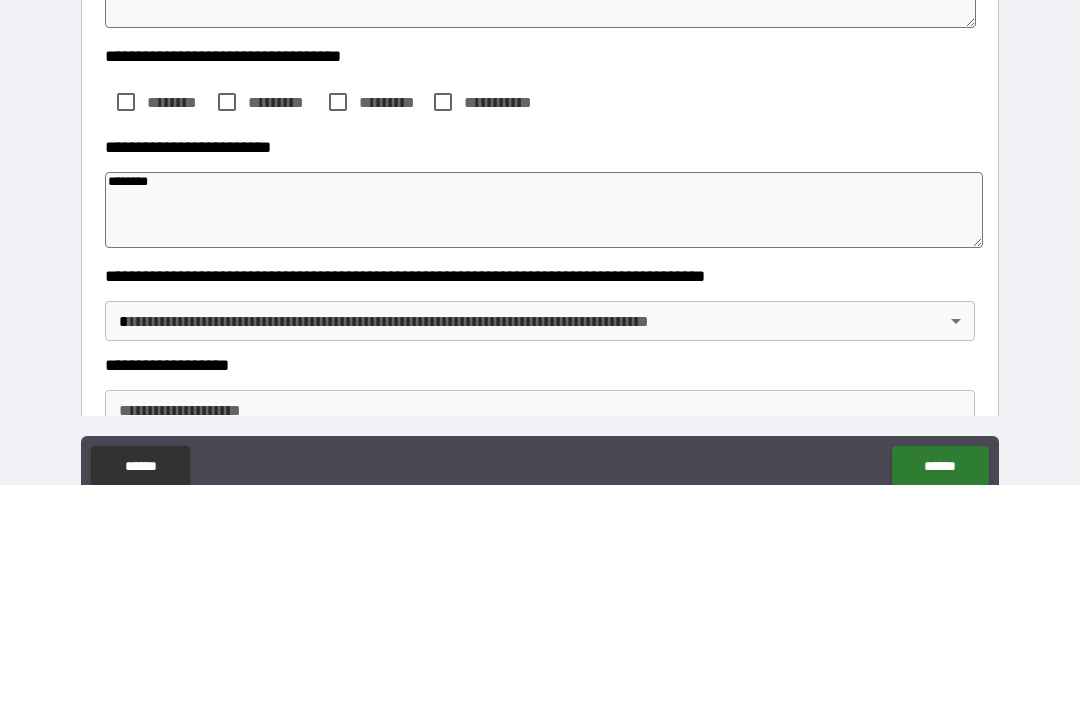 type on "*" 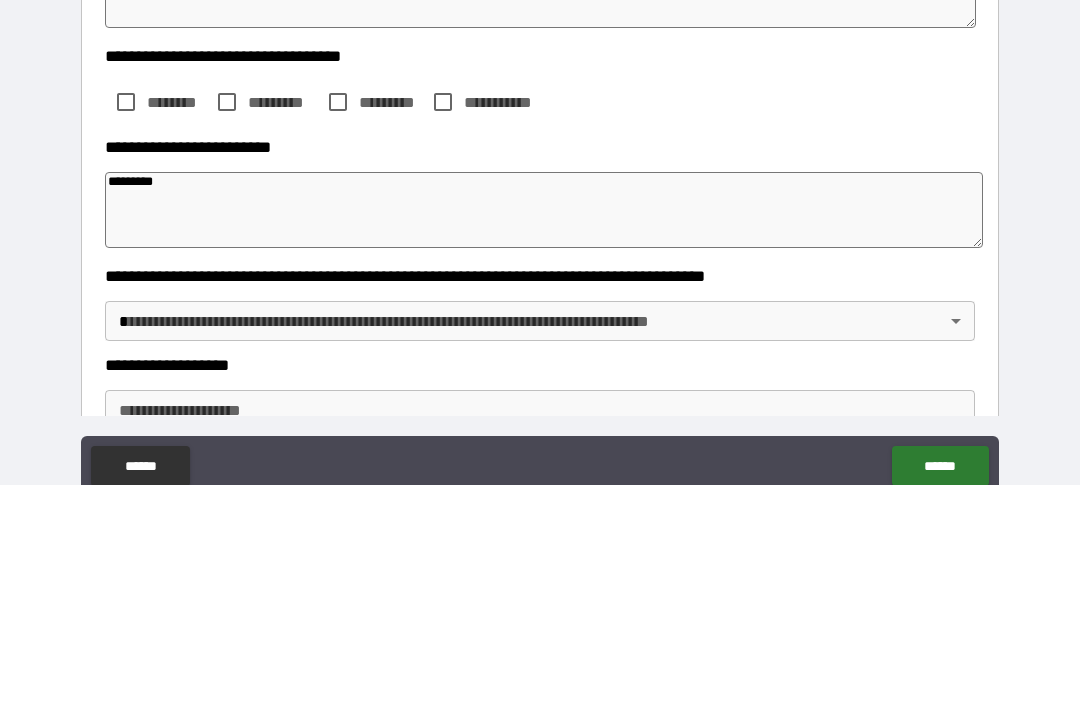 type on "*" 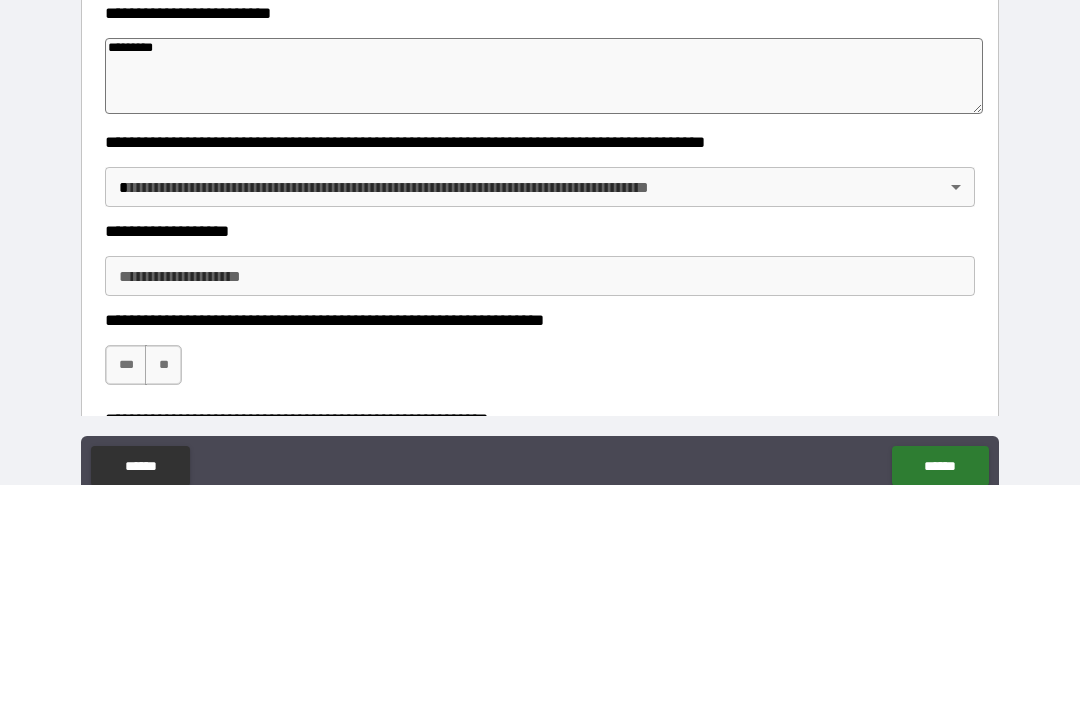 scroll, scrollTop: 327, scrollLeft: 0, axis: vertical 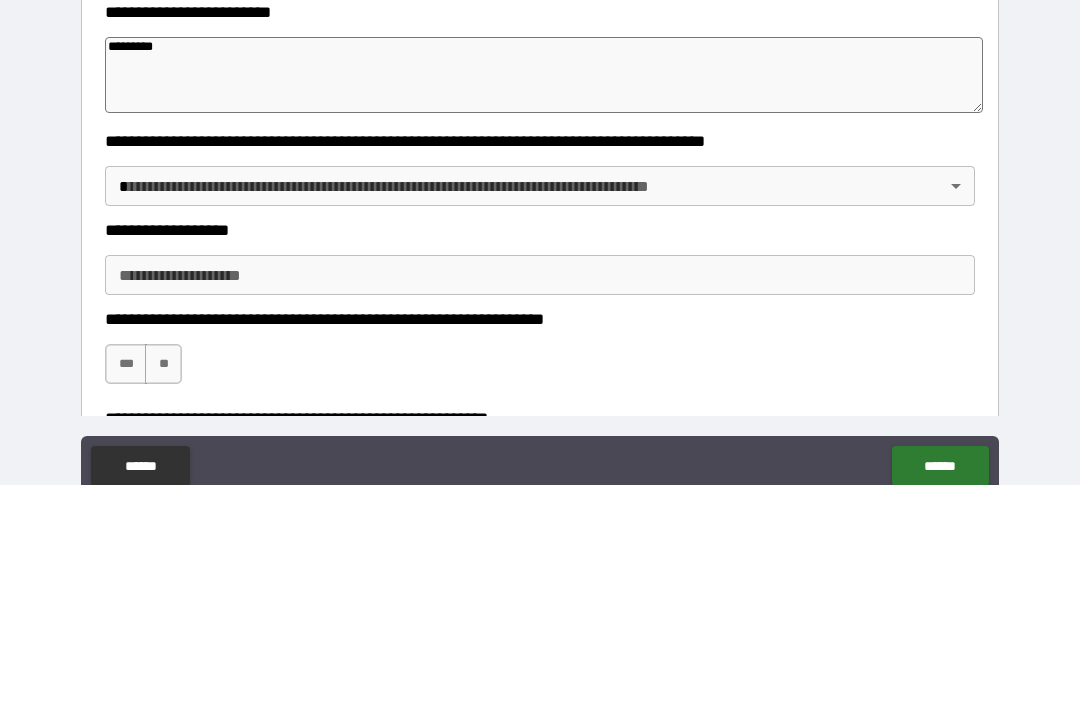type on "********" 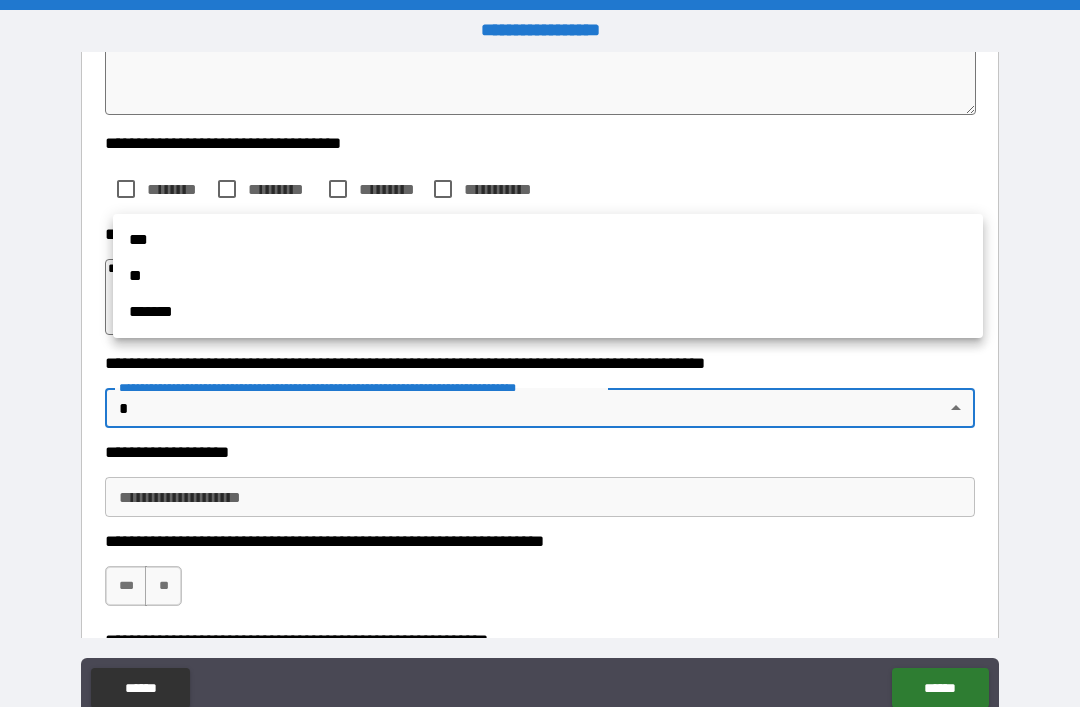 click on "**" at bounding box center (548, 276) 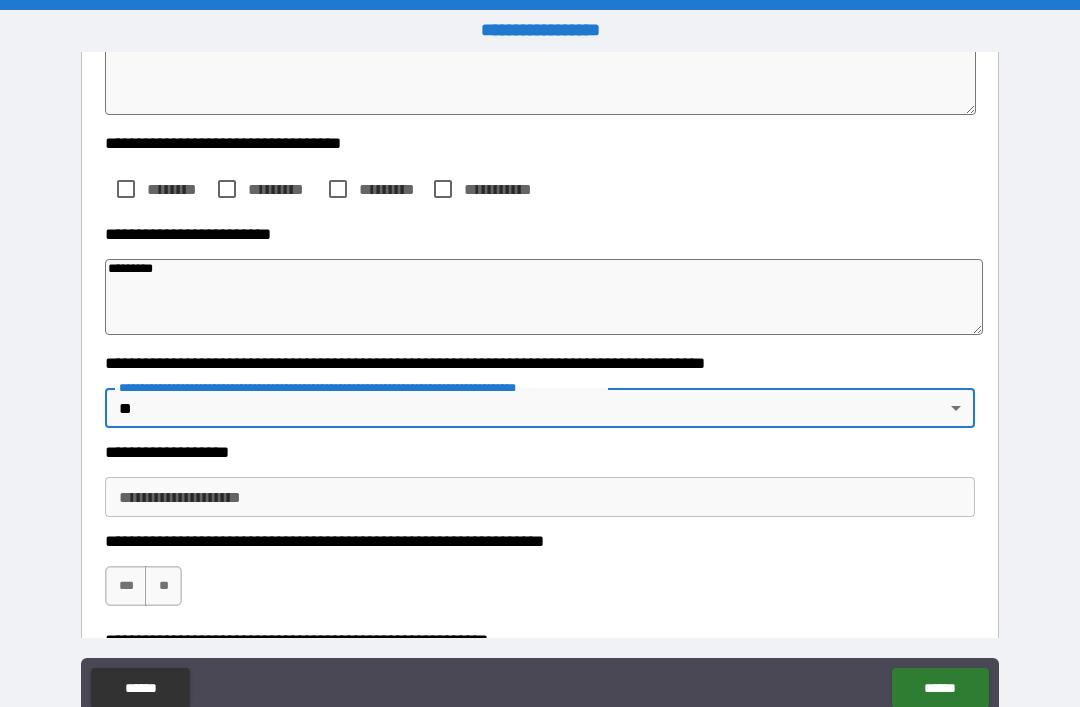 type on "*" 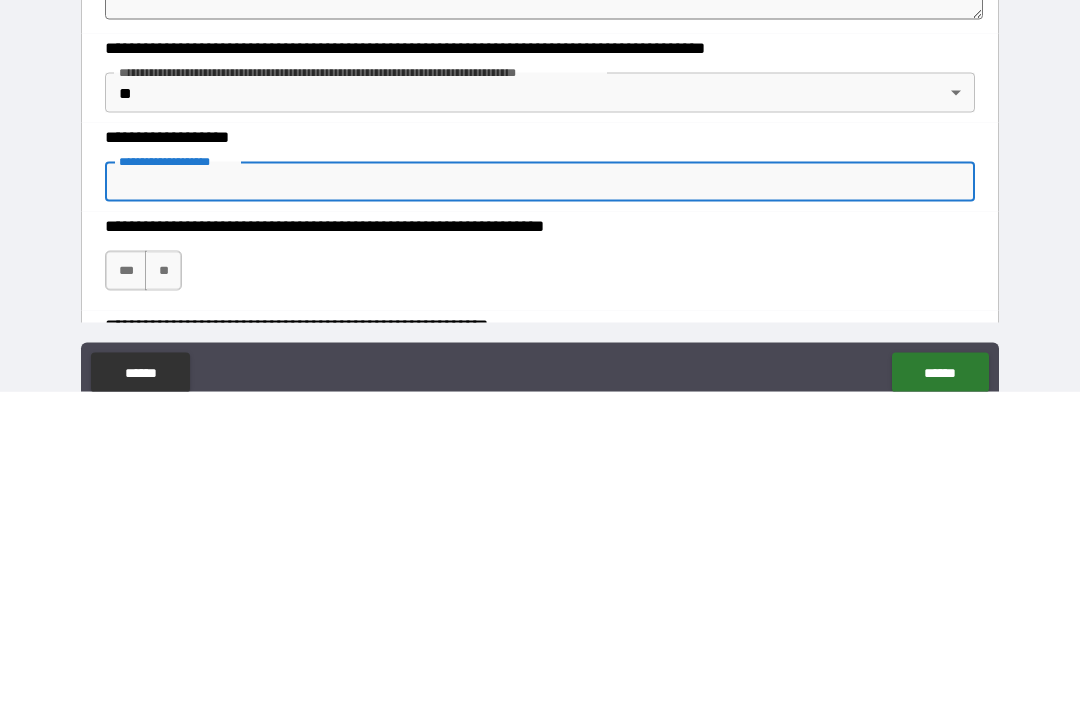 type on "*" 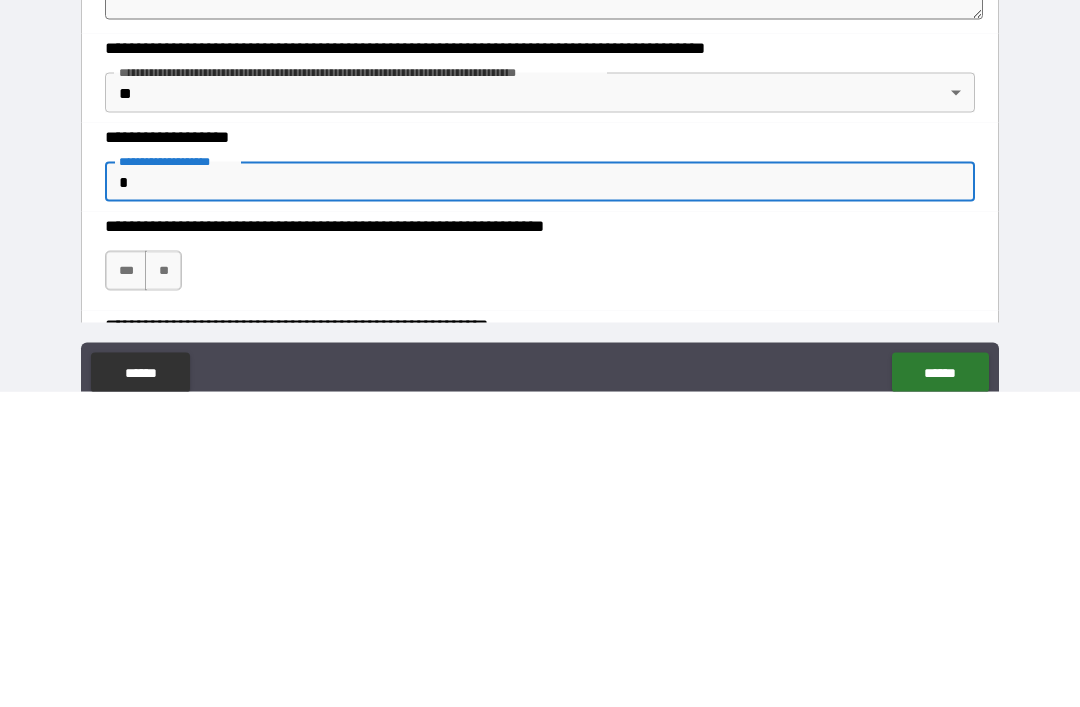 type on "*" 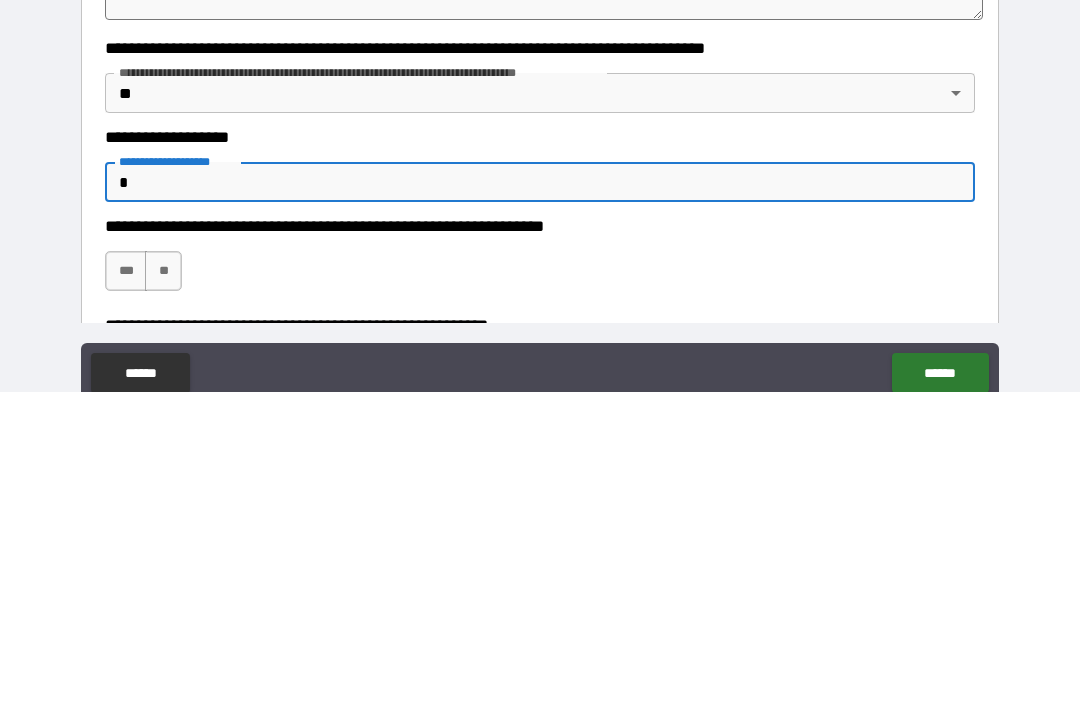 type on "*" 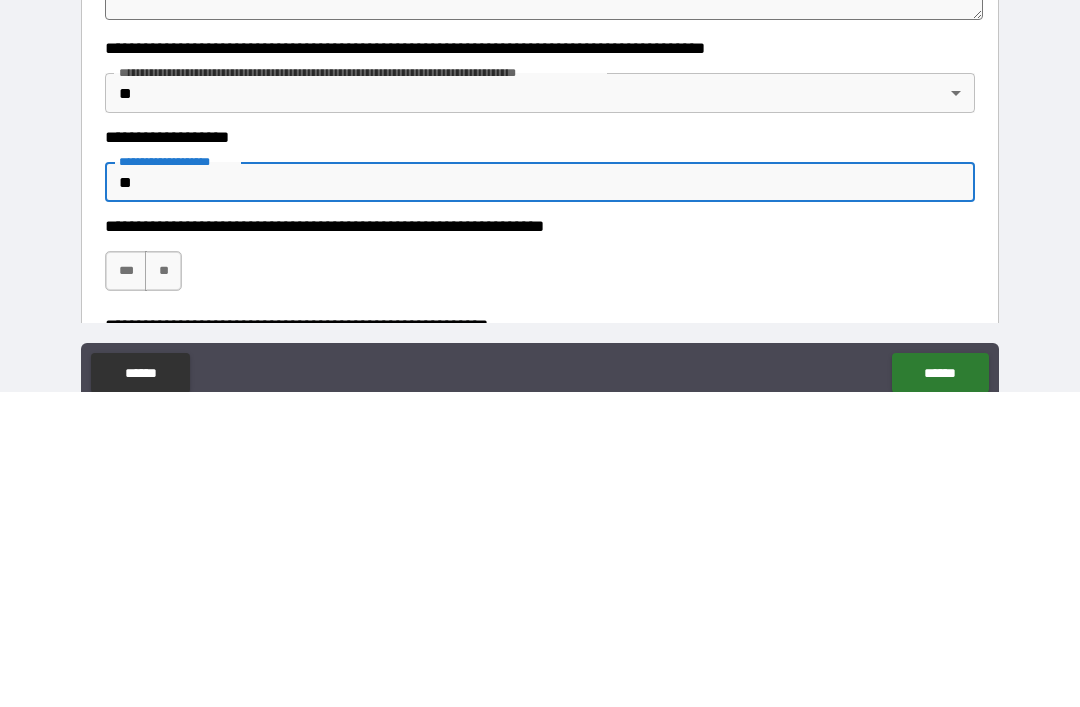 type on "*" 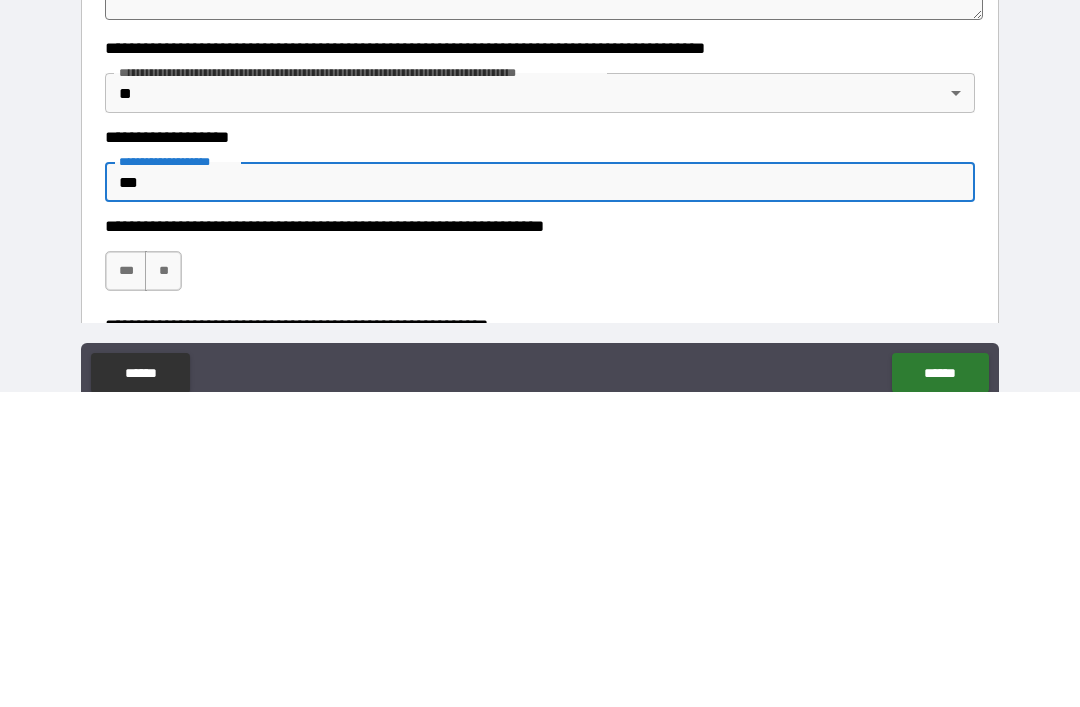 type on "*" 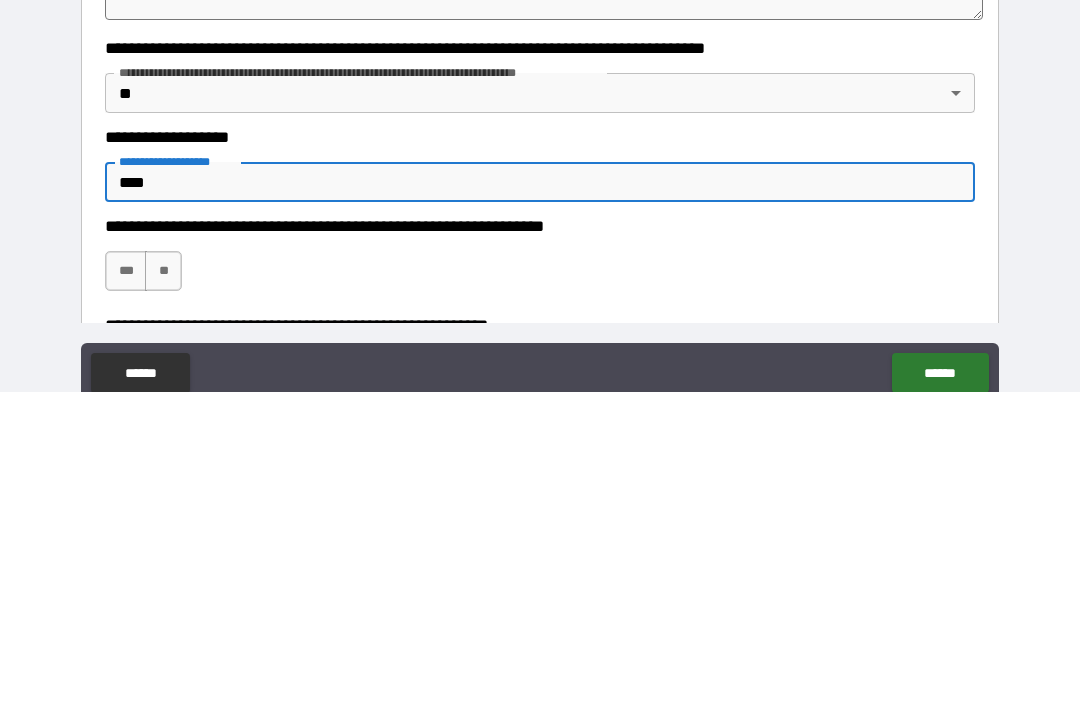 type on "*" 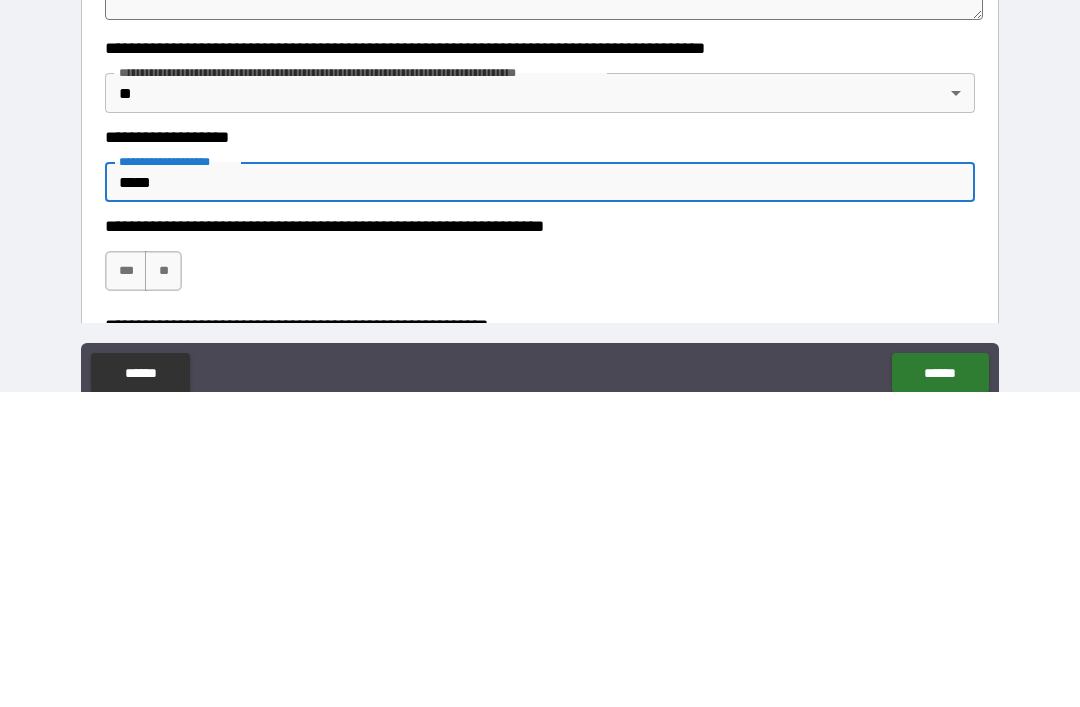 type on "*" 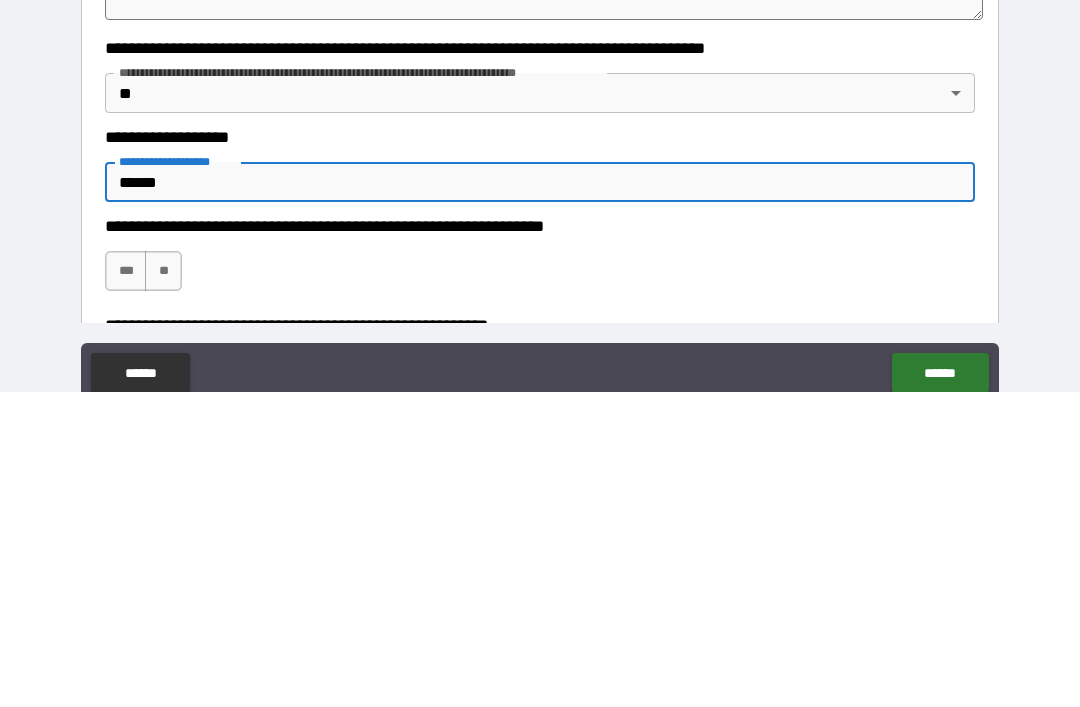 type on "*" 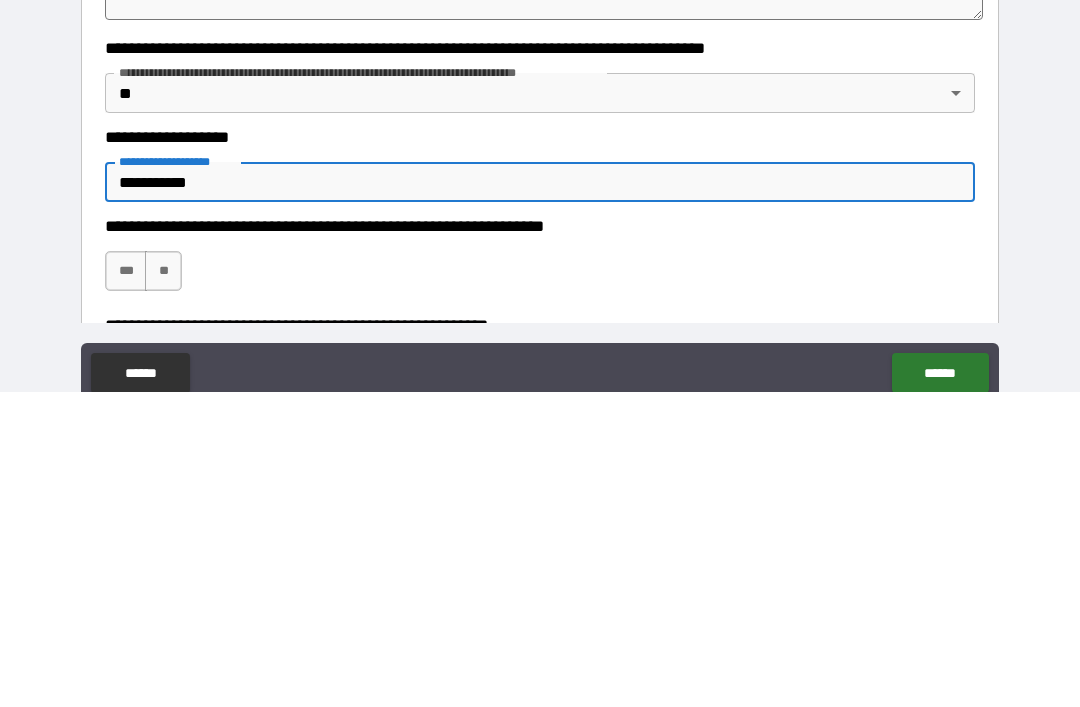 click on "***" at bounding box center (126, 586) 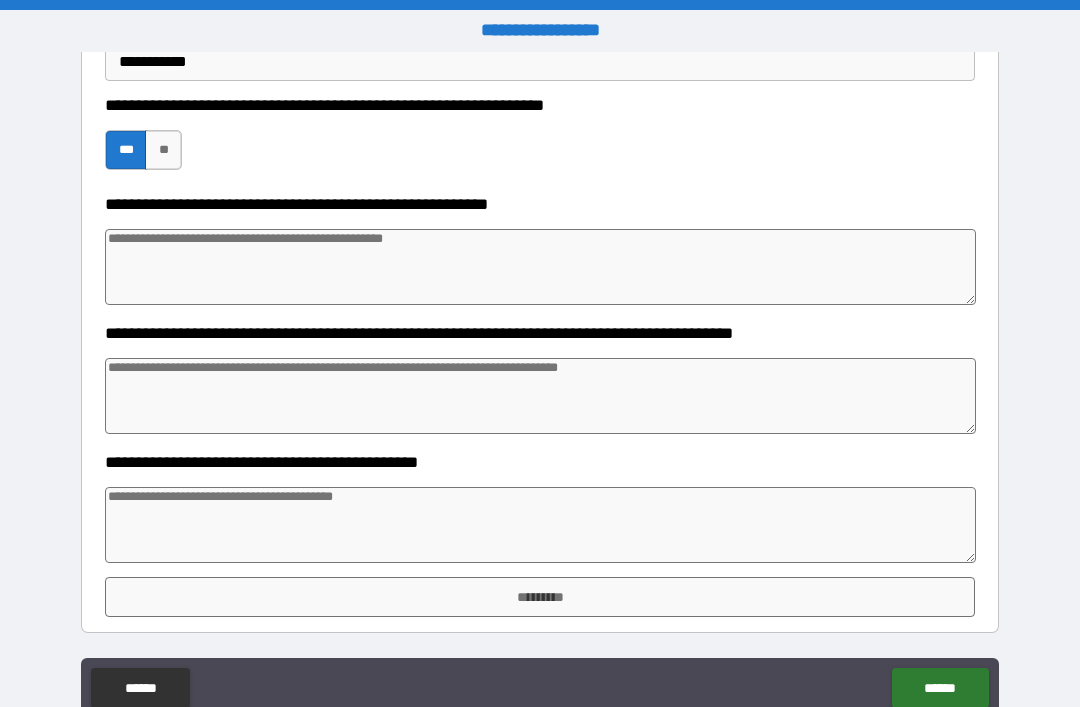 scroll, scrollTop: 763, scrollLeft: 0, axis: vertical 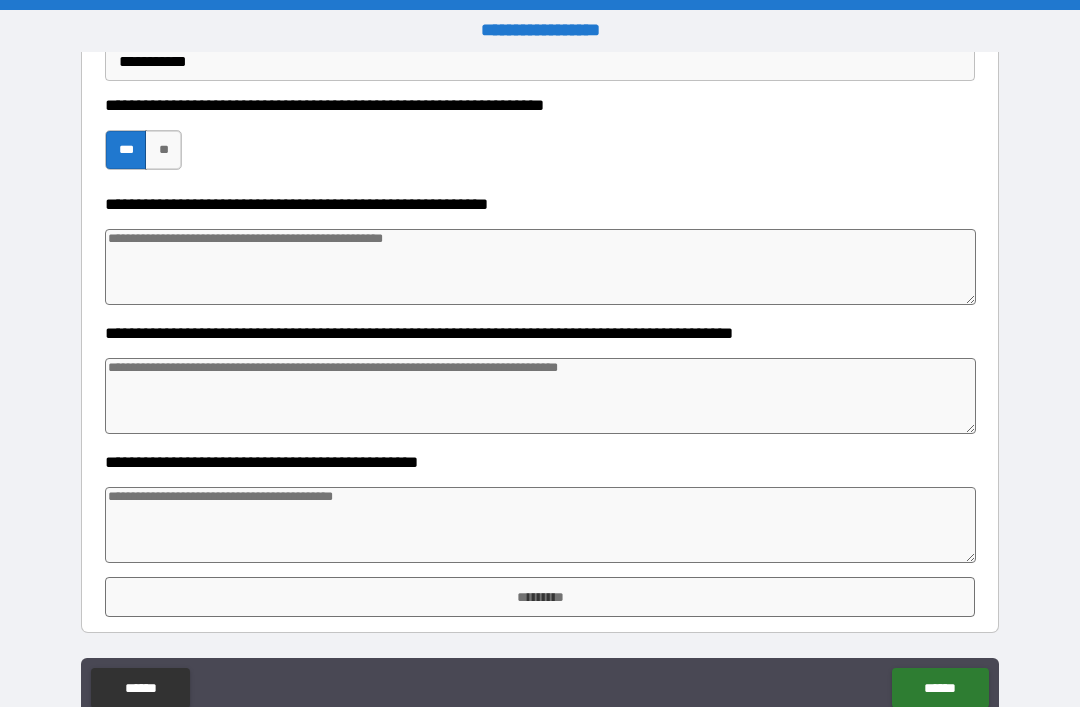 click at bounding box center (540, 396) 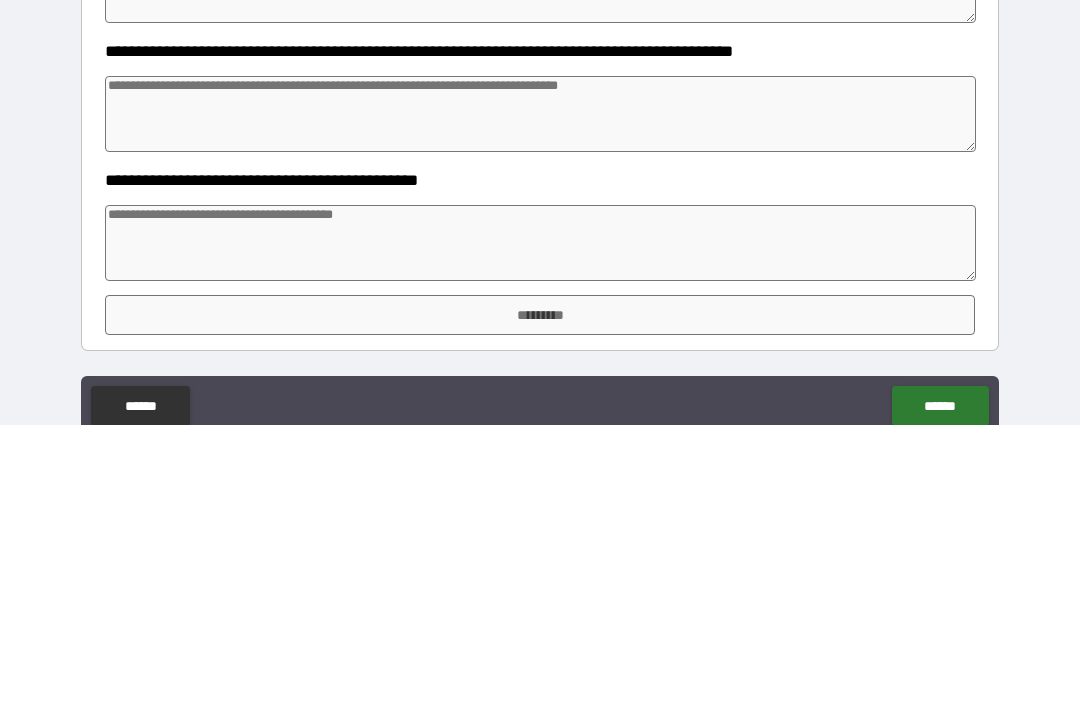 scroll, scrollTop: 64, scrollLeft: 0, axis: vertical 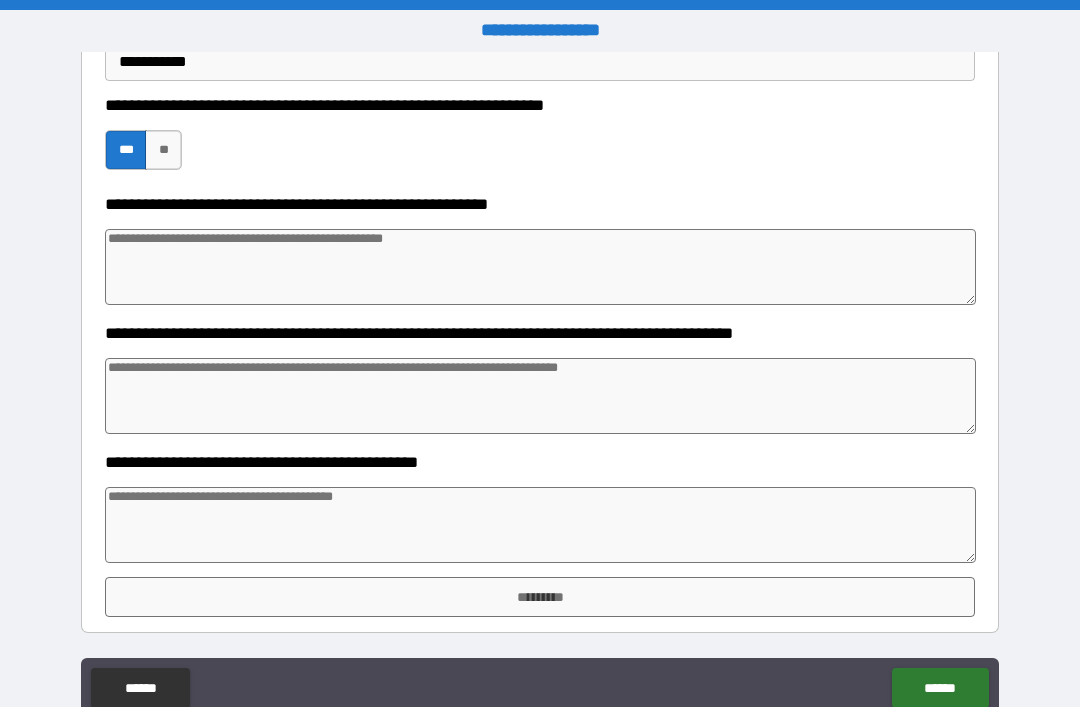 click on "*********" at bounding box center (540, 597) 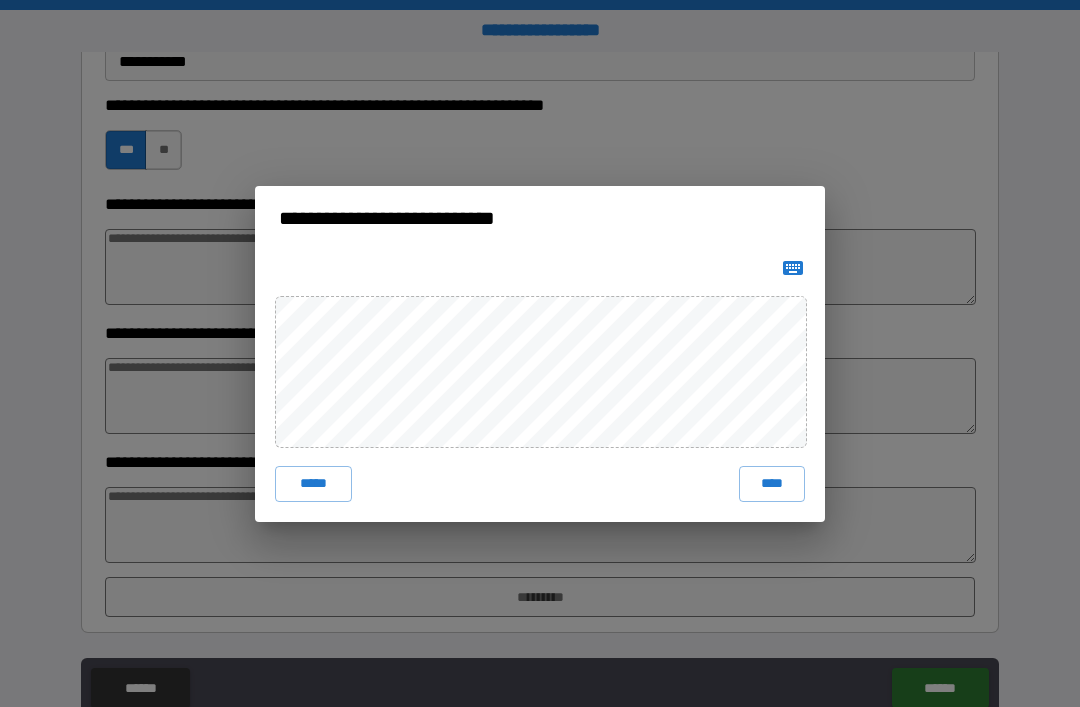 click on "****" at bounding box center [772, 484] 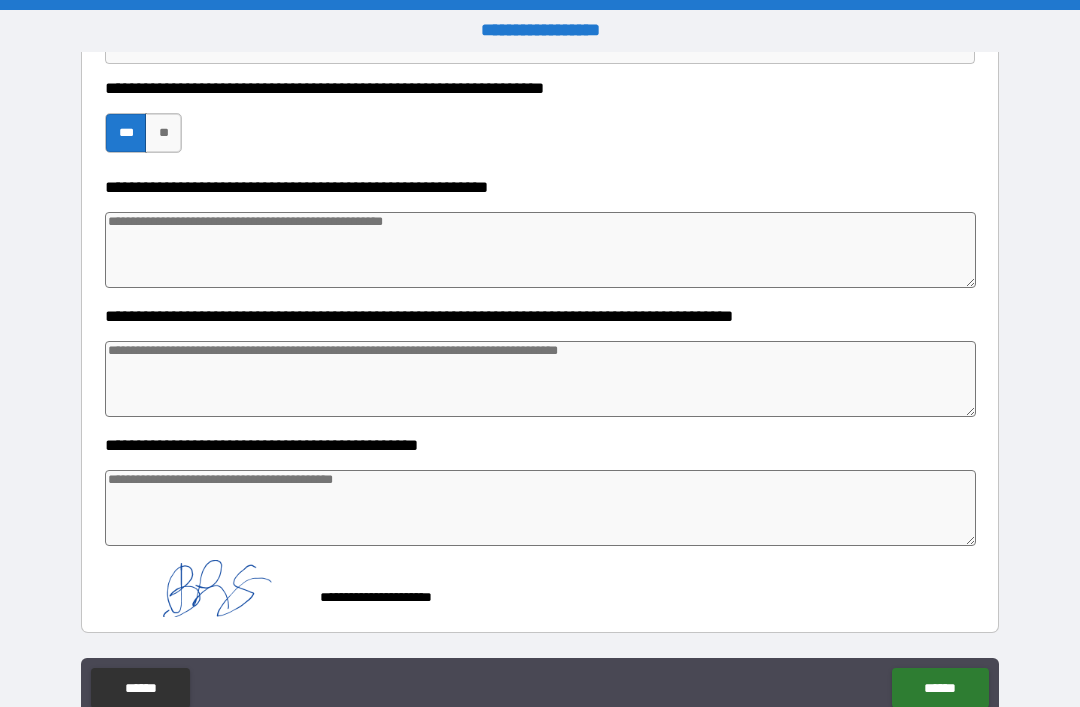 click on "******" at bounding box center (940, 688) 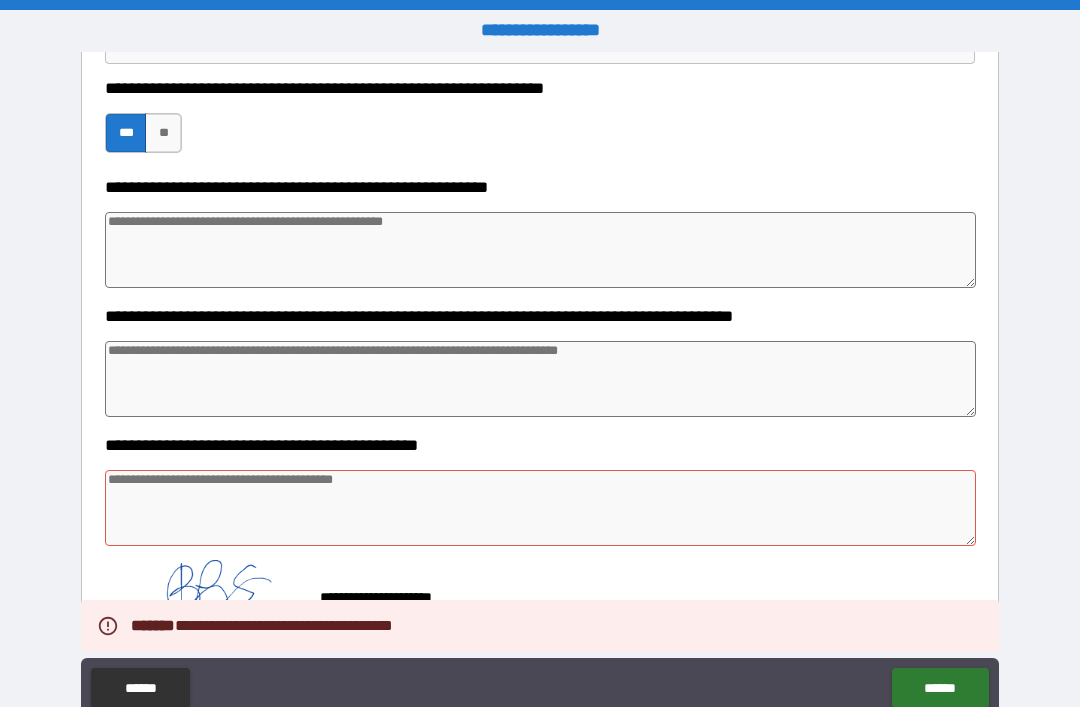 scroll, scrollTop: 780, scrollLeft: 0, axis: vertical 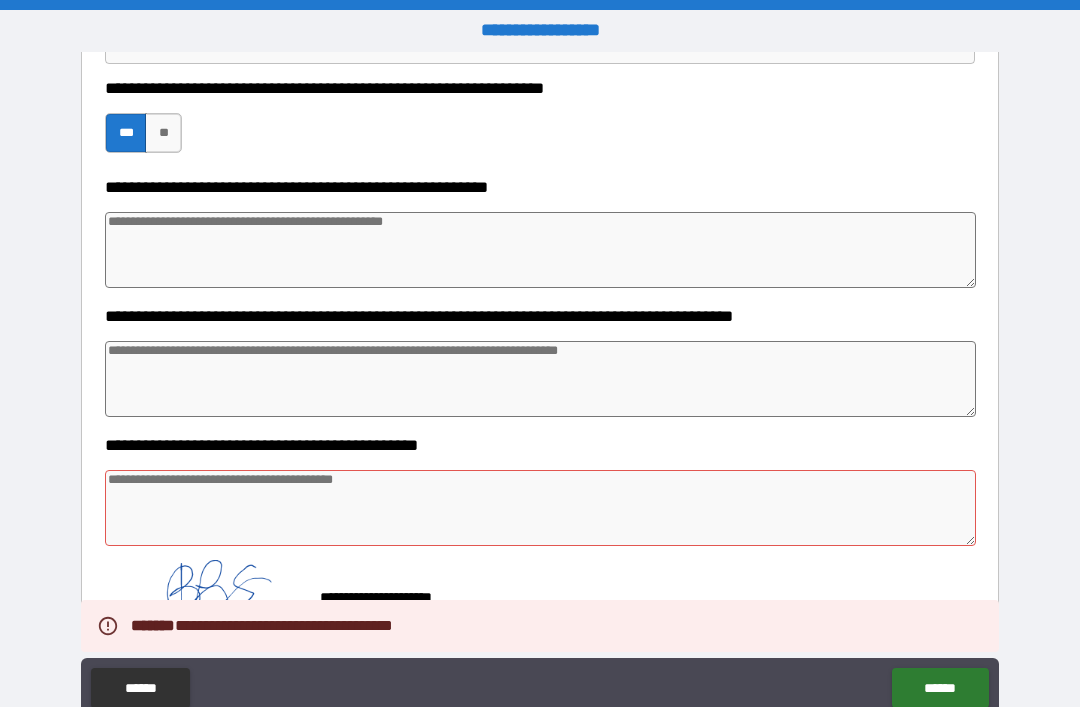 click at bounding box center [540, 508] 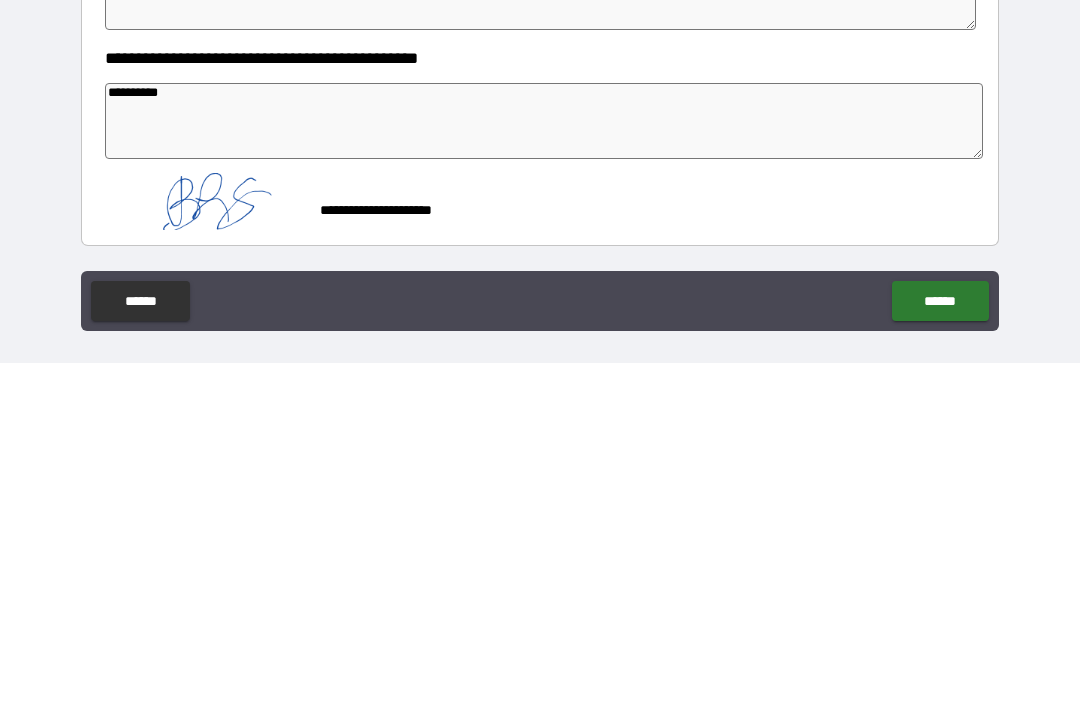 scroll, scrollTop: 43, scrollLeft: 0, axis: vertical 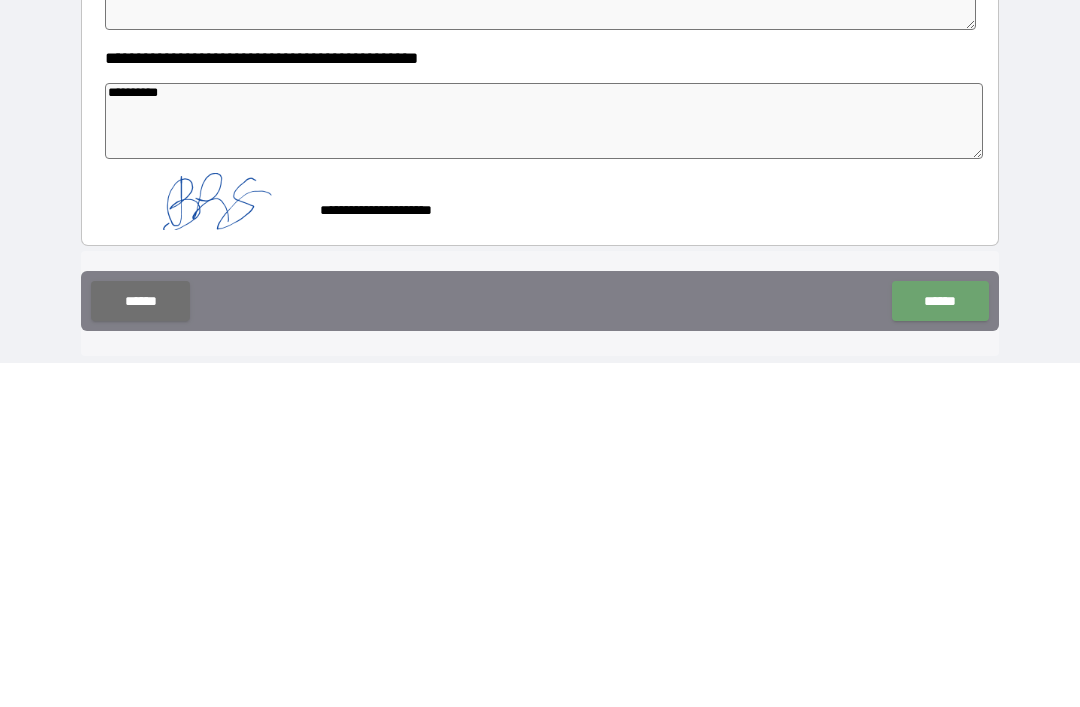 click on "******" at bounding box center (940, 645) 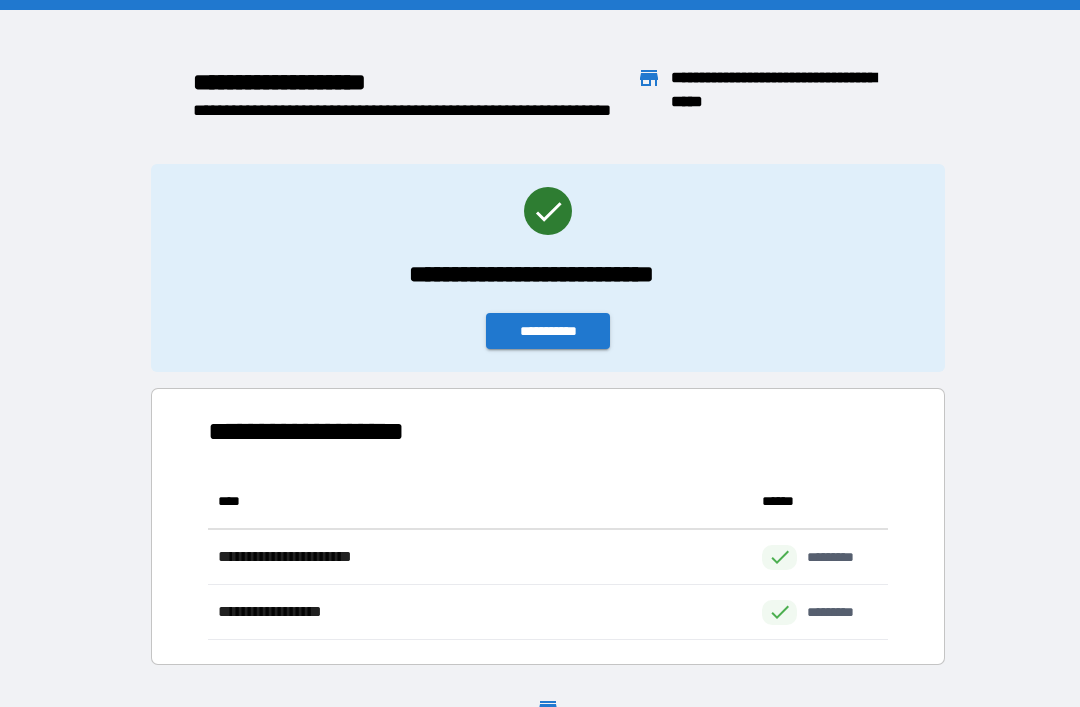 scroll, scrollTop: 166, scrollLeft: 680, axis: both 